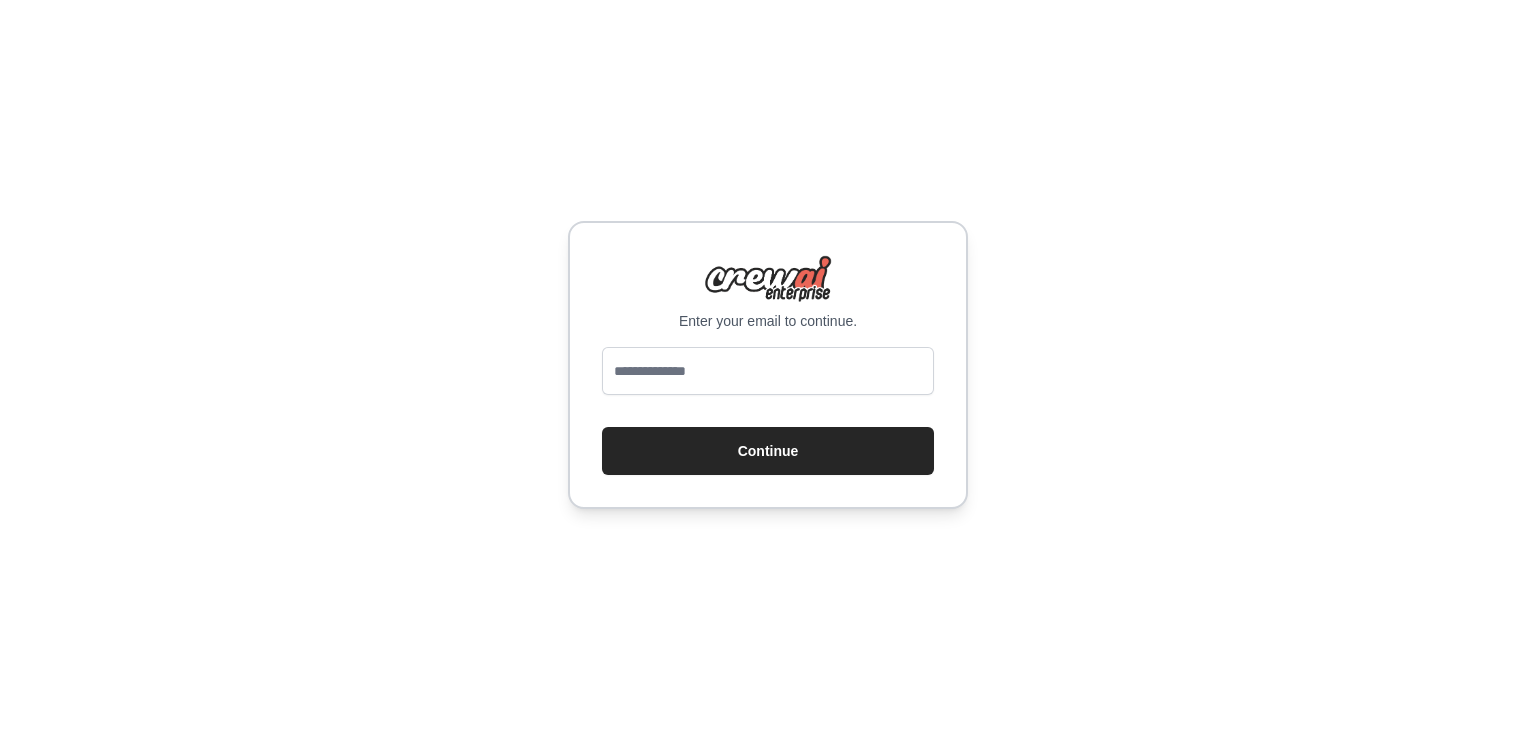 scroll, scrollTop: 0, scrollLeft: 0, axis: both 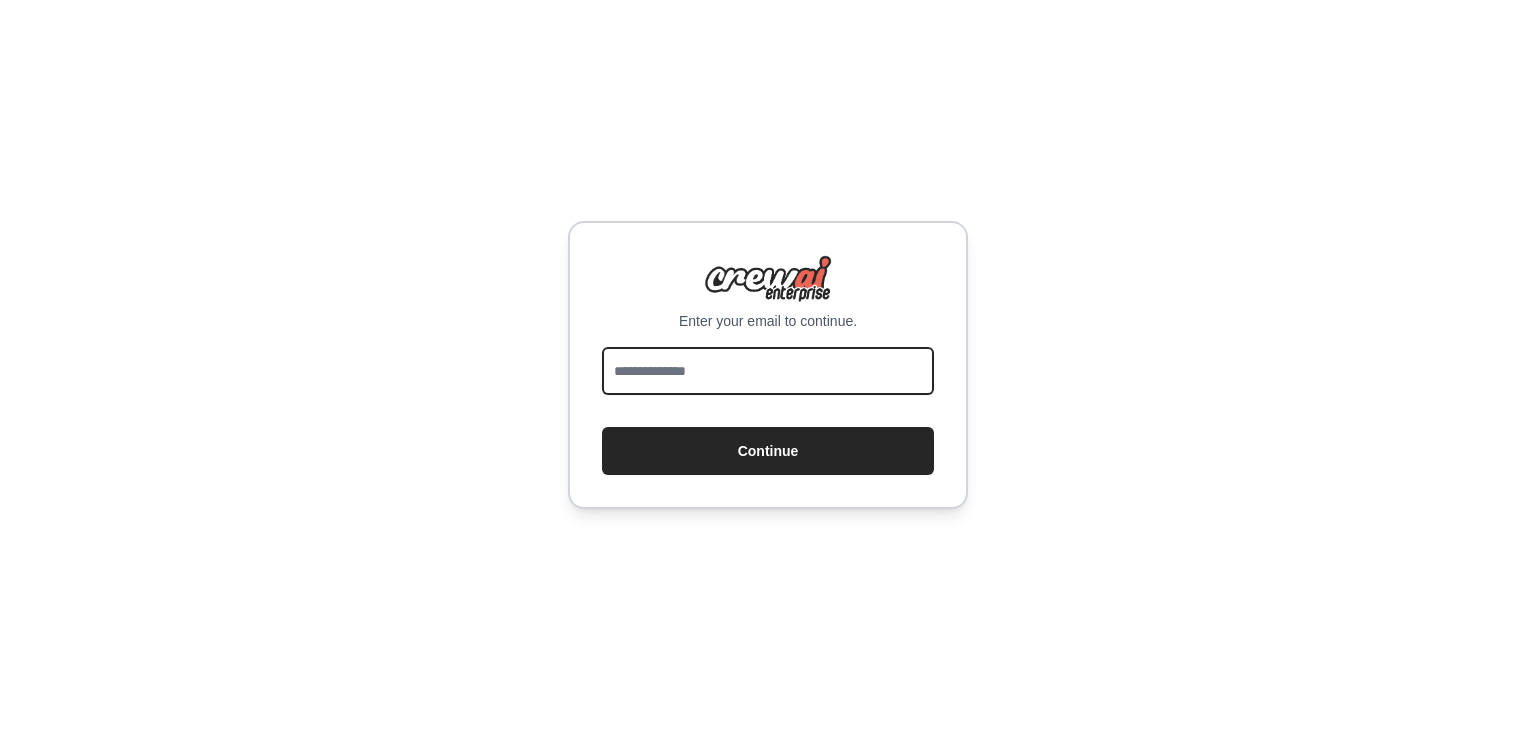 click at bounding box center [768, 371] 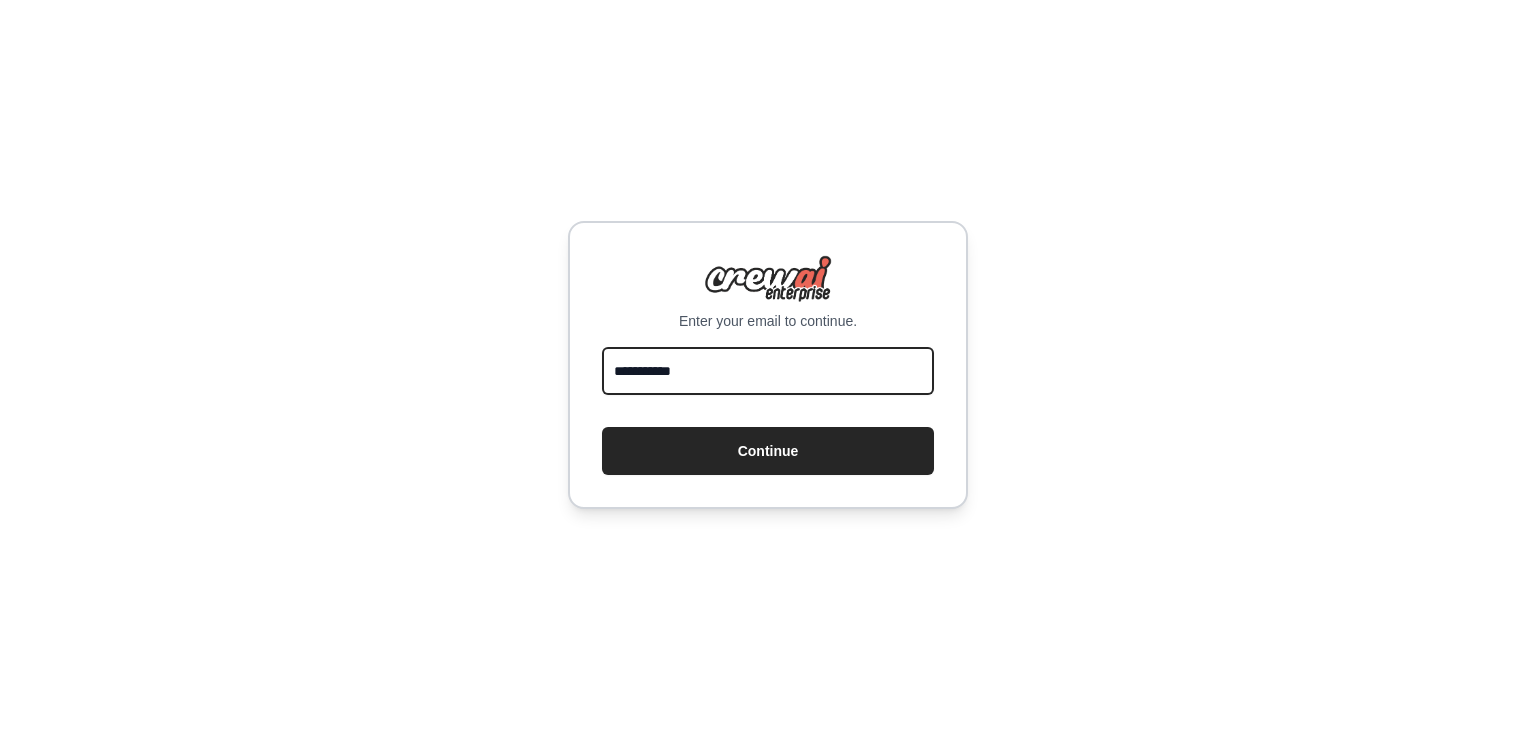 type on "**********" 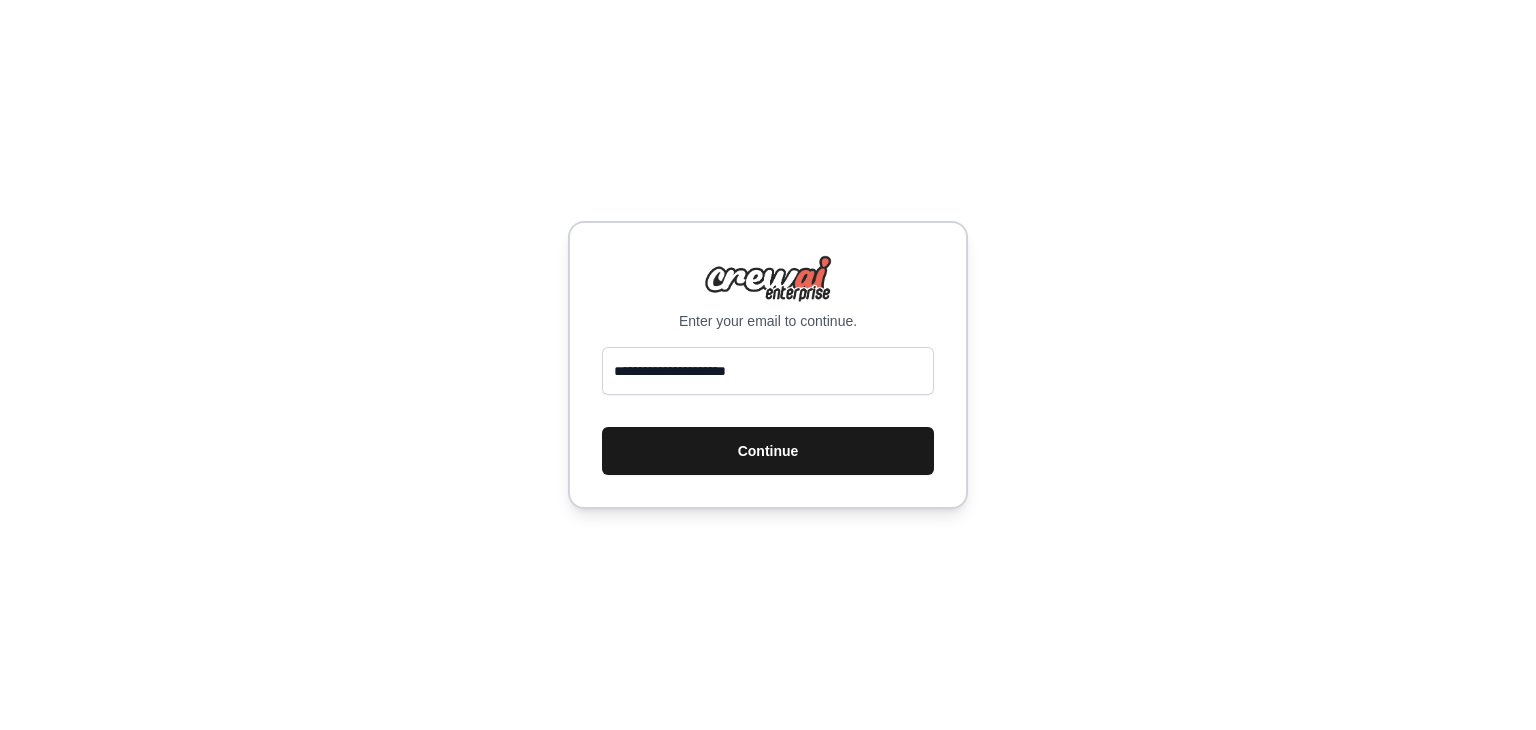 click on "Continue" at bounding box center [768, 451] 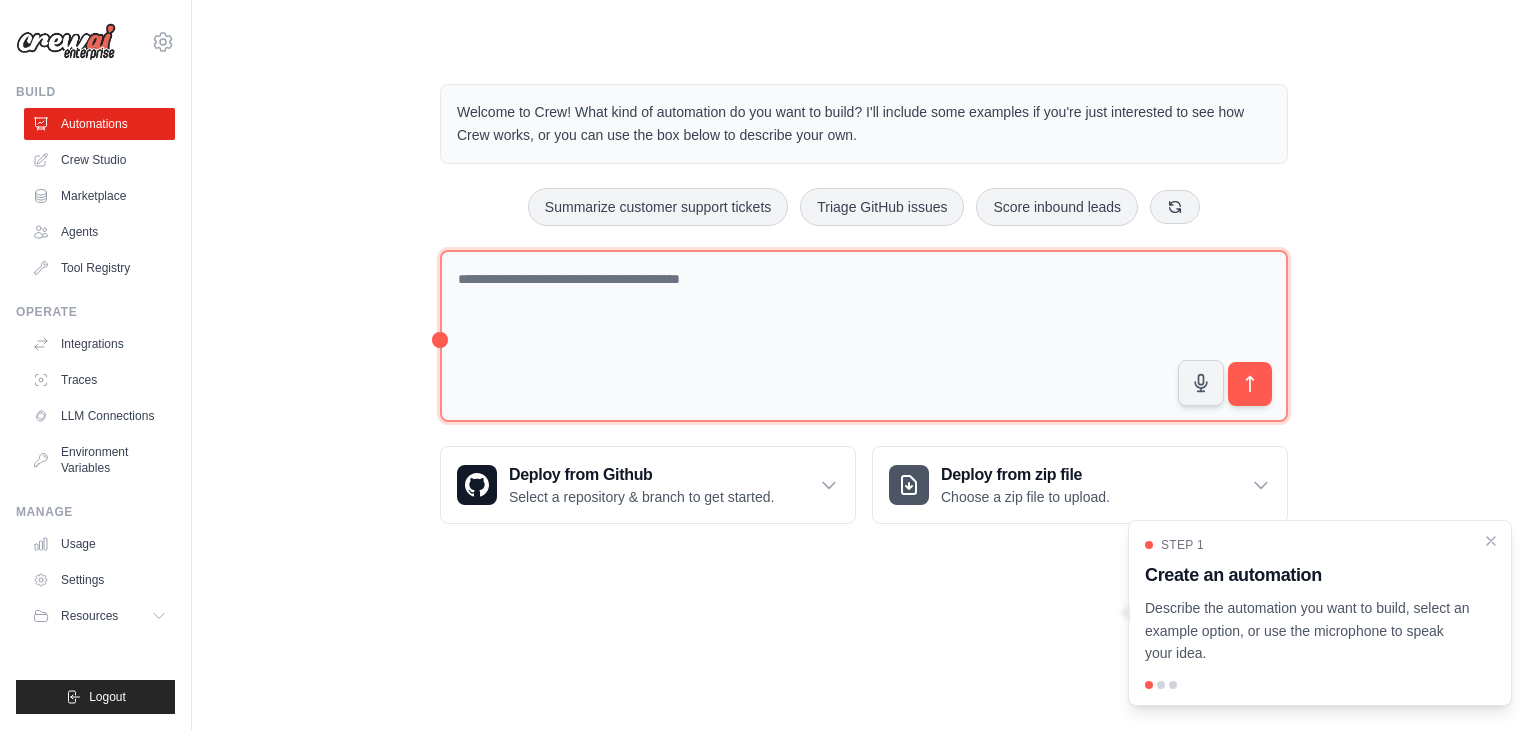 scroll, scrollTop: 0, scrollLeft: 0, axis: both 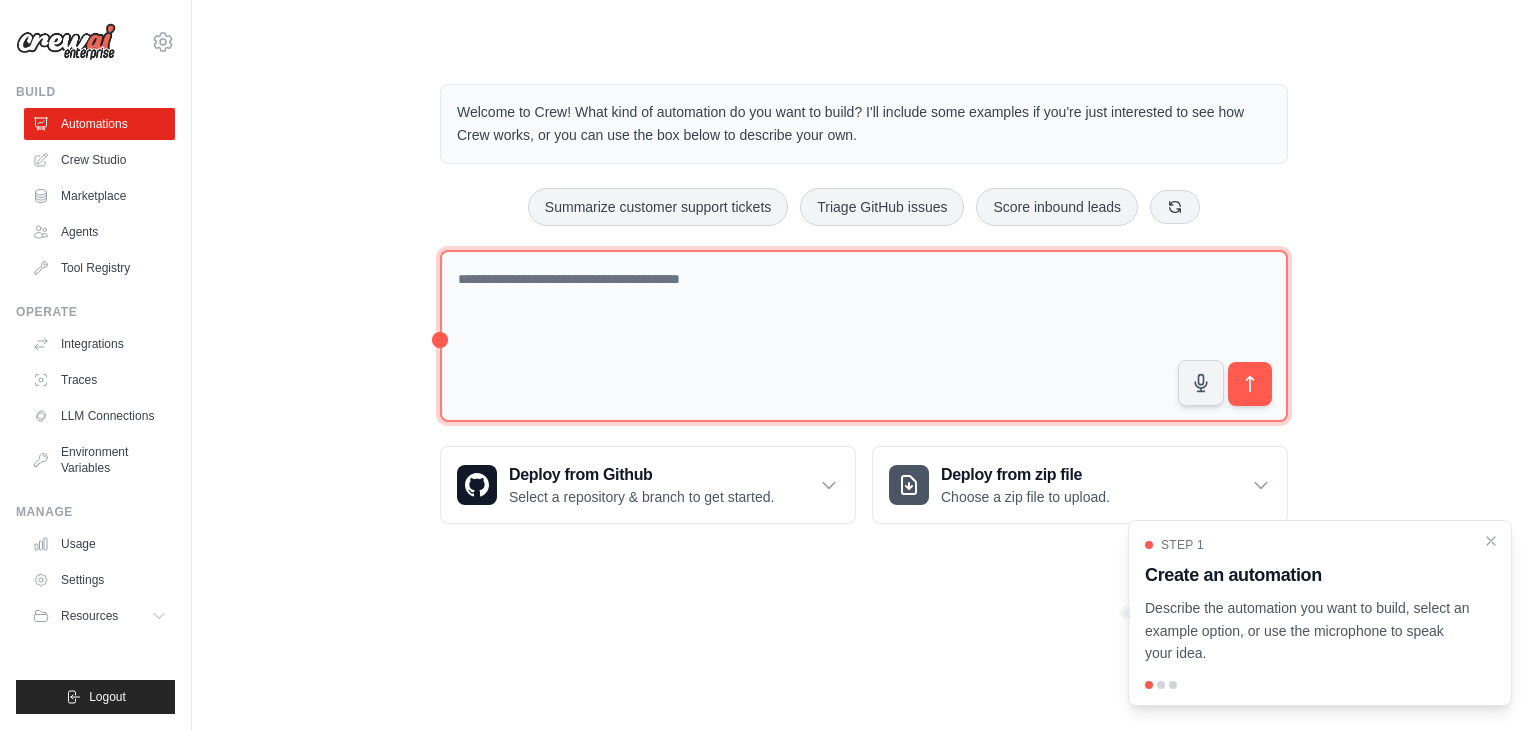 click at bounding box center [864, 336] 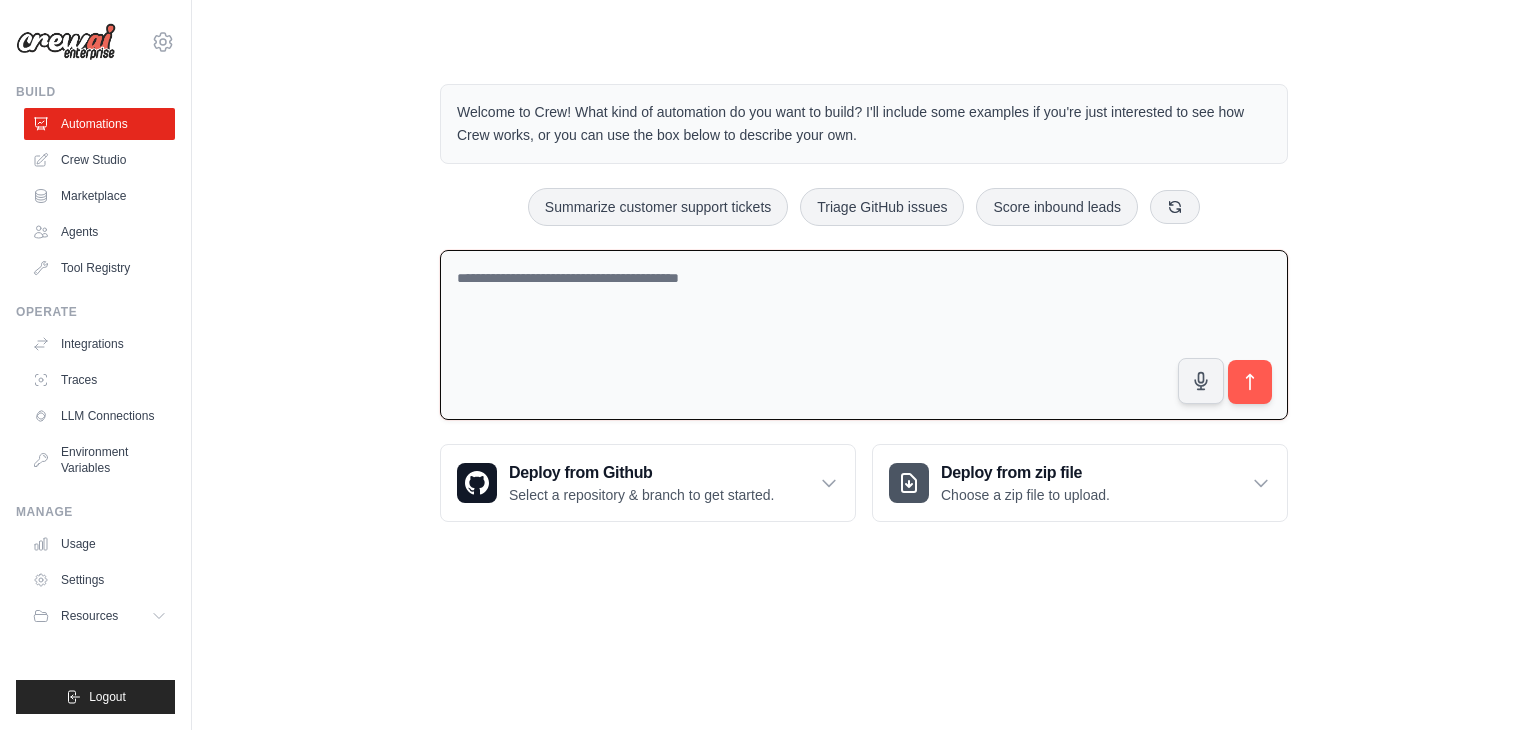 click at bounding box center [864, 335] 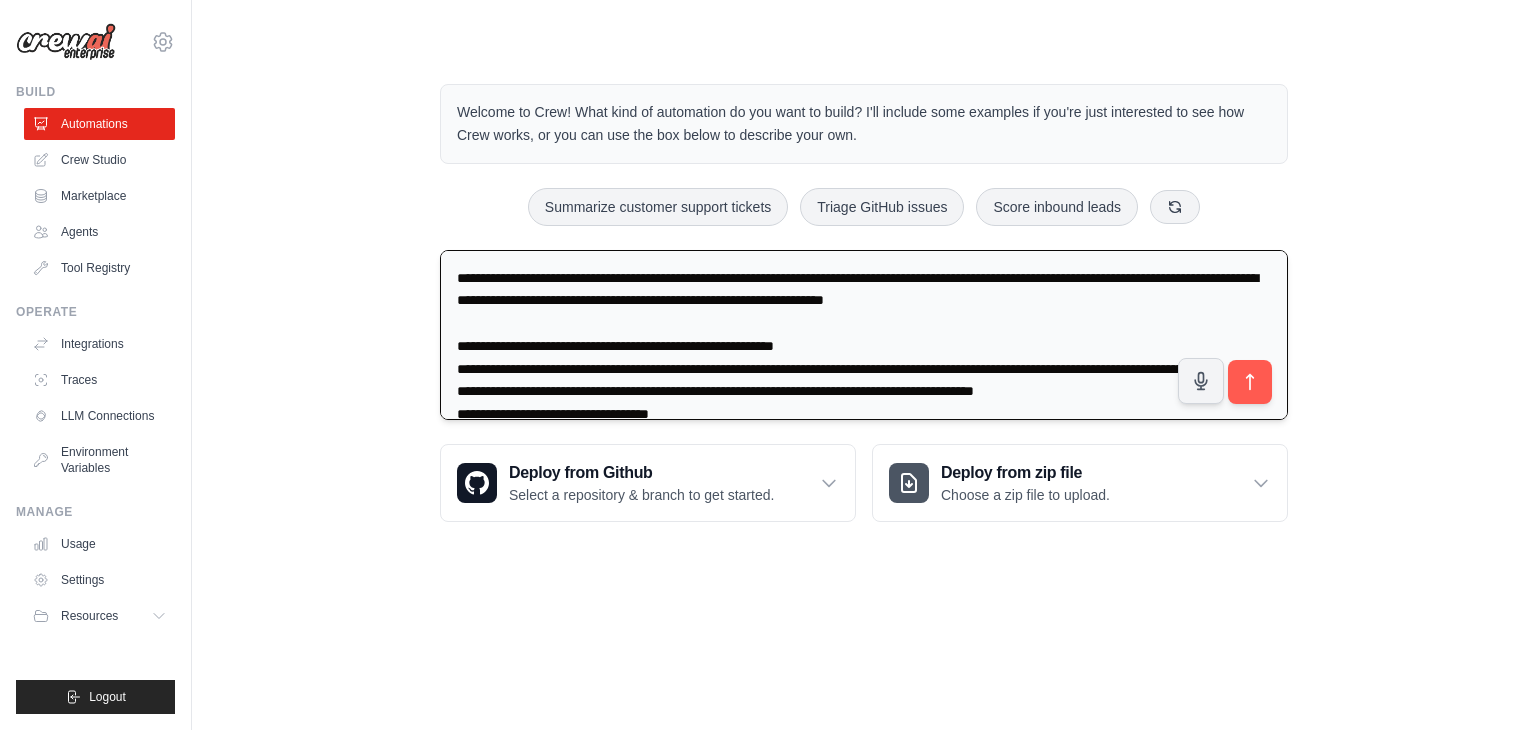scroll, scrollTop: 504, scrollLeft: 0, axis: vertical 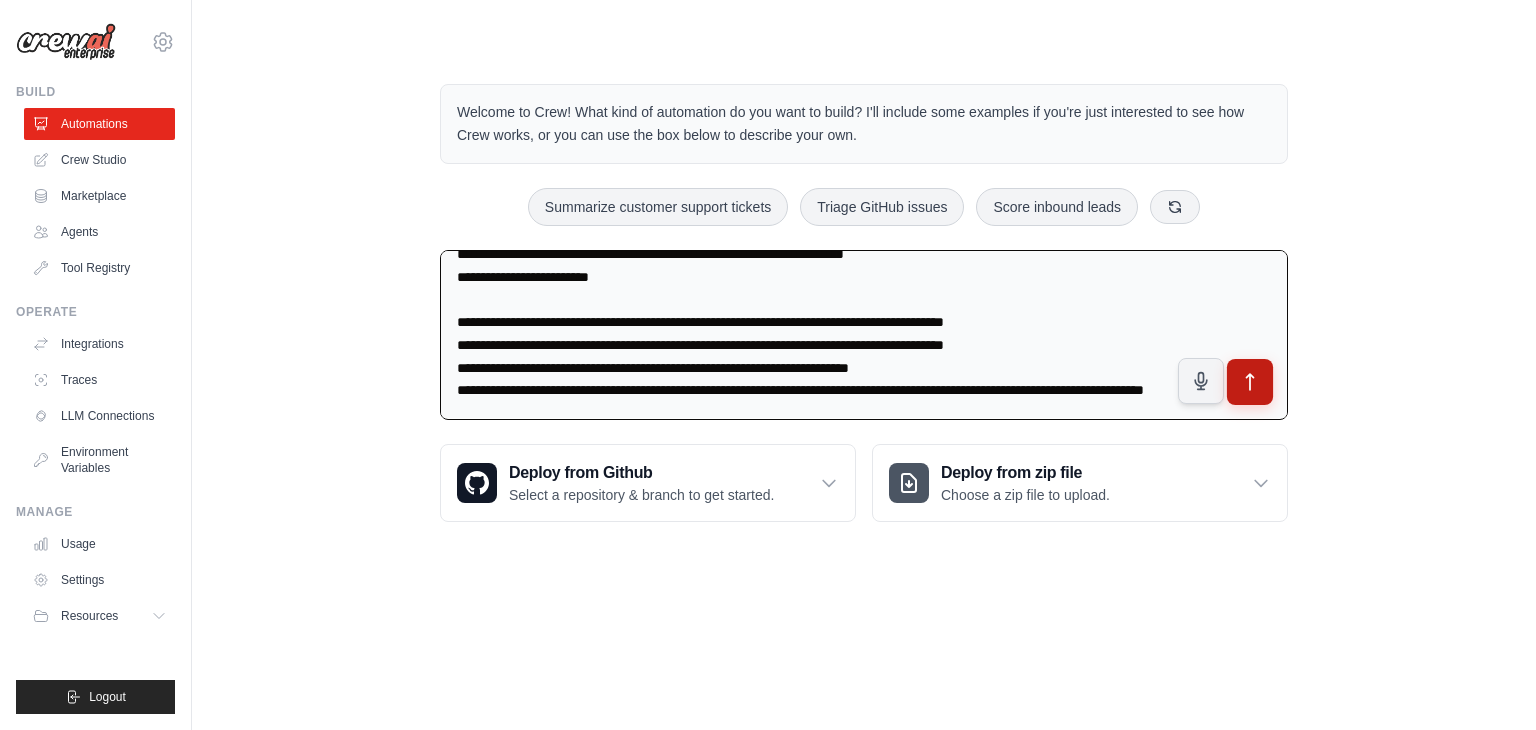 type on "**********" 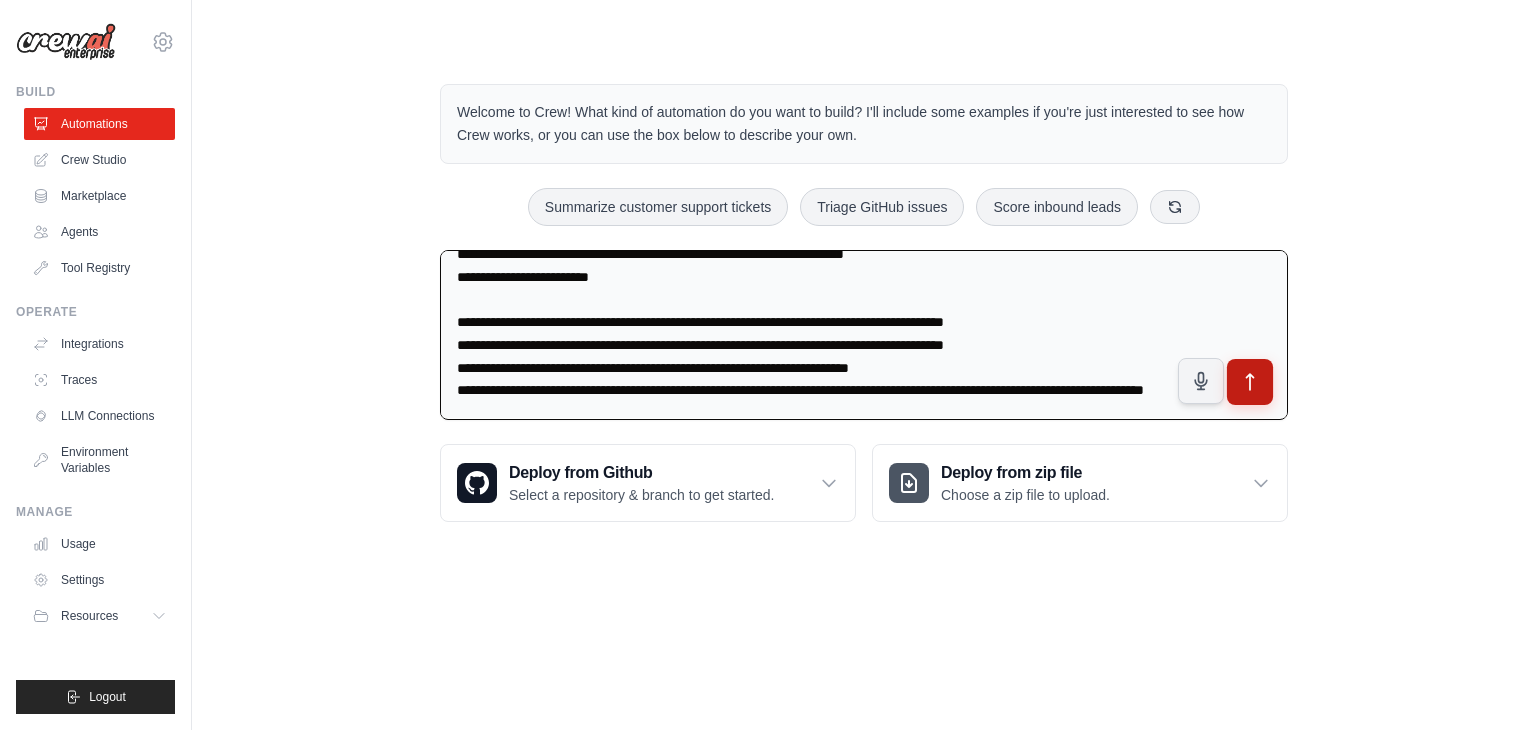 click 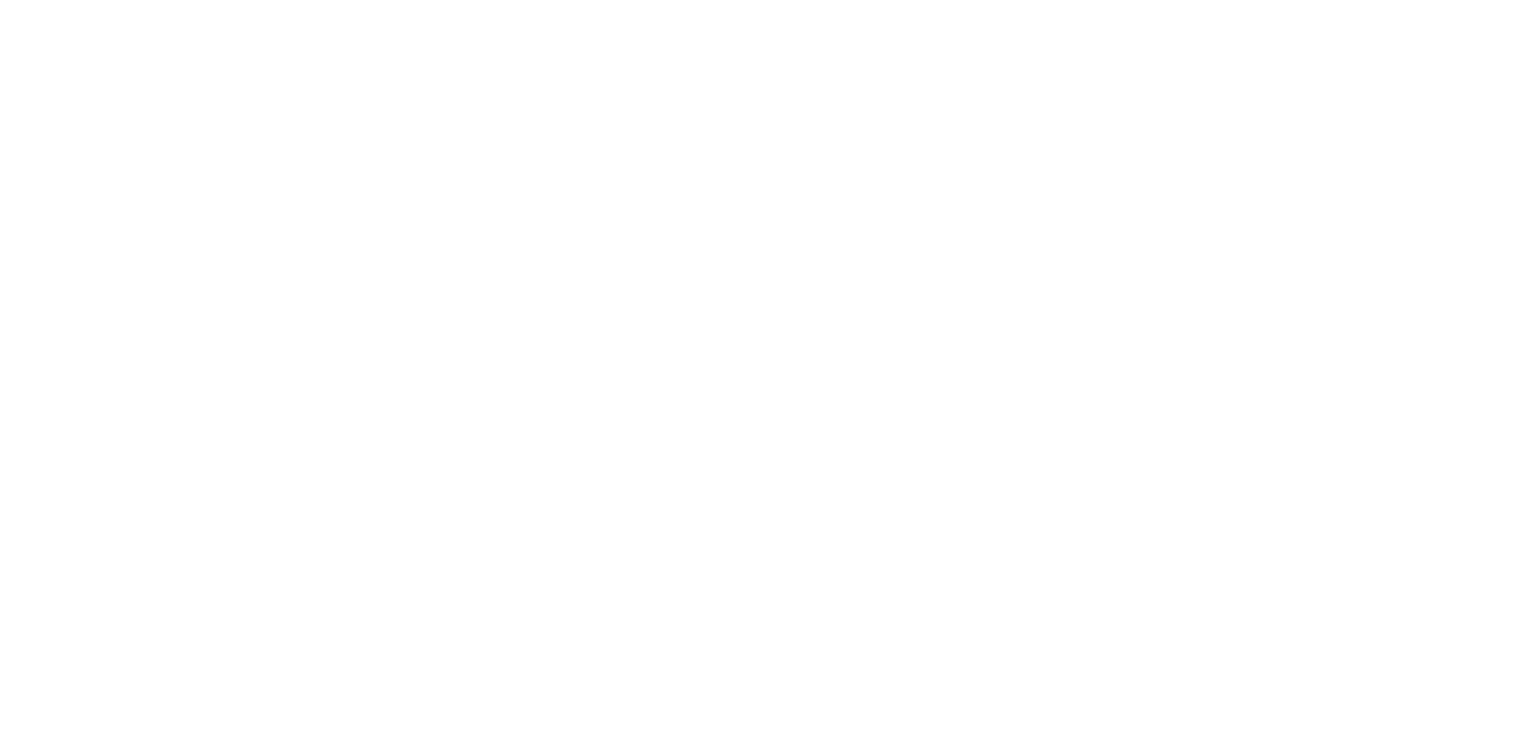 scroll, scrollTop: 0, scrollLeft: 0, axis: both 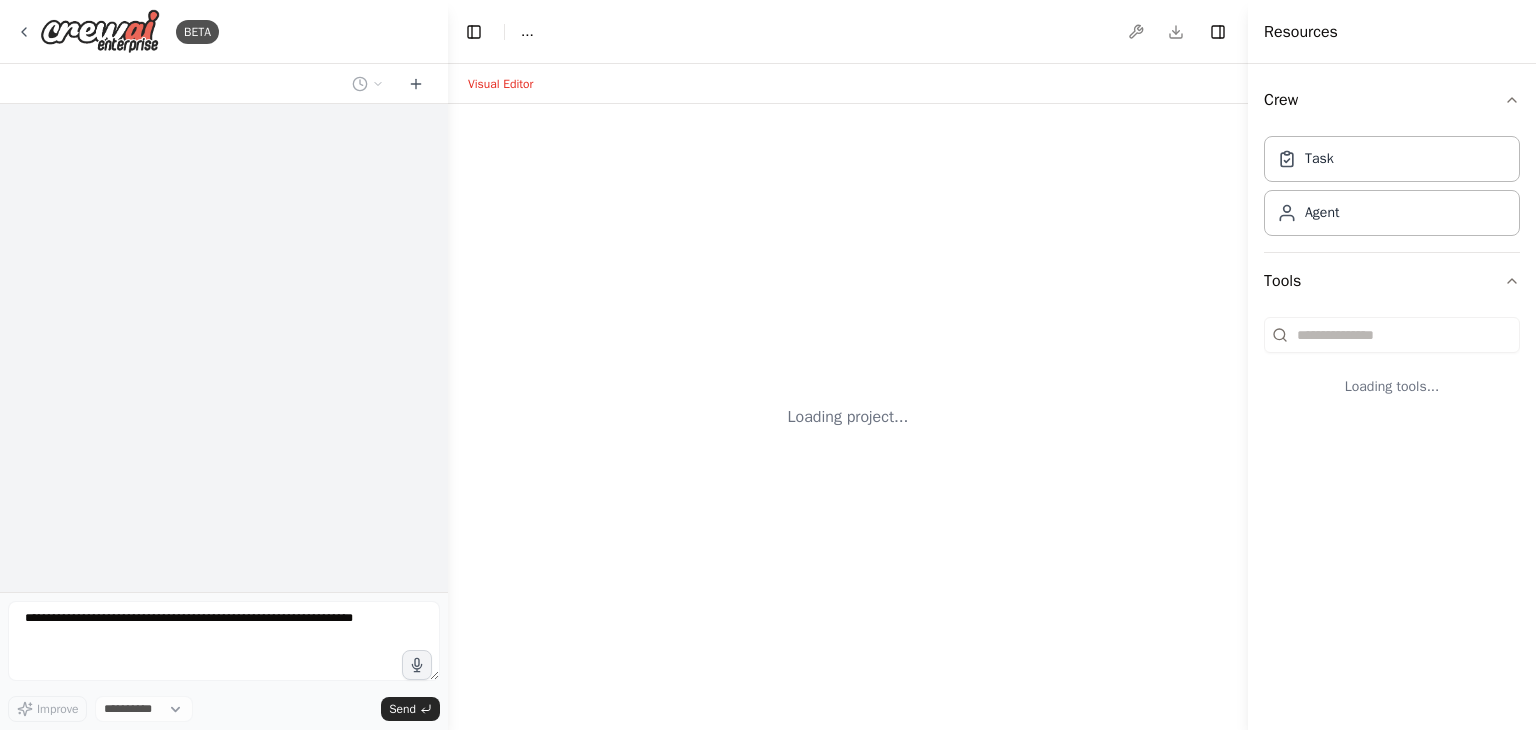select on "****" 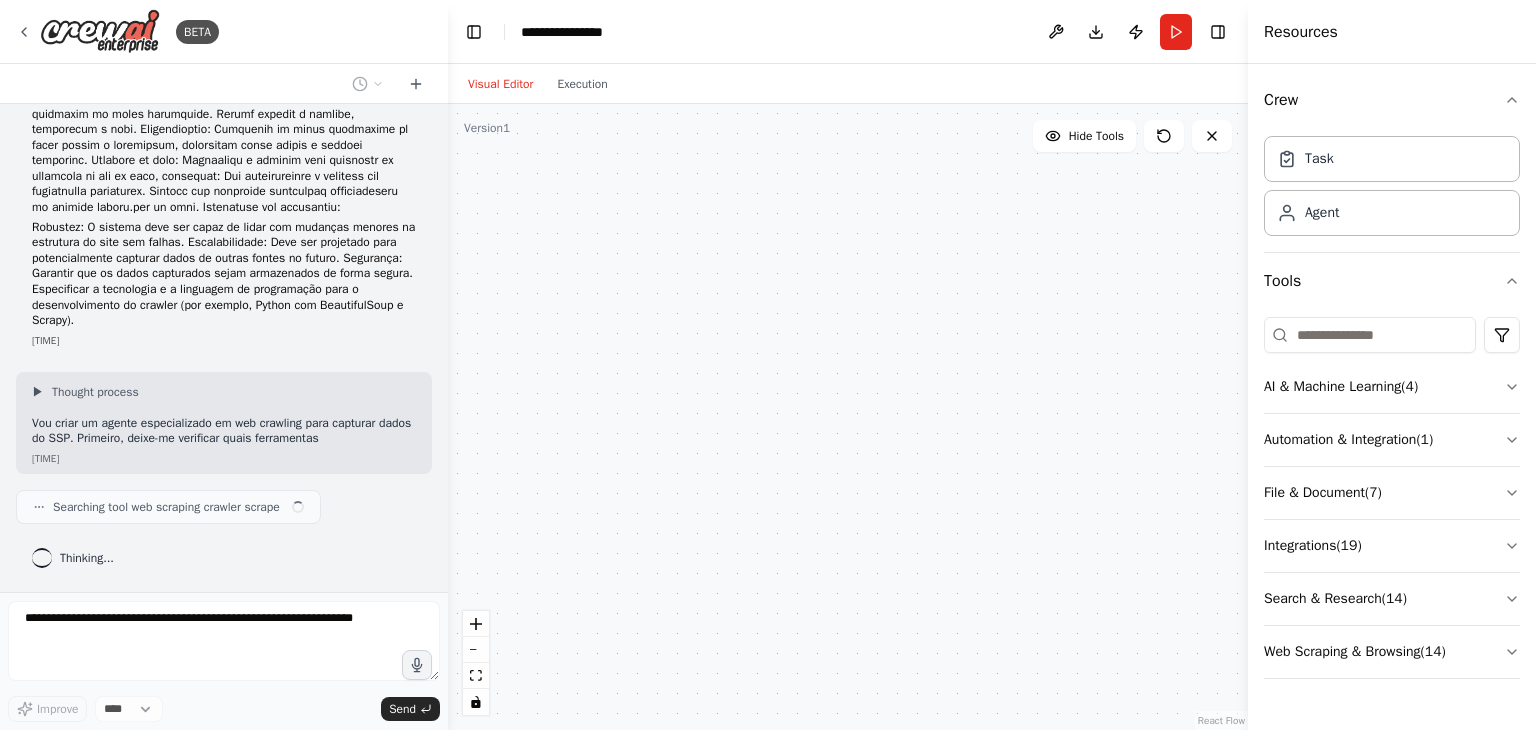 scroll, scrollTop: 304, scrollLeft: 0, axis: vertical 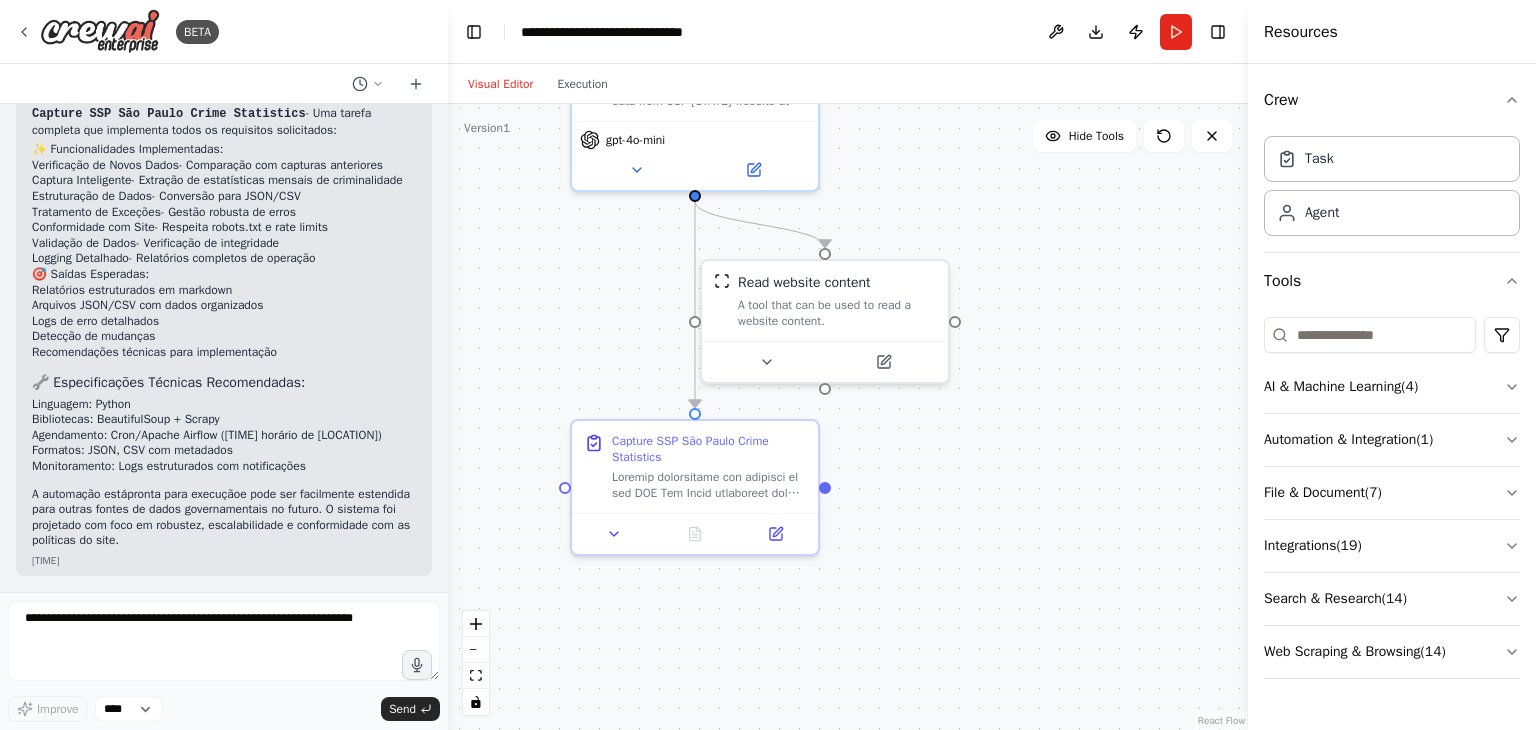 drag, startPoint x: 1018, startPoint y: 427, endPoint x: 1040, endPoint y: 235, distance: 193.2563 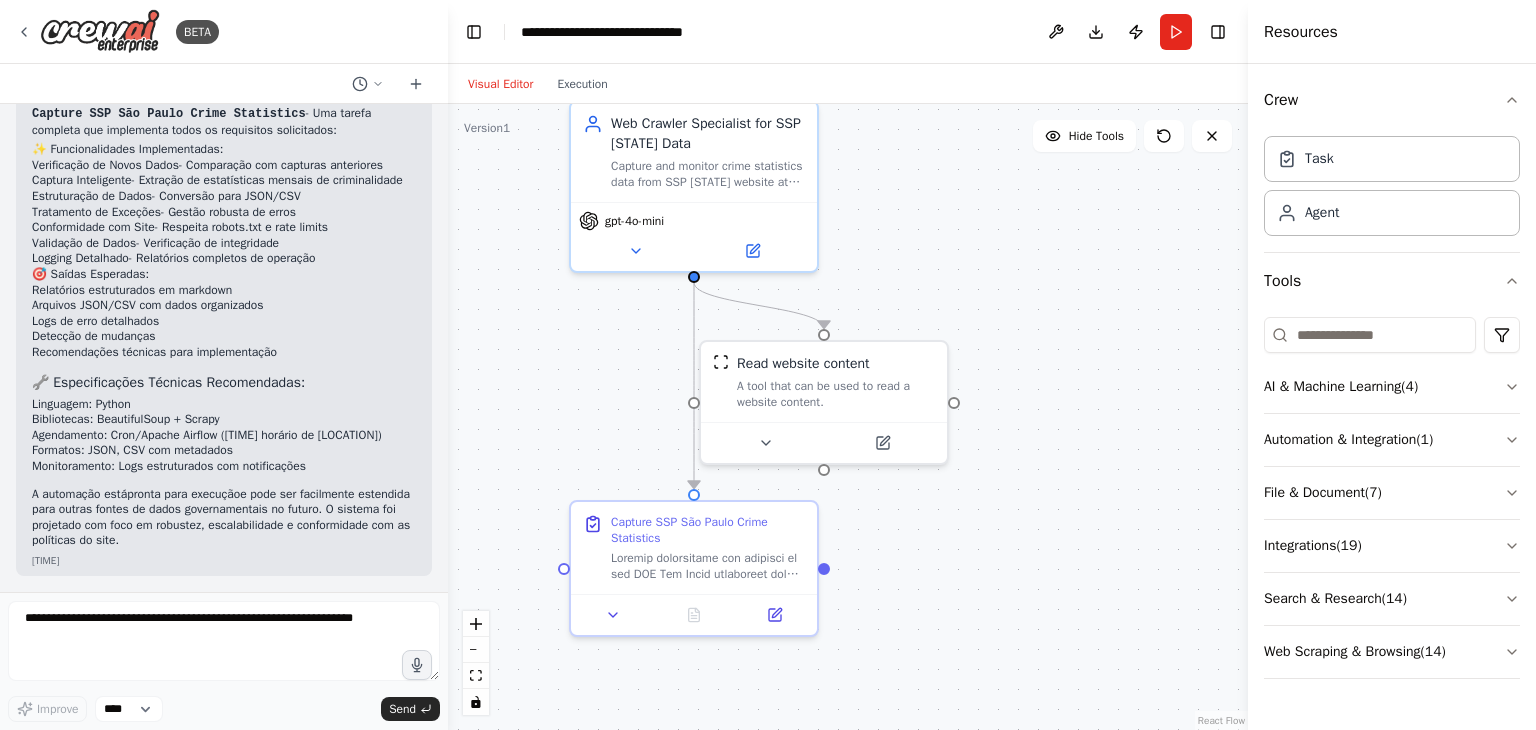 drag, startPoint x: 1008, startPoint y: 439, endPoint x: 1008, endPoint y: 527, distance: 88 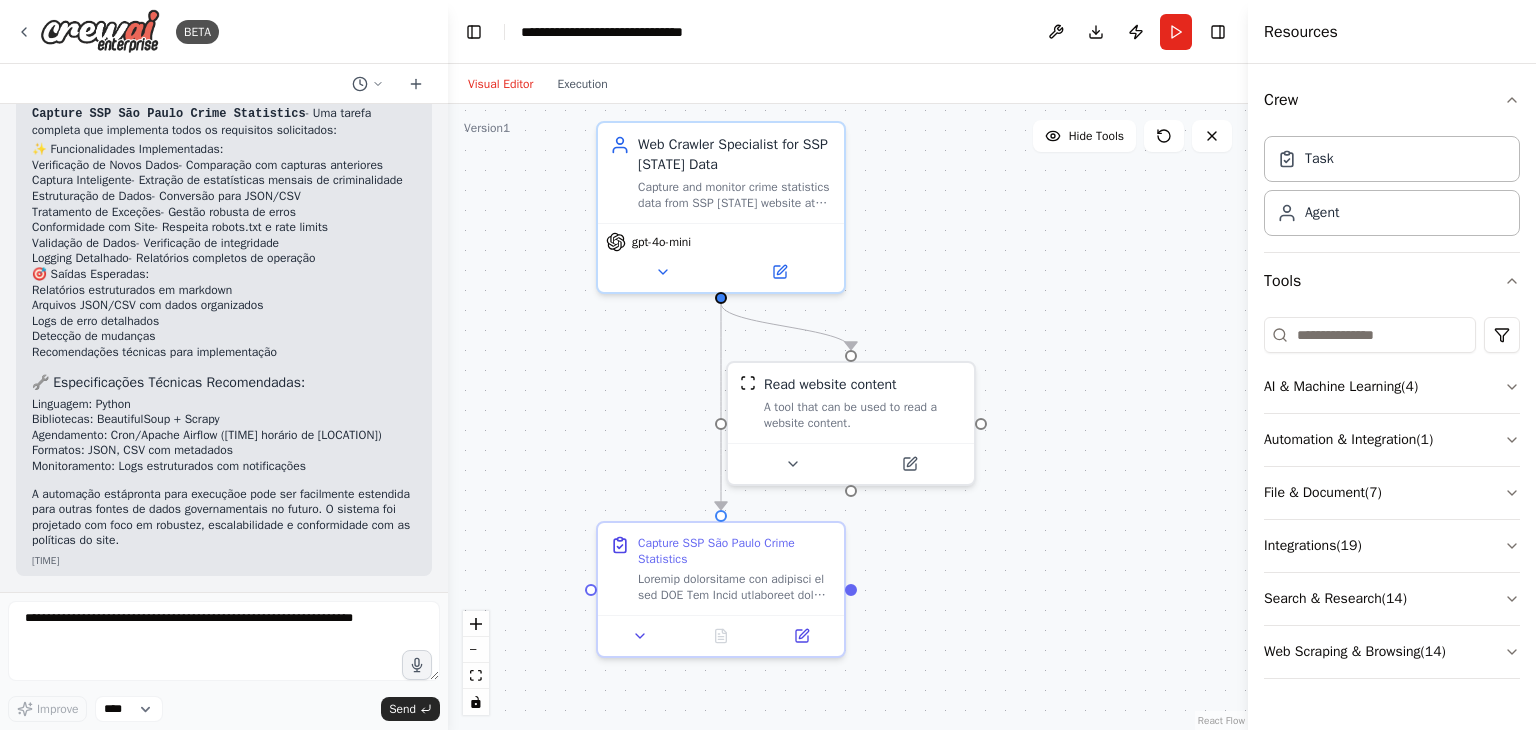 drag, startPoint x: 1038, startPoint y: 405, endPoint x: 1064, endPoint y: 423, distance: 31.622776 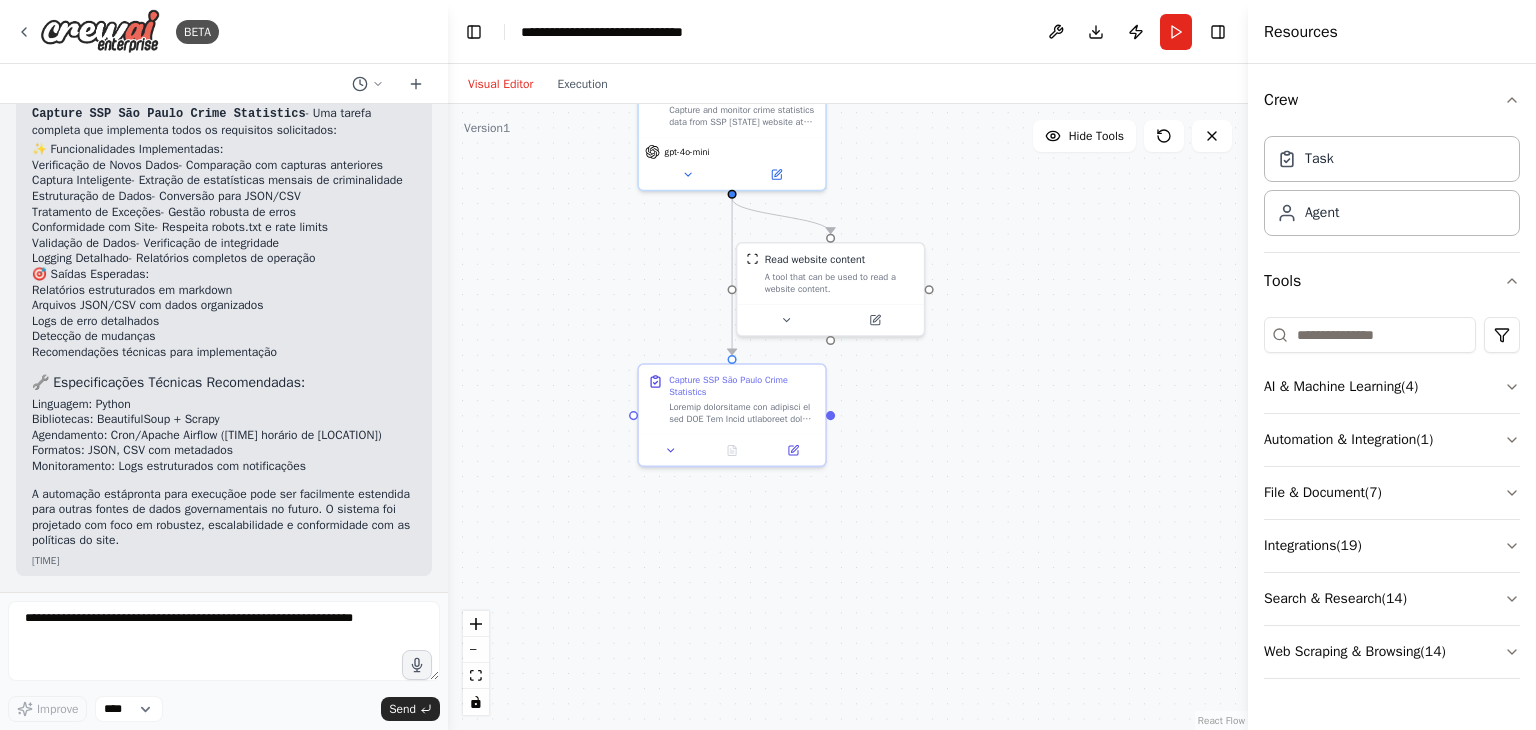 drag, startPoint x: 646, startPoint y: 421, endPoint x: 667, endPoint y: 297, distance: 125.765656 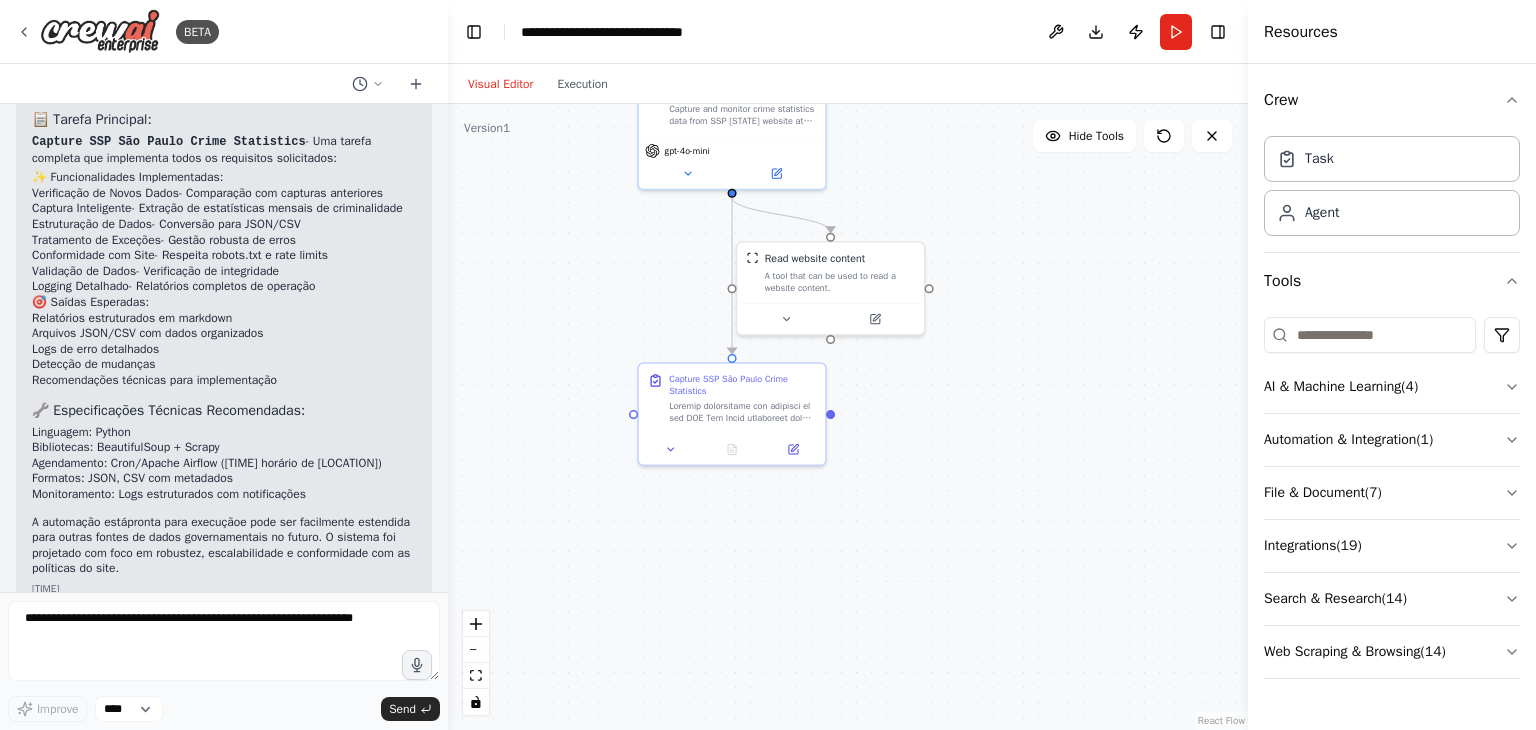 scroll, scrollTop: 1604, scrollLeft: 0, axis: vertical 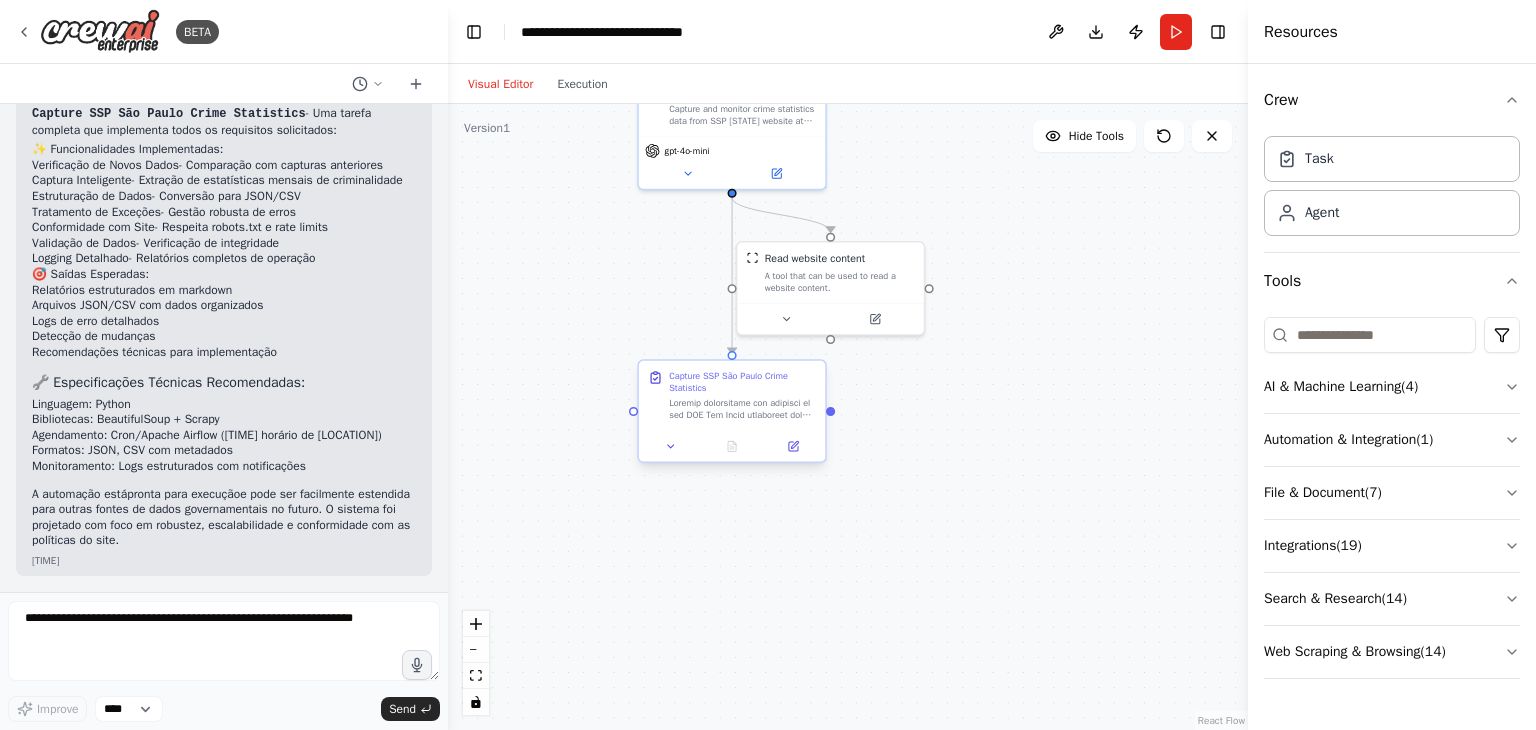 click on "Capture SSP São Paulo Crime Statistics" at bounding box center (732, 396) 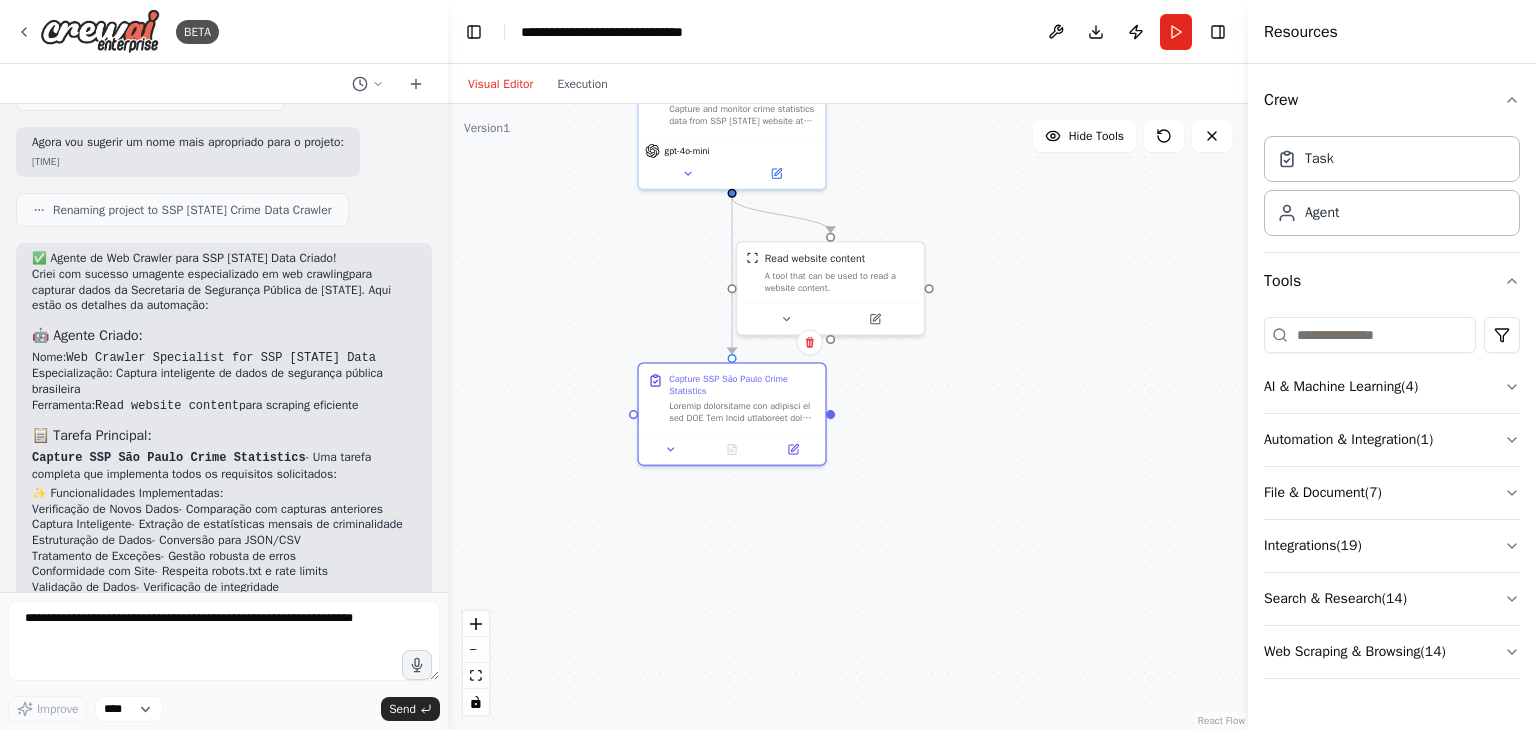 scroll, scrollTop: 1204, scrollLeft: 0, axis: vertical 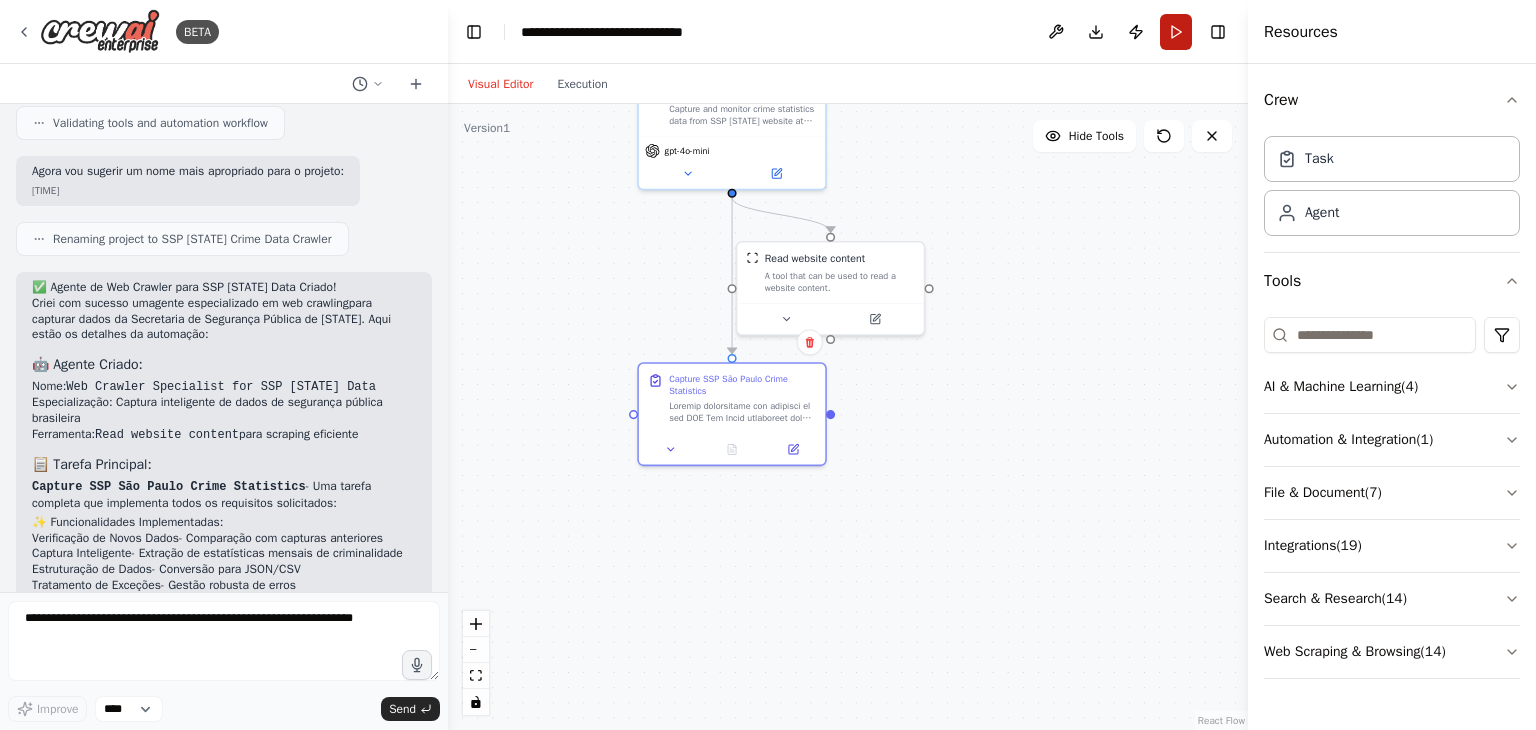 click on "Run" at bounding box center (1176, 32) 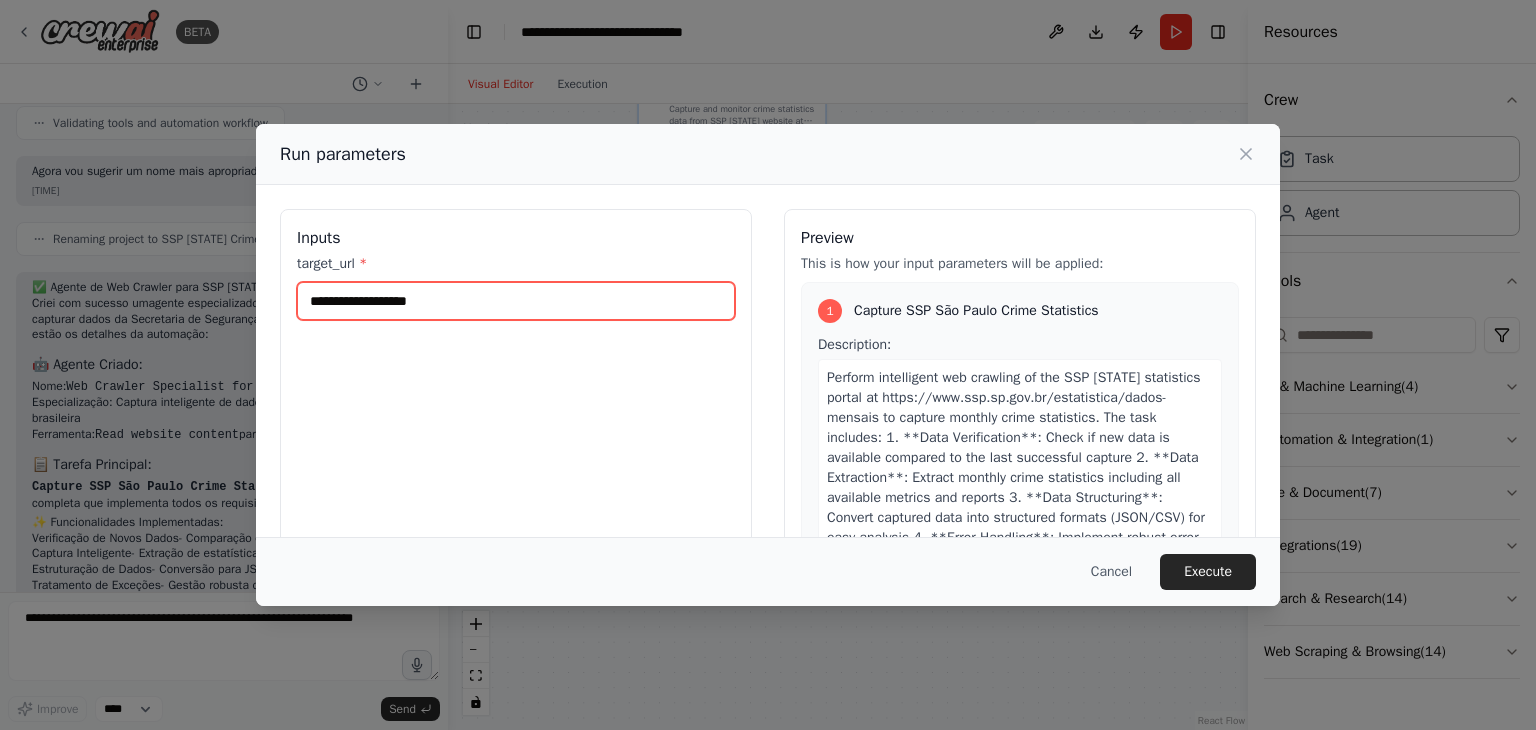 click on "target_url *" at bounding box center [516, 301] 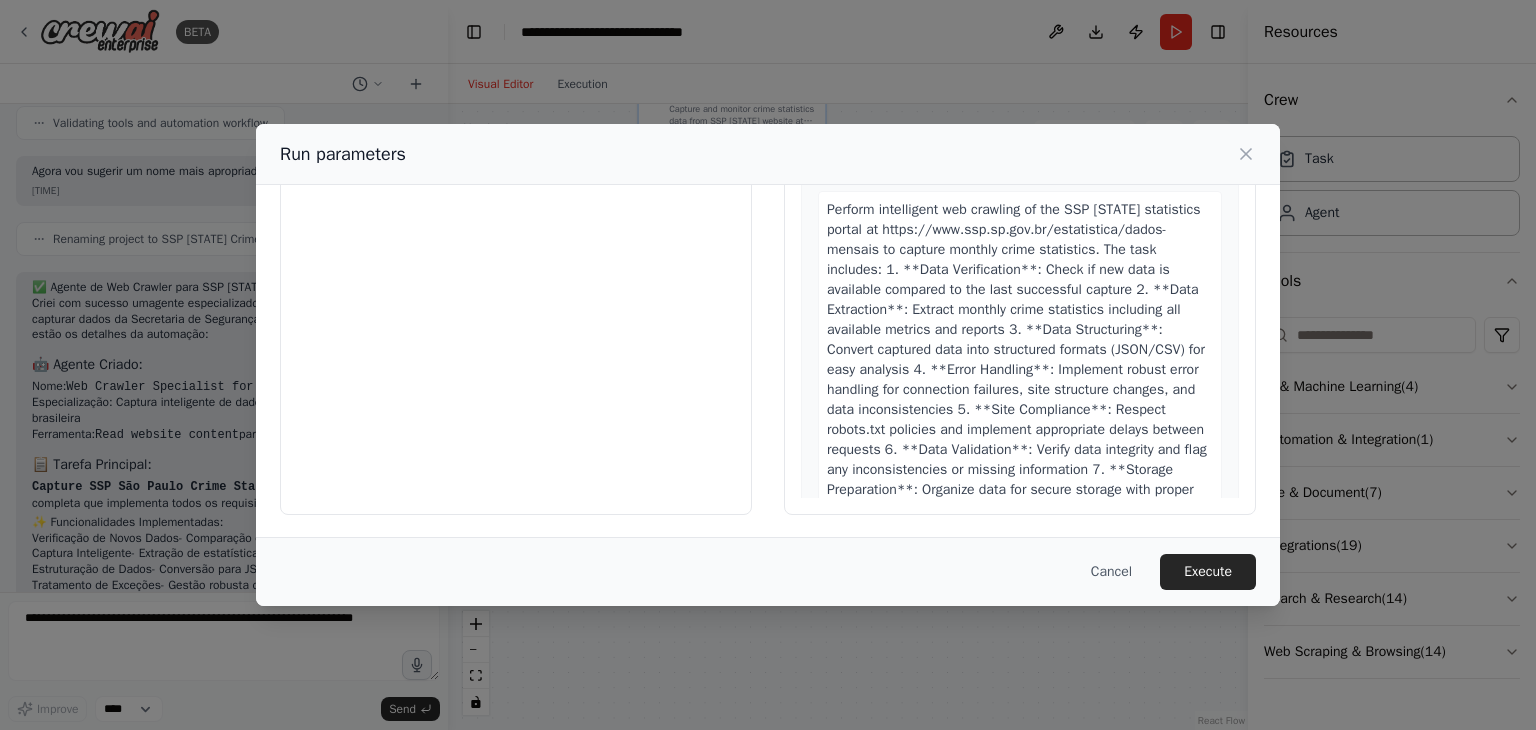 scroll, scrollTop: 169, scrollLeft: 0, axis: vertical 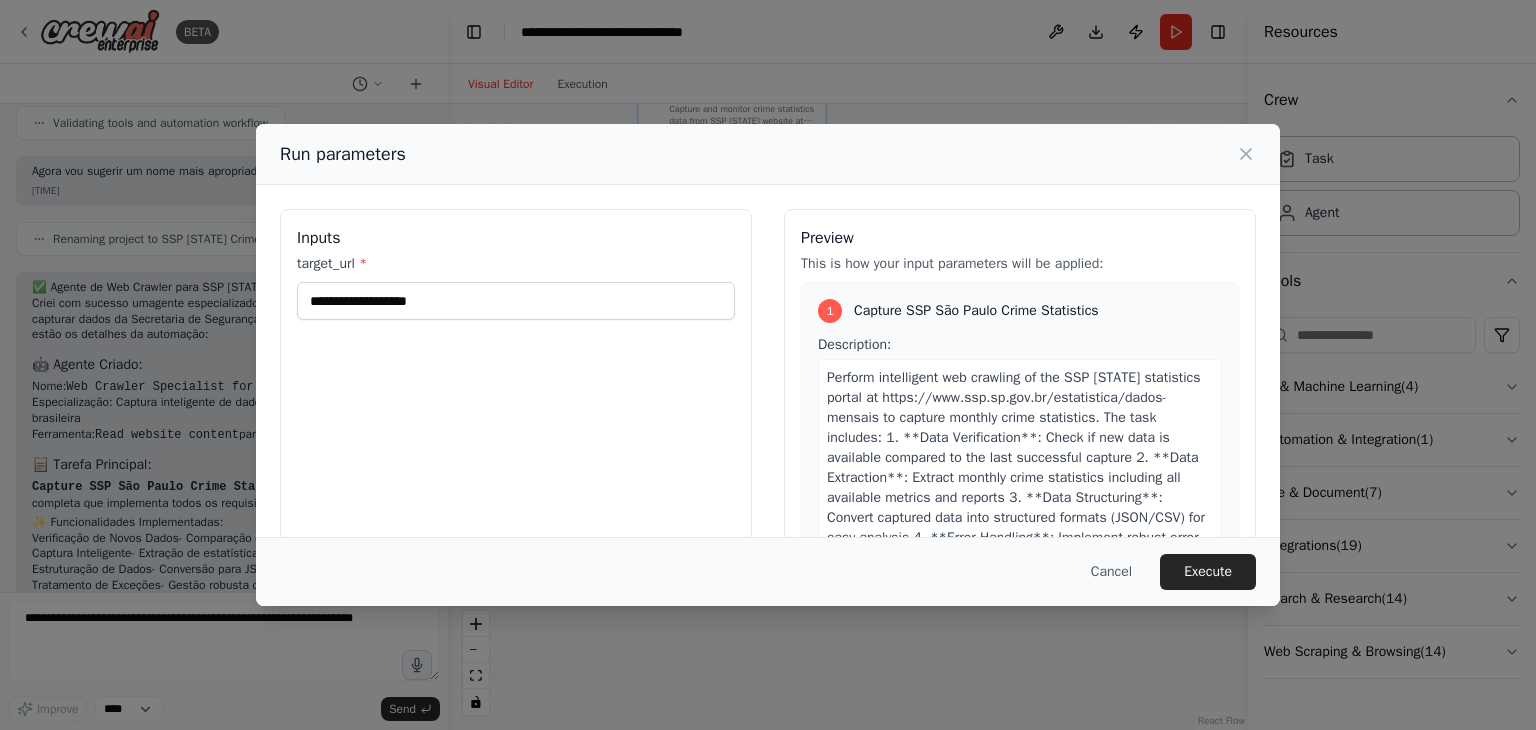 click on "target_url" at bounding box center [936, 718] 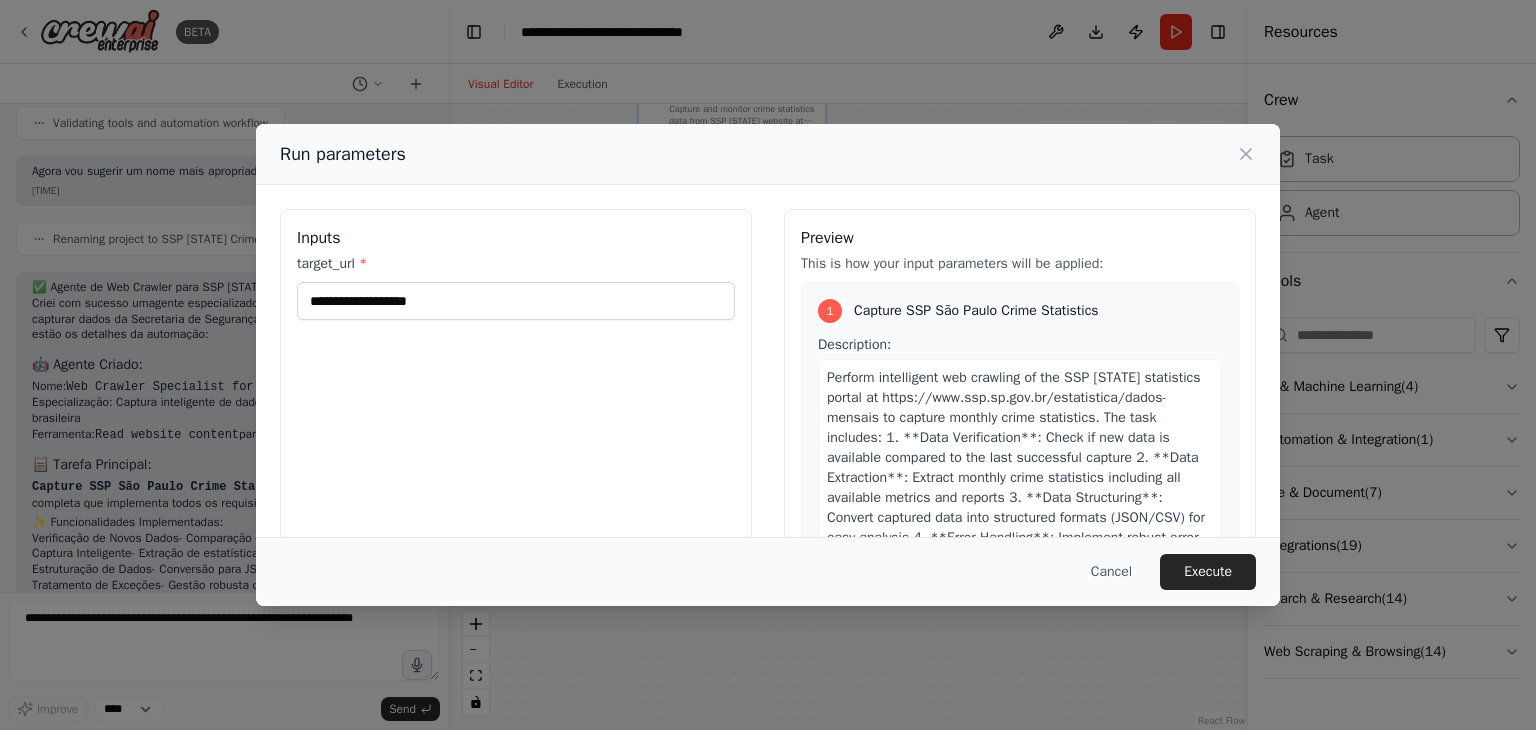 drag, startPoint x: 824, startPoint y: 418, endPoint x: 1146, endPoint y: 417, distance: 322.00156 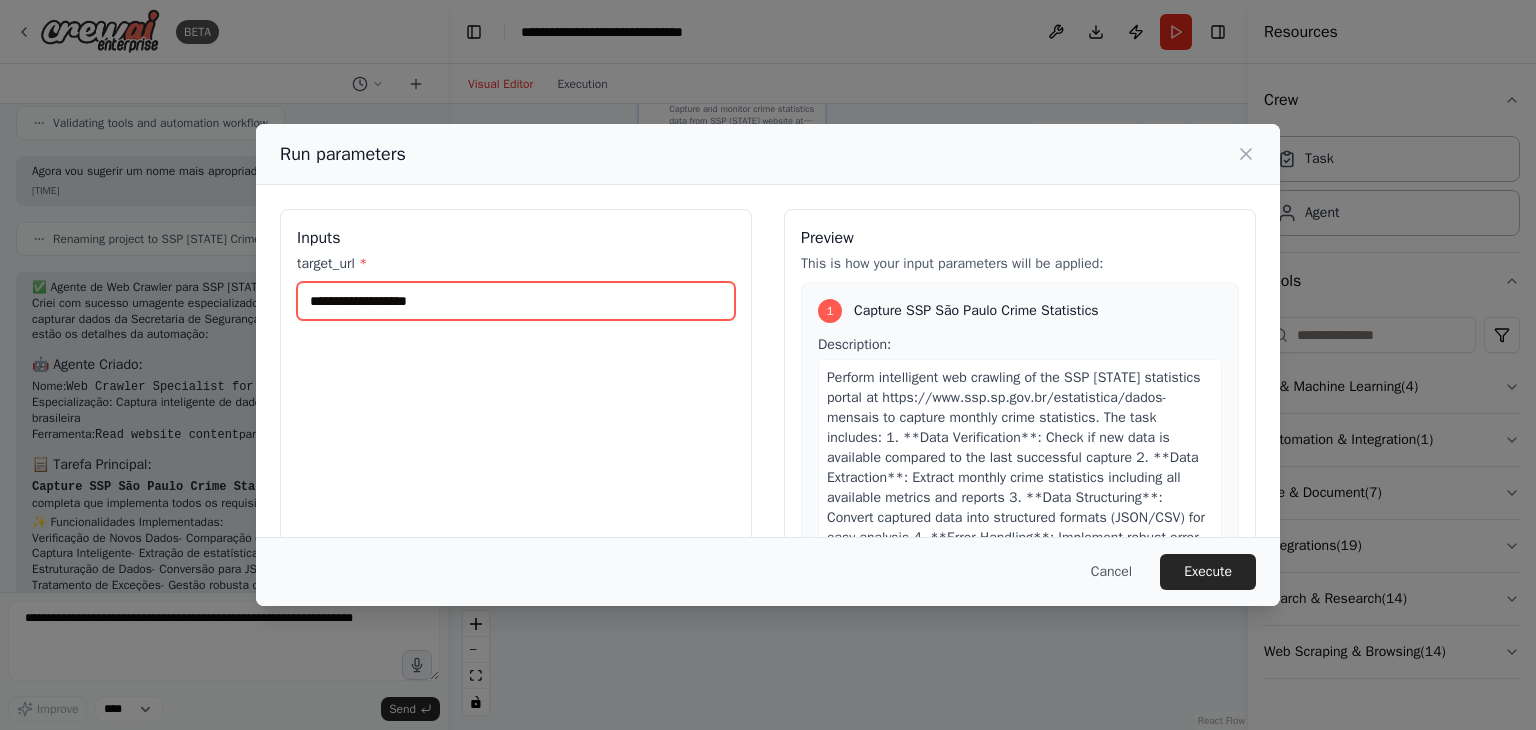 paste on "**********" 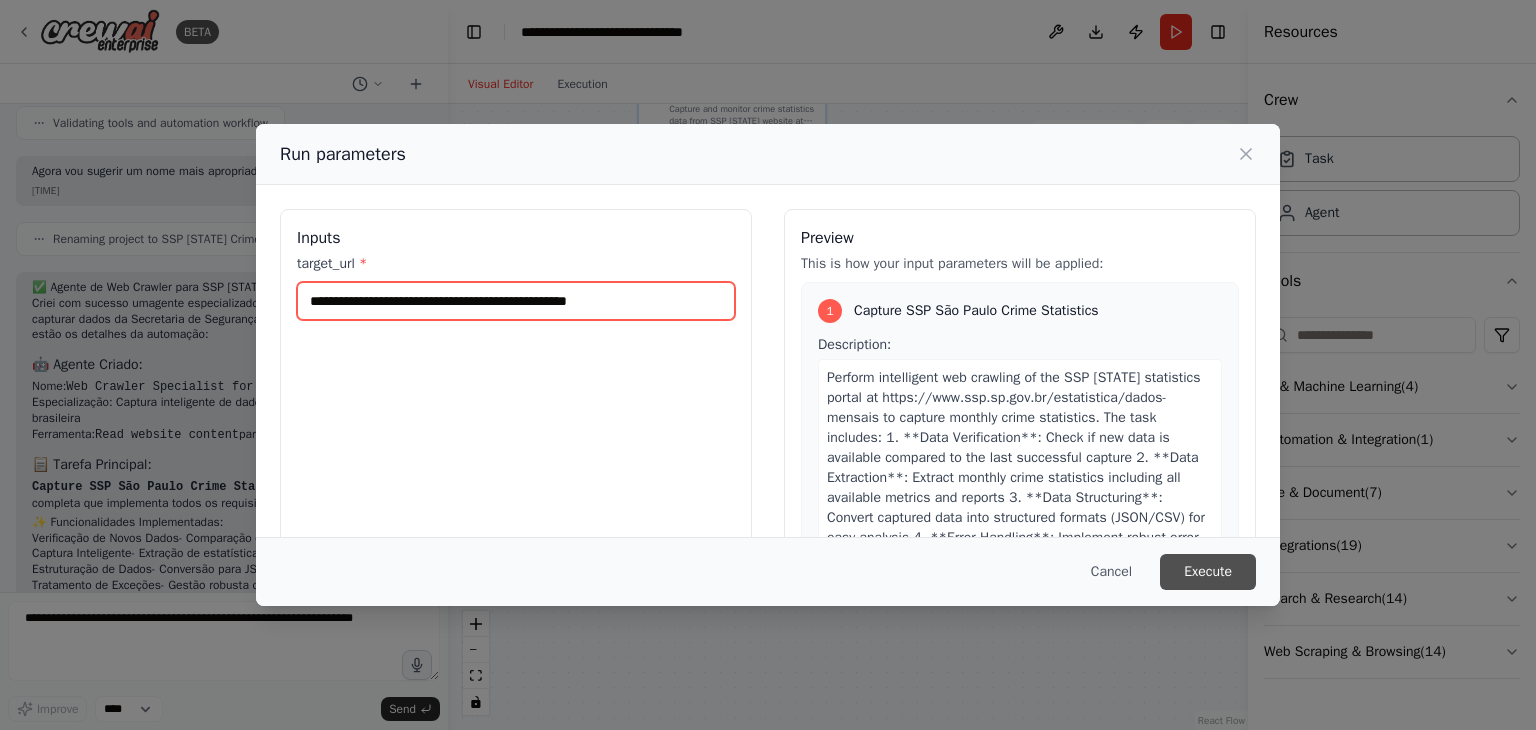 type on "**********" 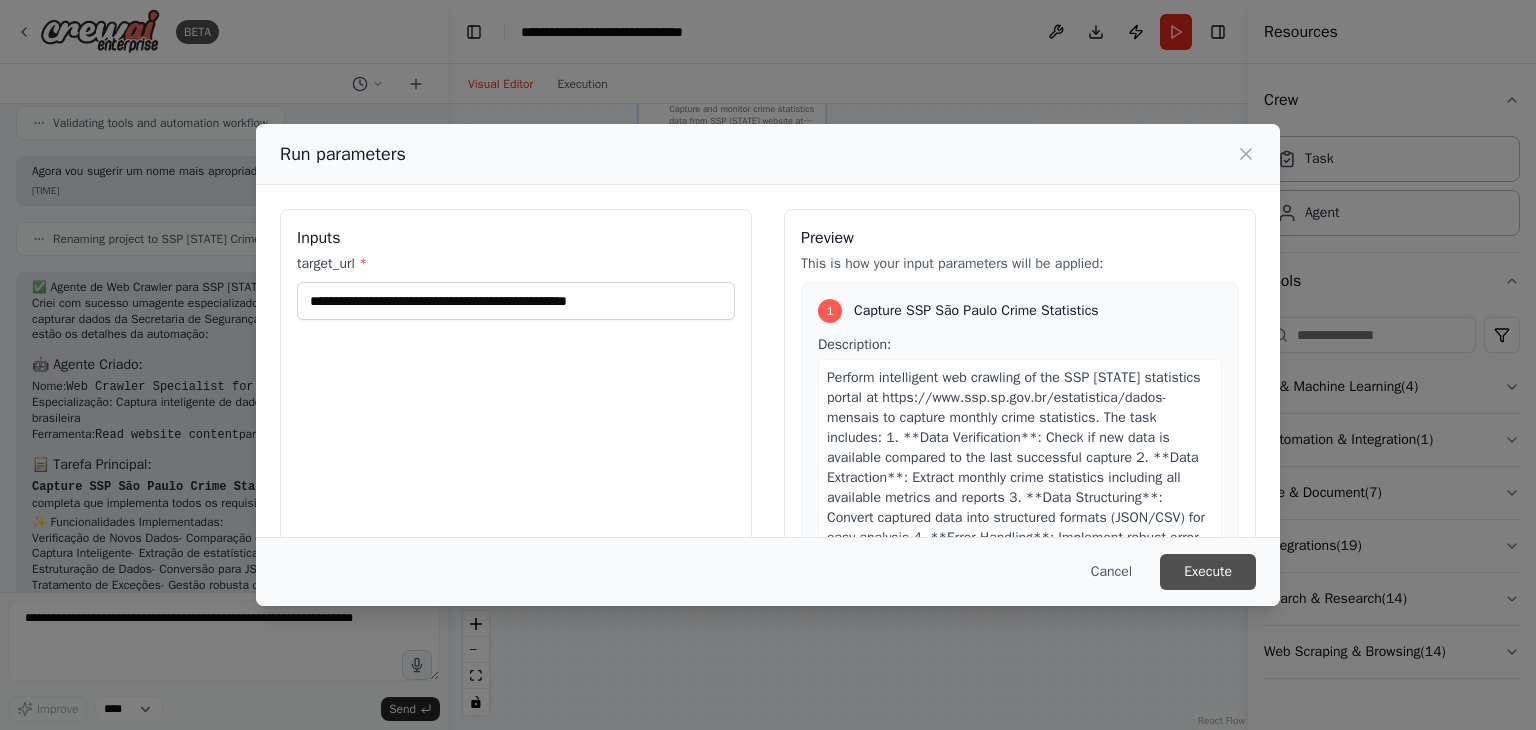 click on "Execute" at bounding box center [1208, 572] 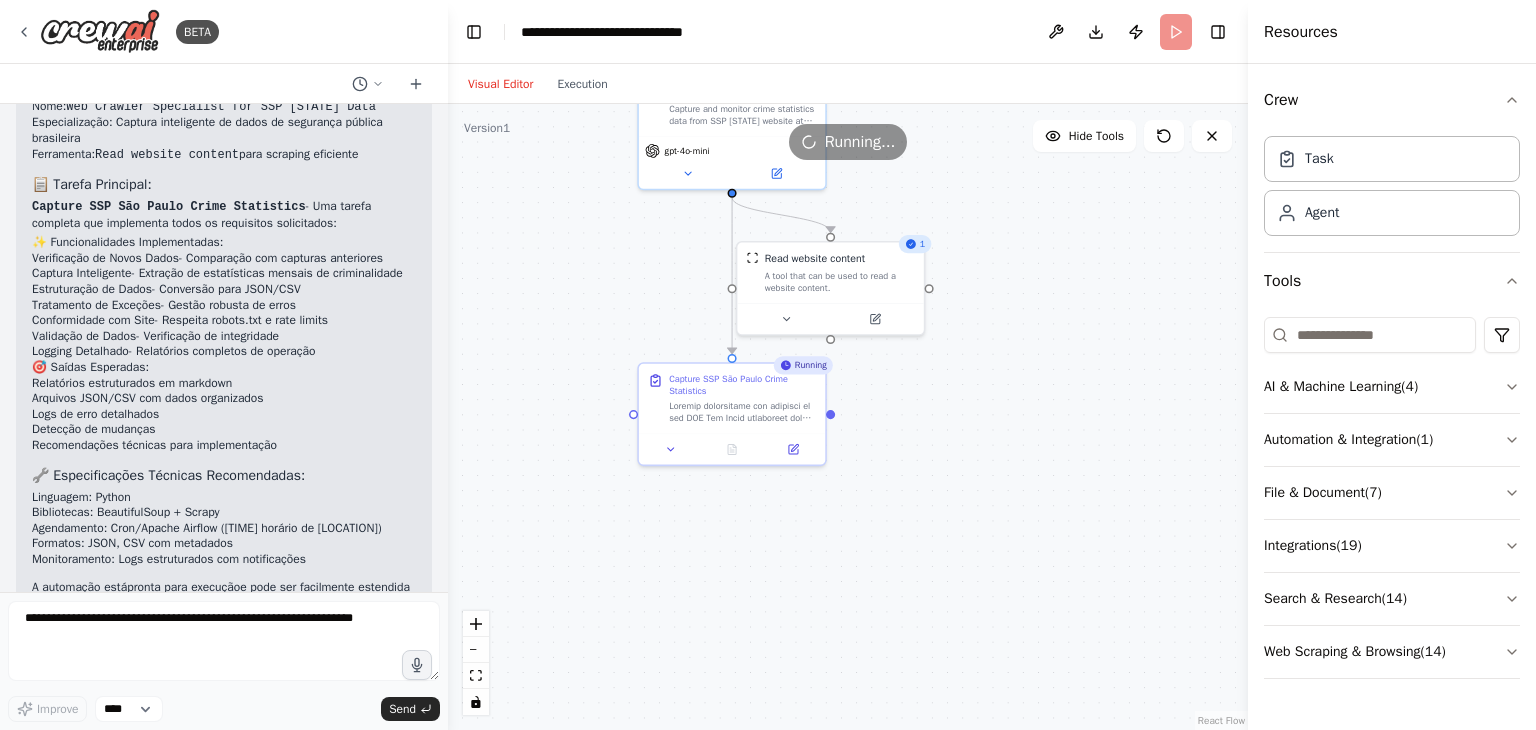 scroll, scrollTop: 1604, scrollLeft: 0, axis: vertical 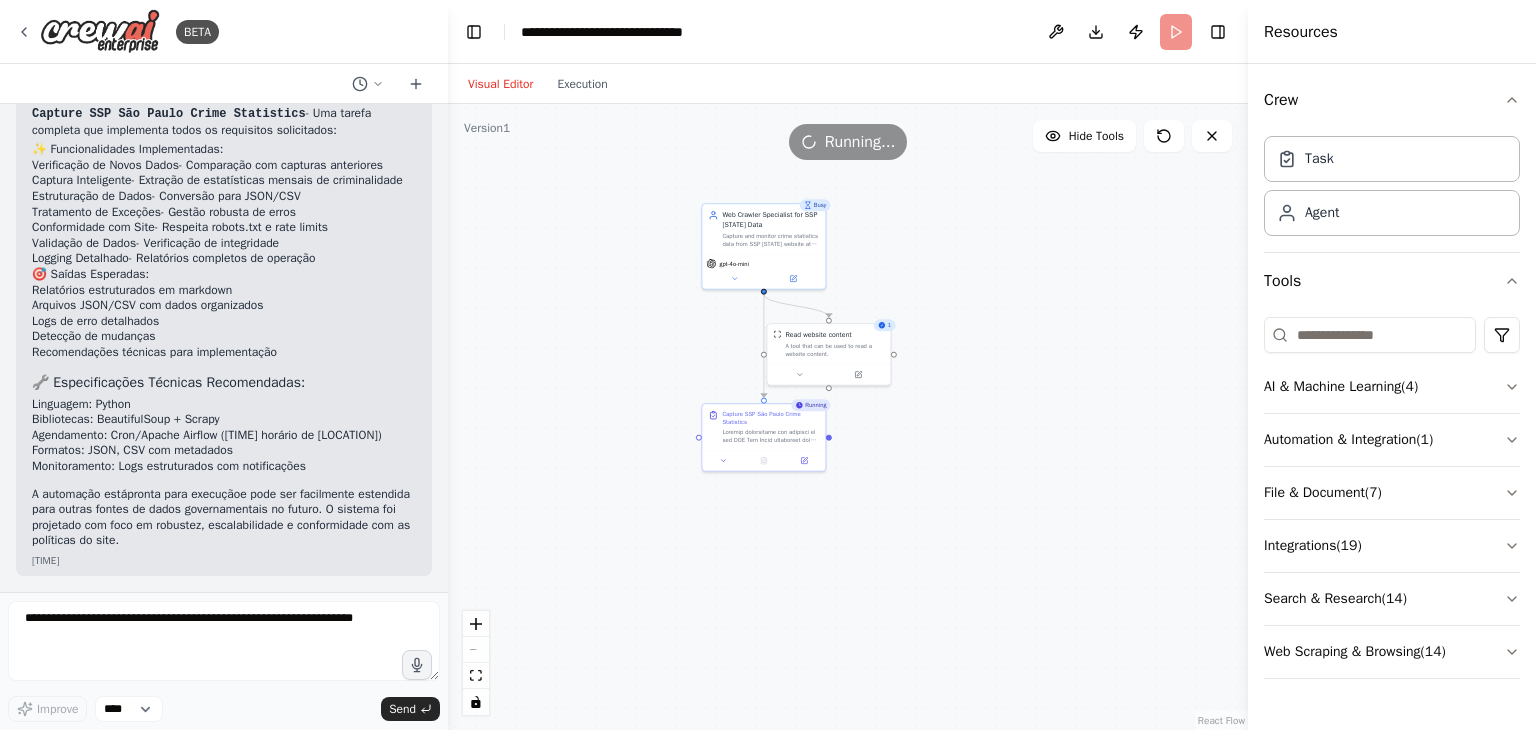 drag, startPoint x: 828, startPoint y: 500, endPoint x: 916, endPoint y: 545, distance: 98.83825 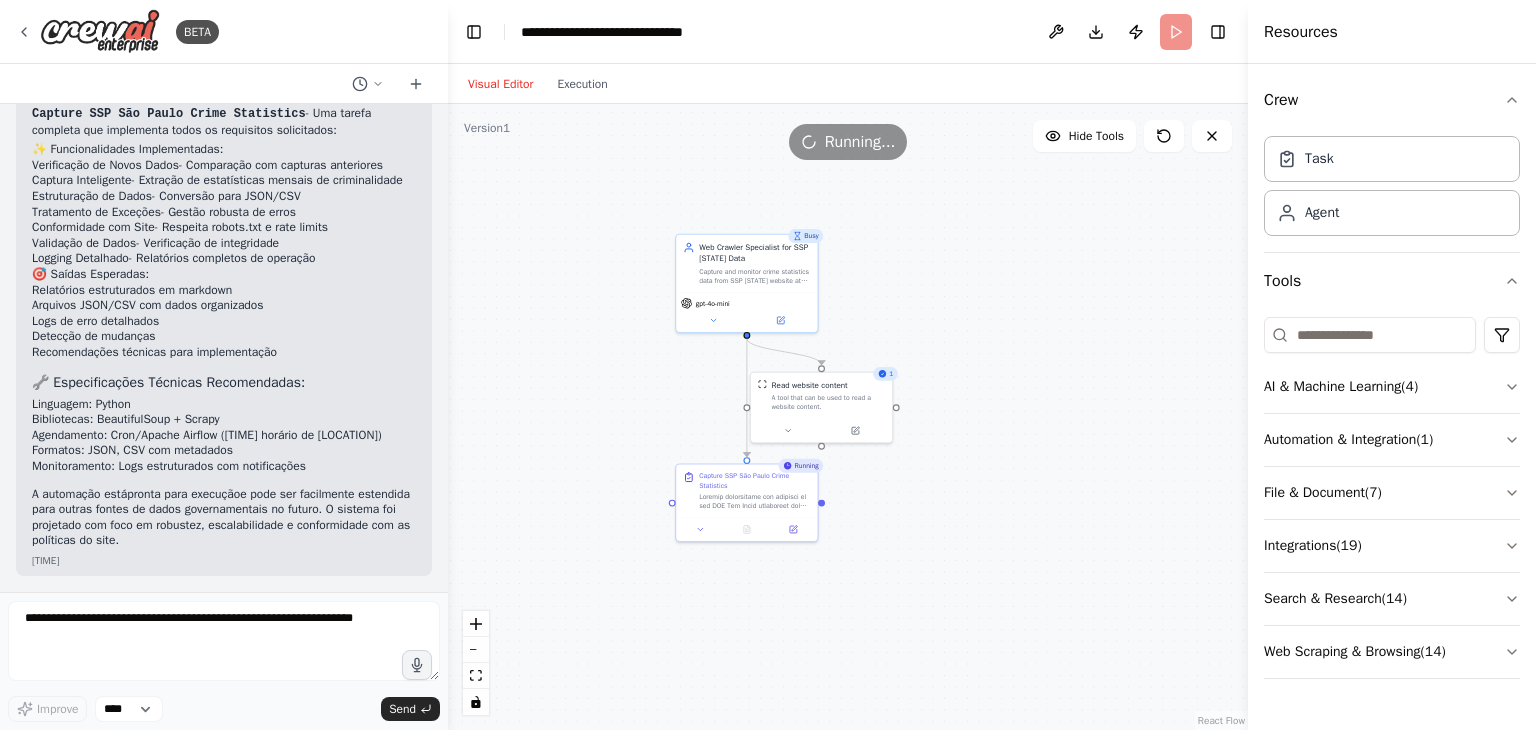 drag, startPoint x: 971, startPoint y: 299, endPoint x: 976, endPoint y: 358, distance: 59.211487 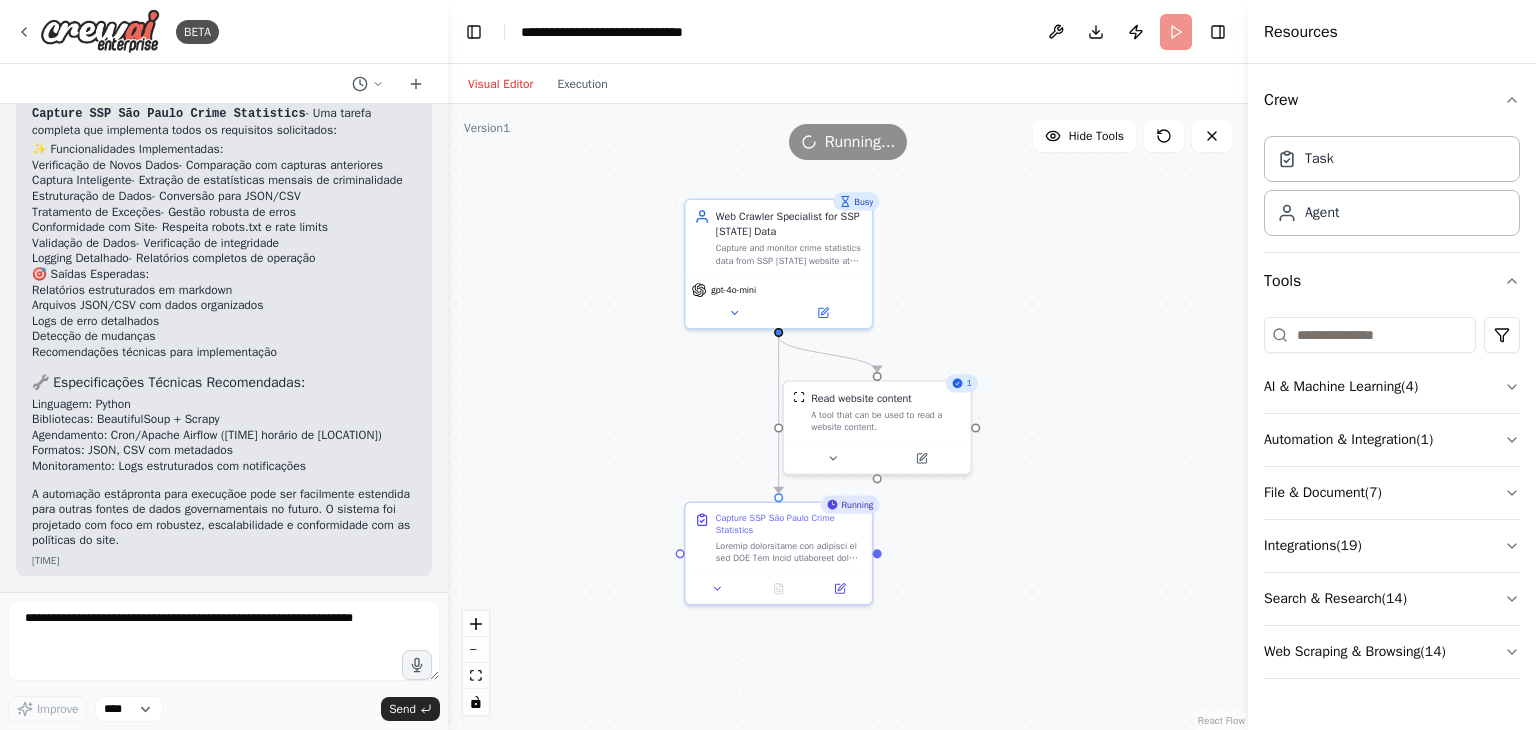 drag, startPoint x: 948, startPoint y: 353, endPoint x: 1053, endPoint y: 336, distance: 106.36729 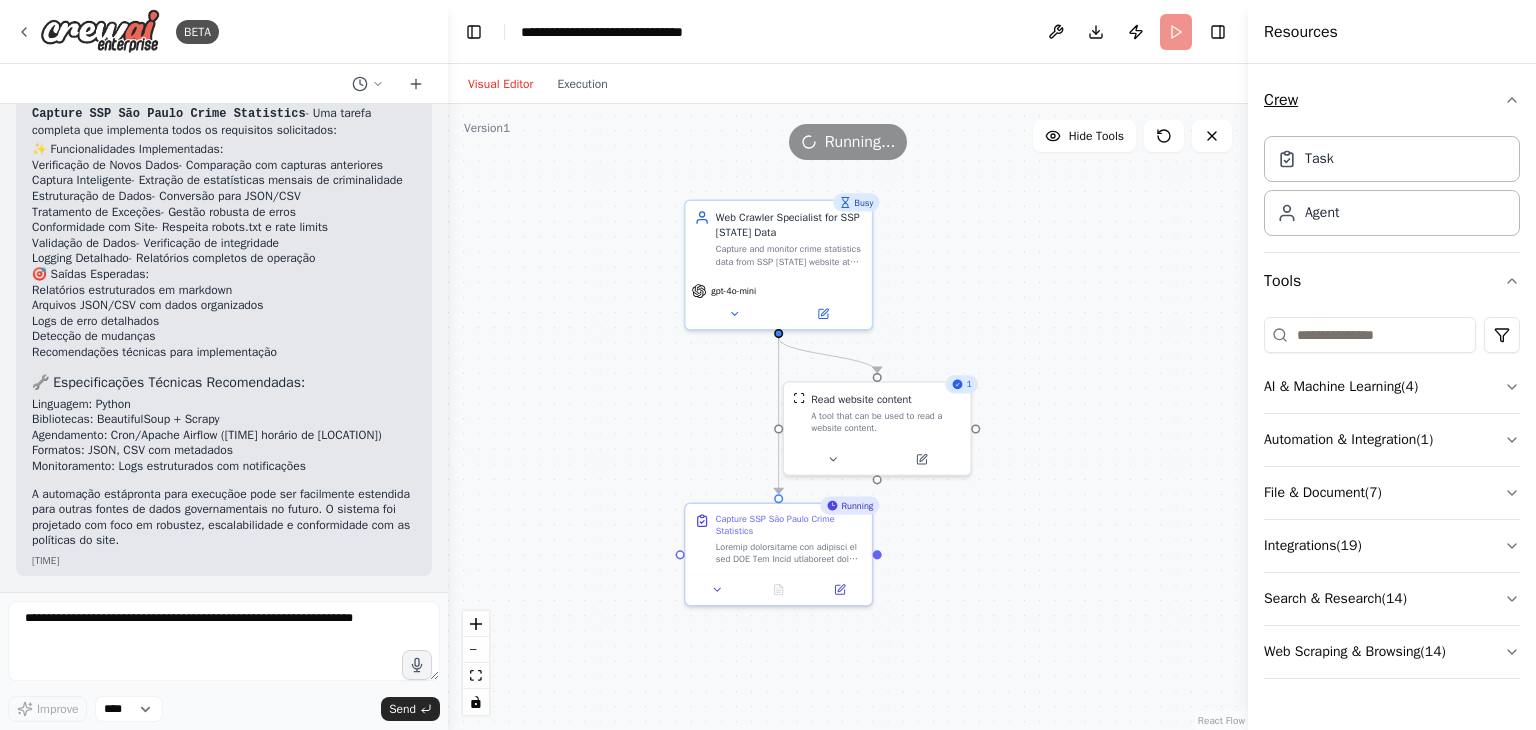 click 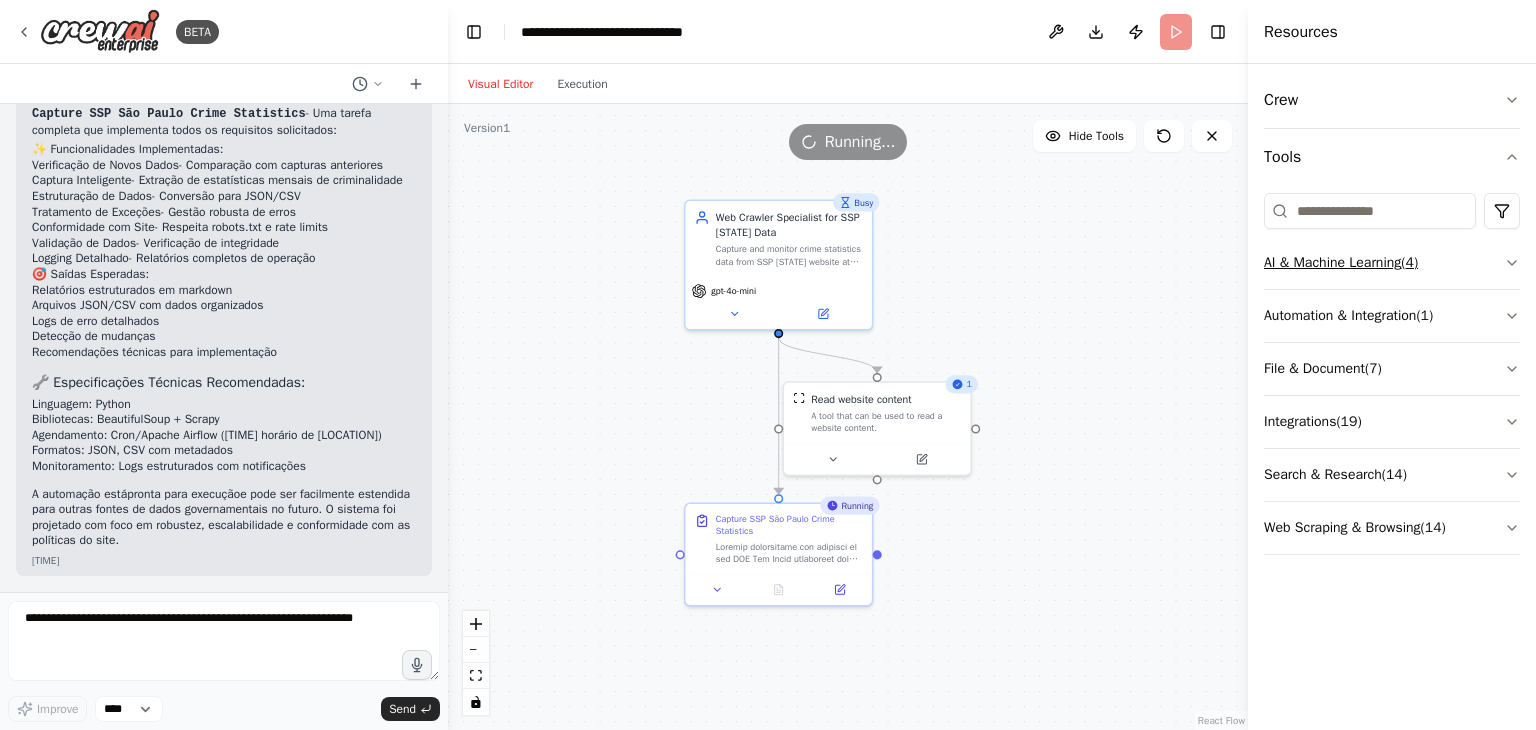 click 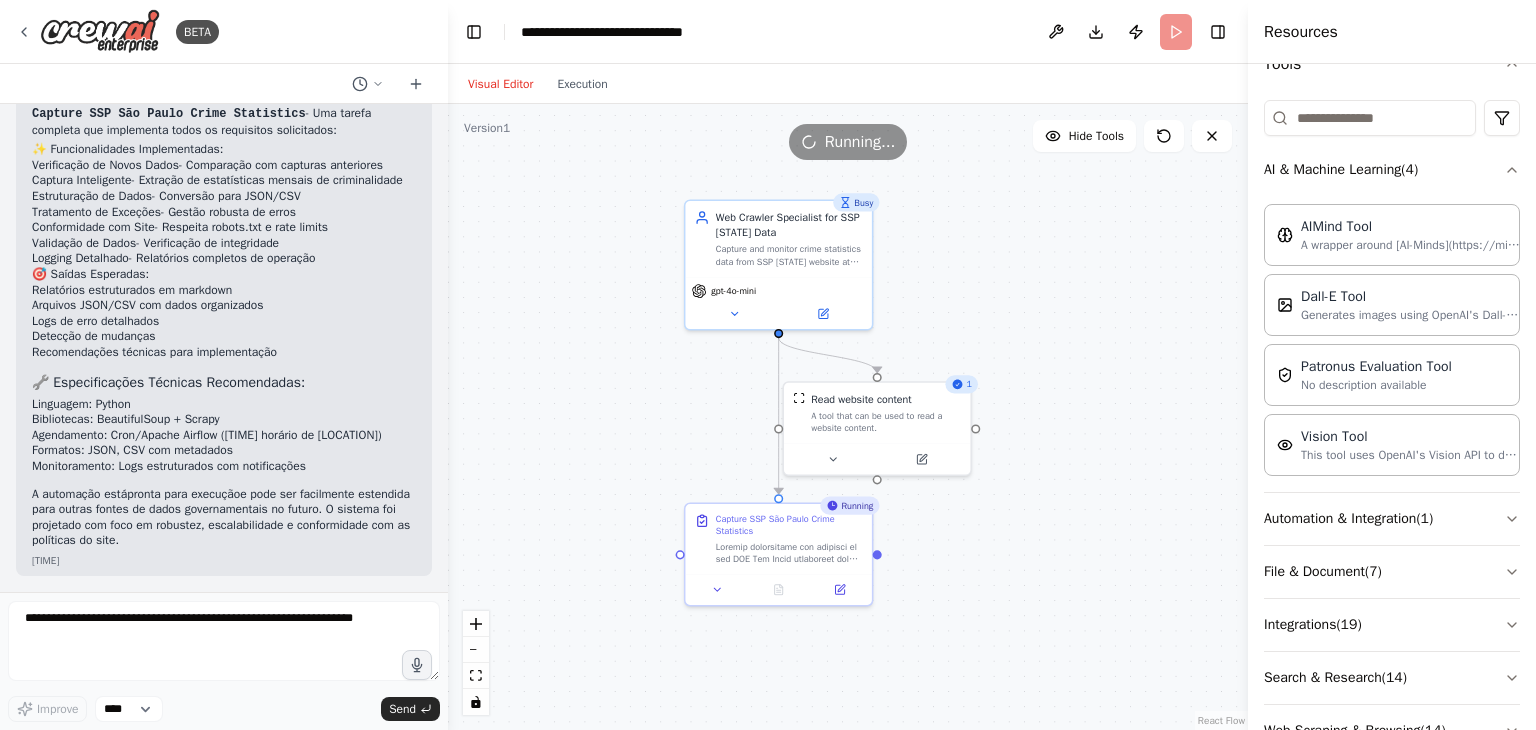 scroll, scrollTop: 50, scrollLeft: 0, axis: vertical 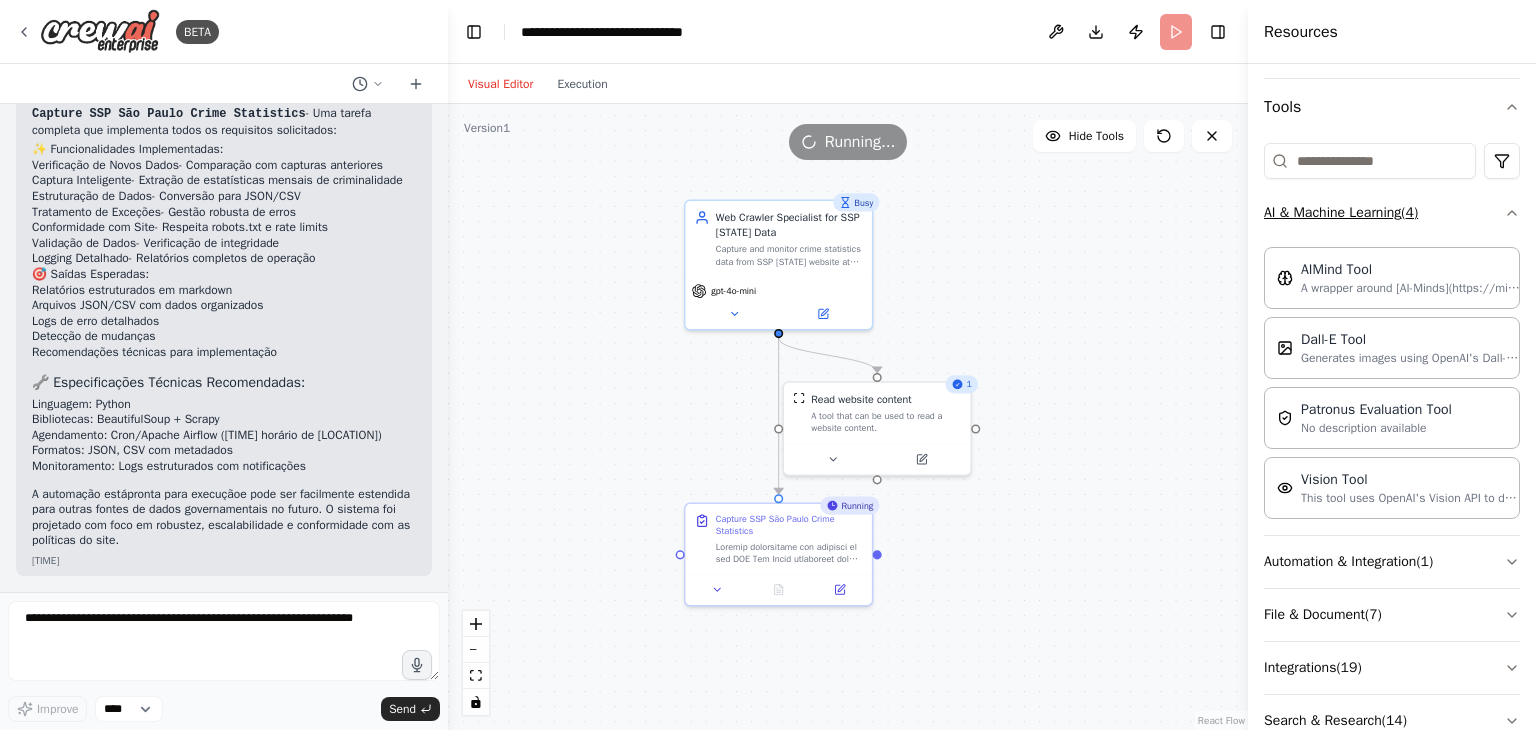 click 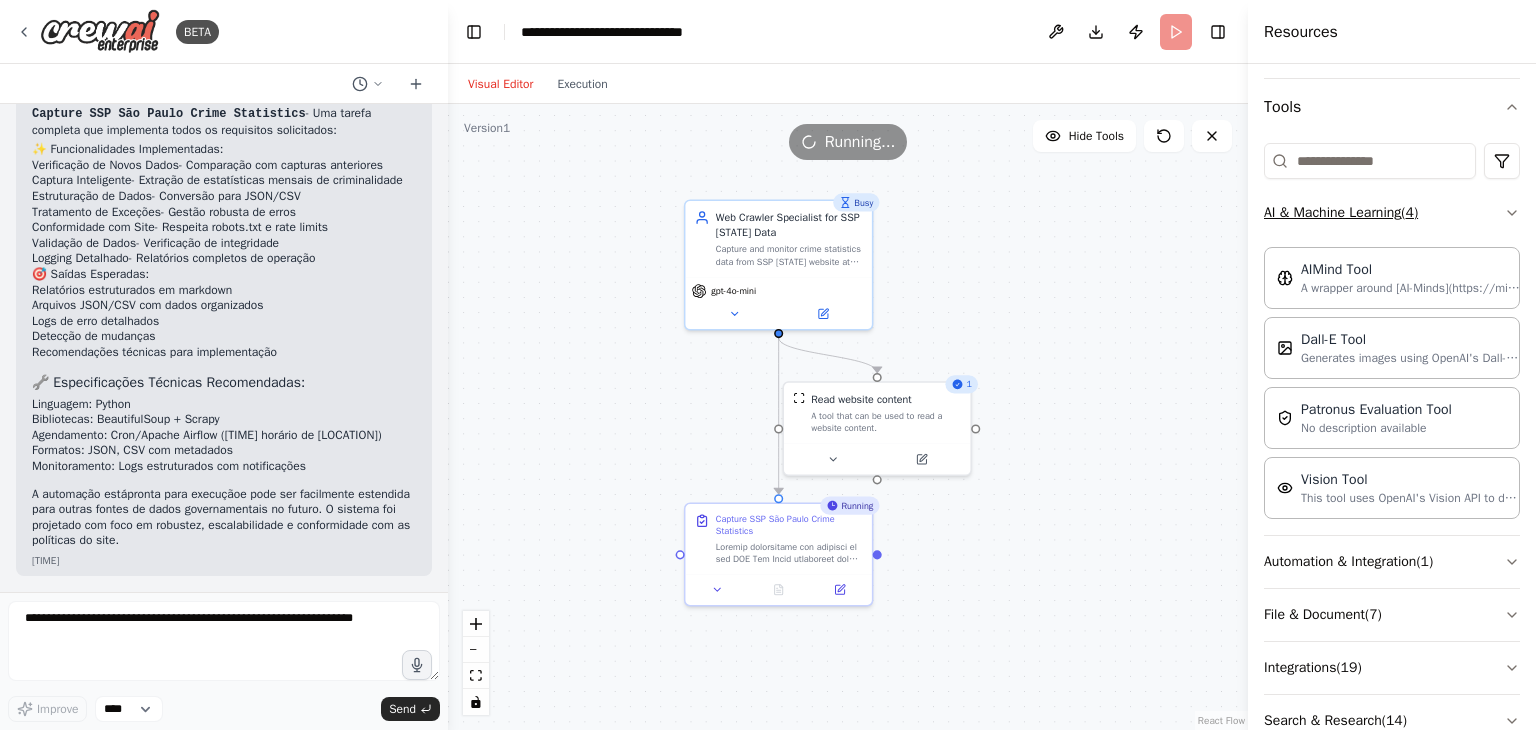 scroll, scrollTop: 0, scrollLeft: 0, axis: both 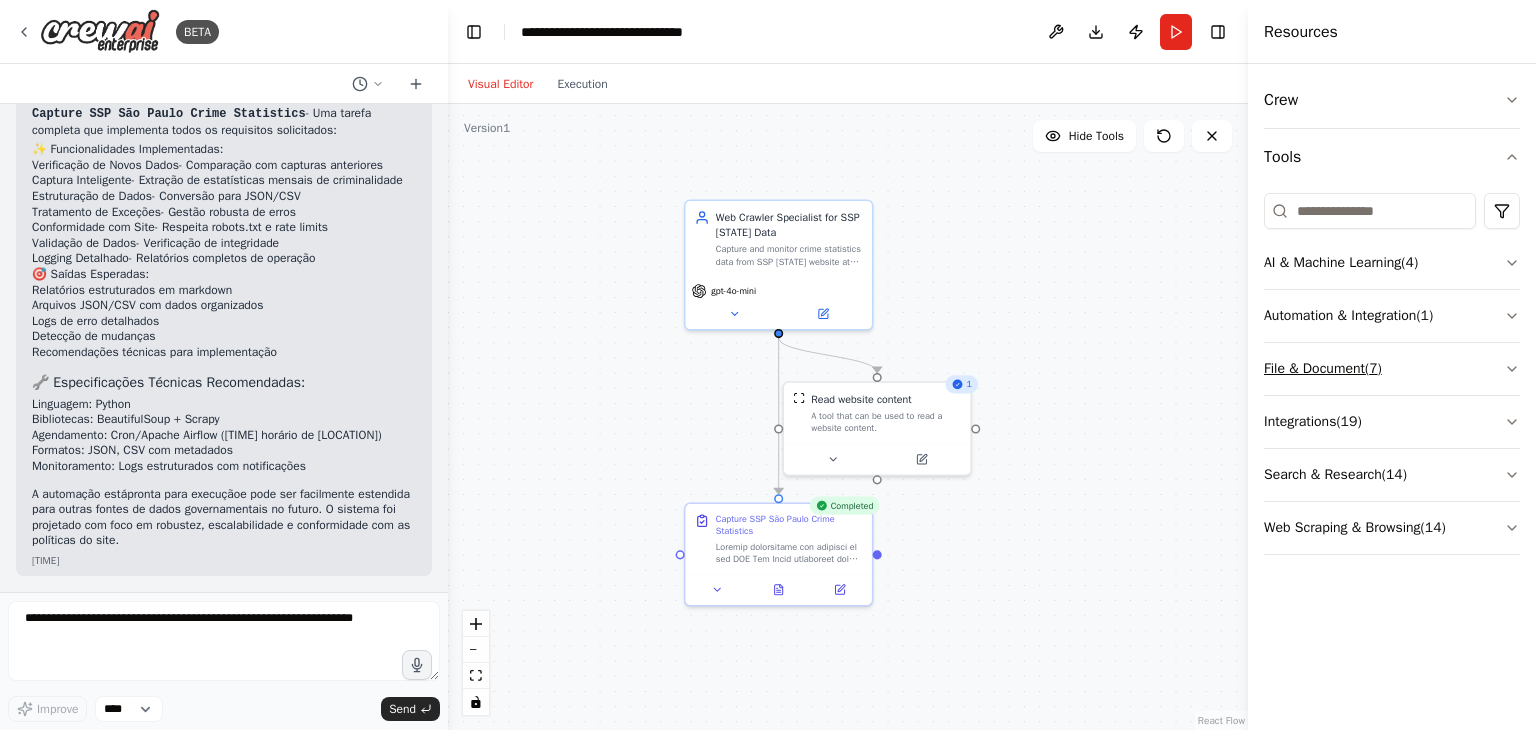 click on "File & Document  ( 7 )" at bounding box center [1392, 369] 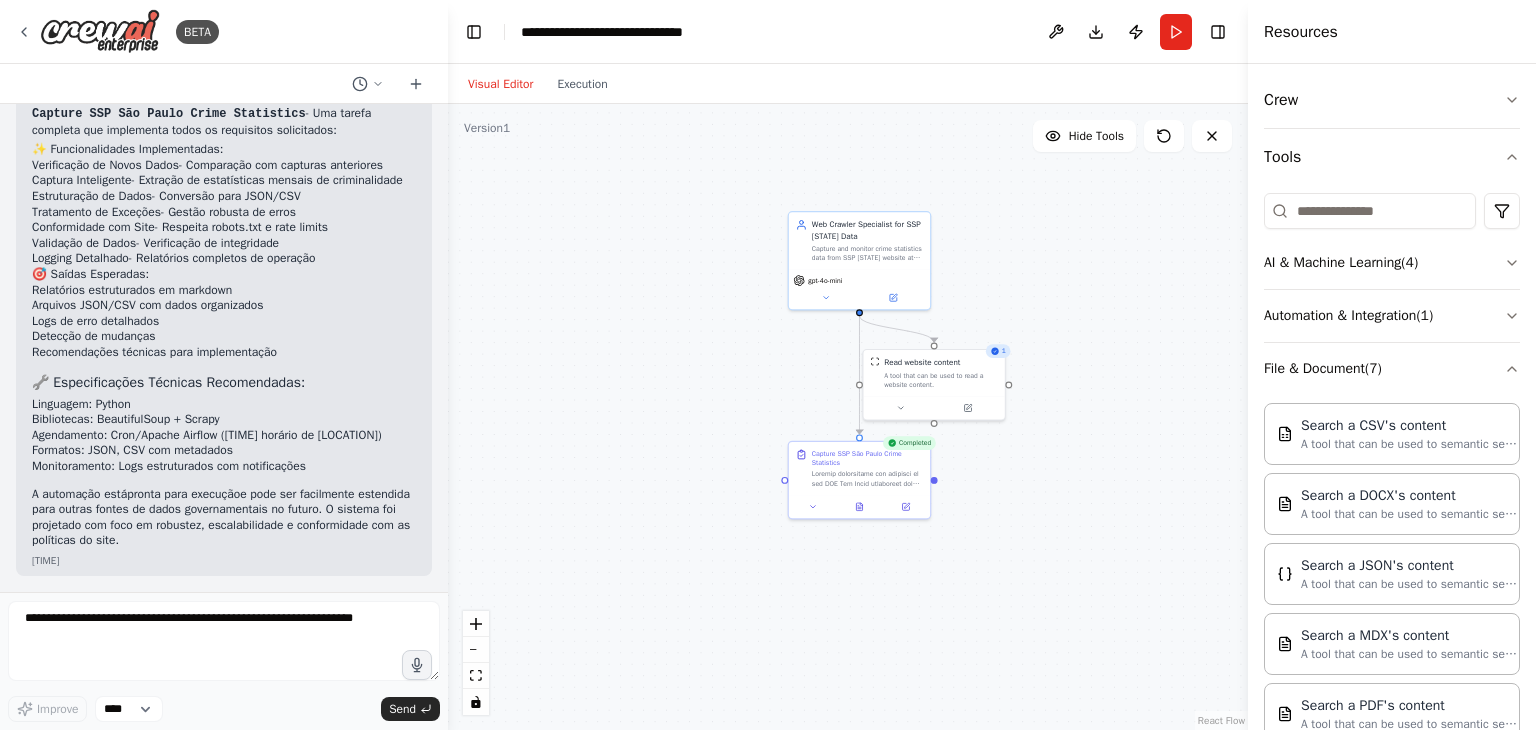 drag, startPoint x: 1137, startPoint y: 482, endPoint x: 1152, endPoint y: 476, distance: 16.155495 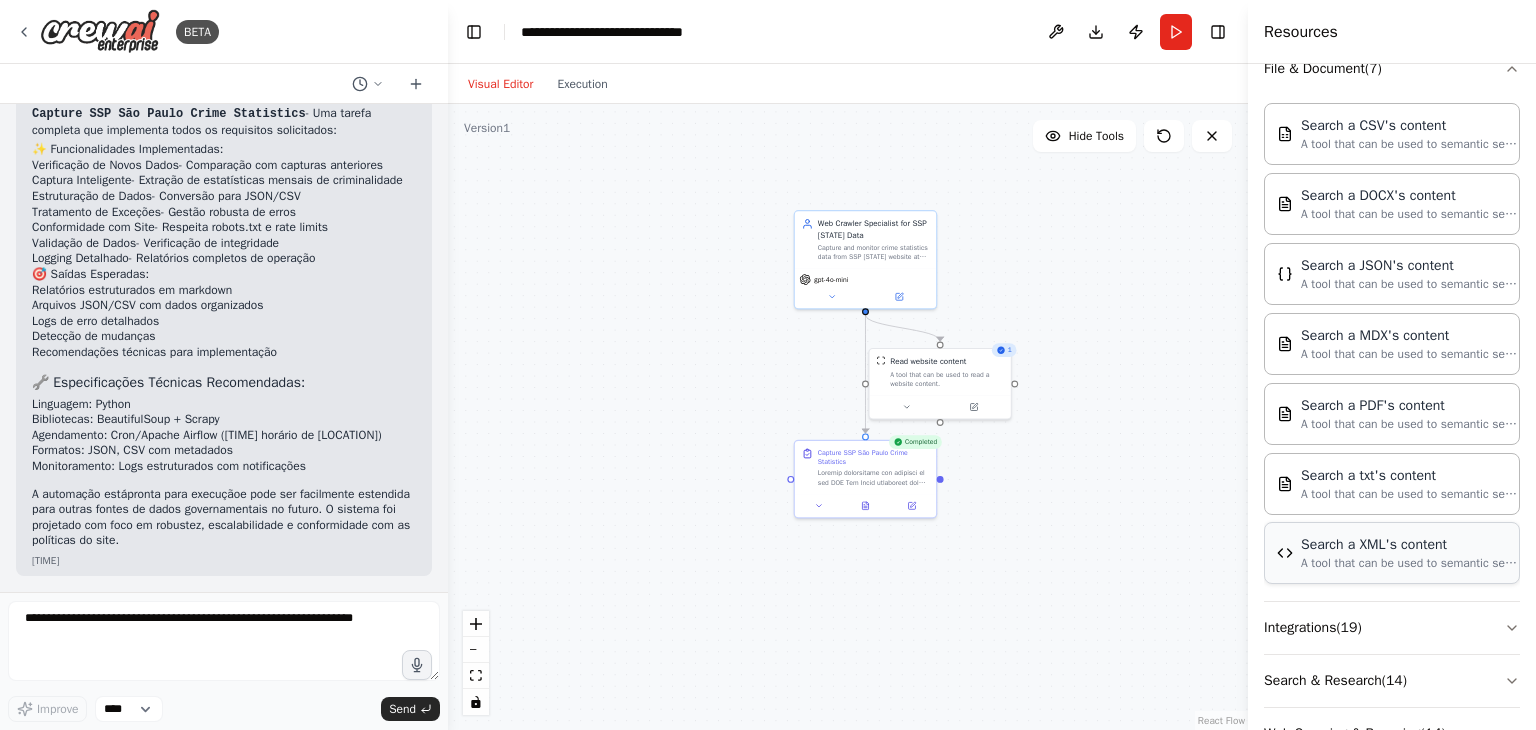 scroll, scrollTop: 359, scrollLeft: 0, axis: vertical 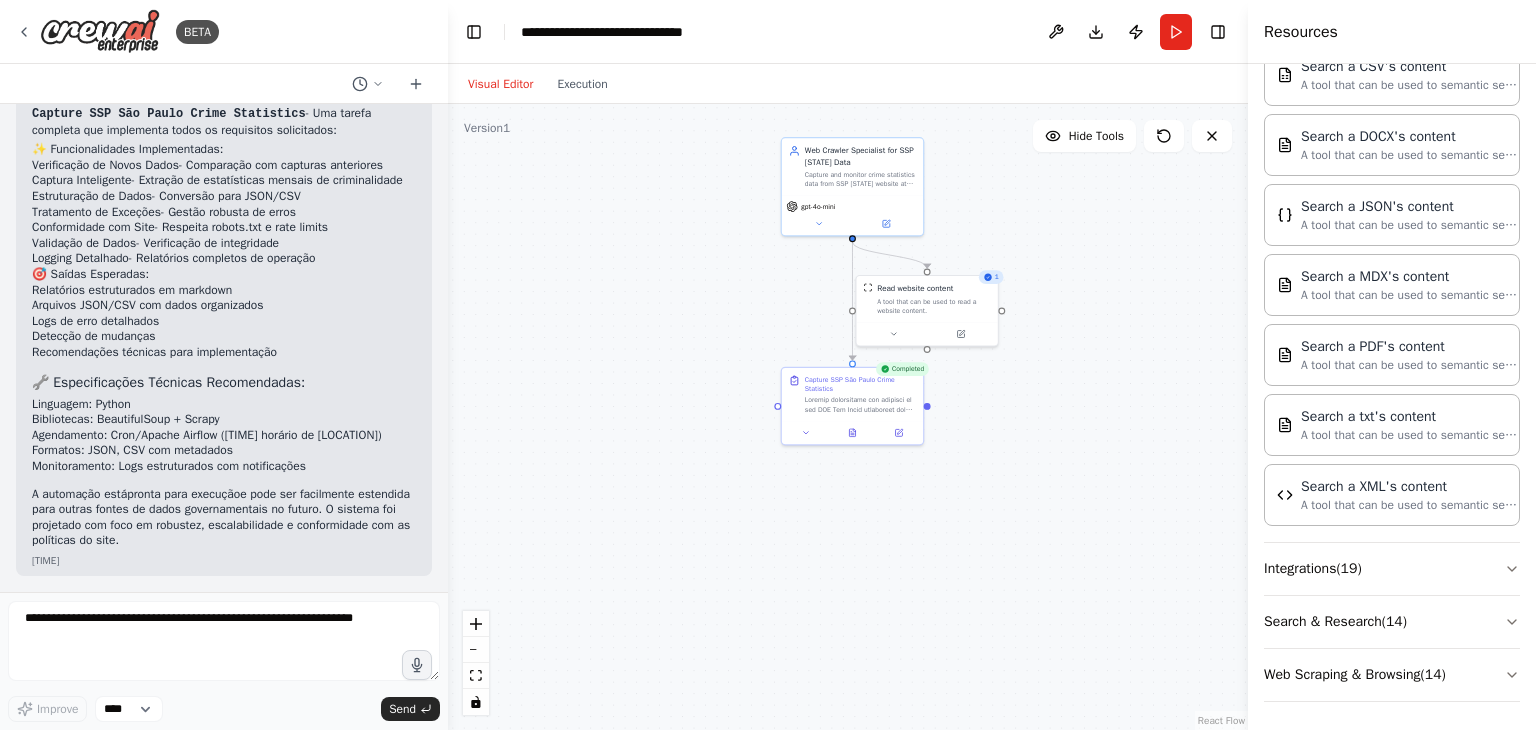 drag, startPoint x: 705, startPoint y: 557, endPoint x: 691, endPoint y: 483, distance: 75.31268 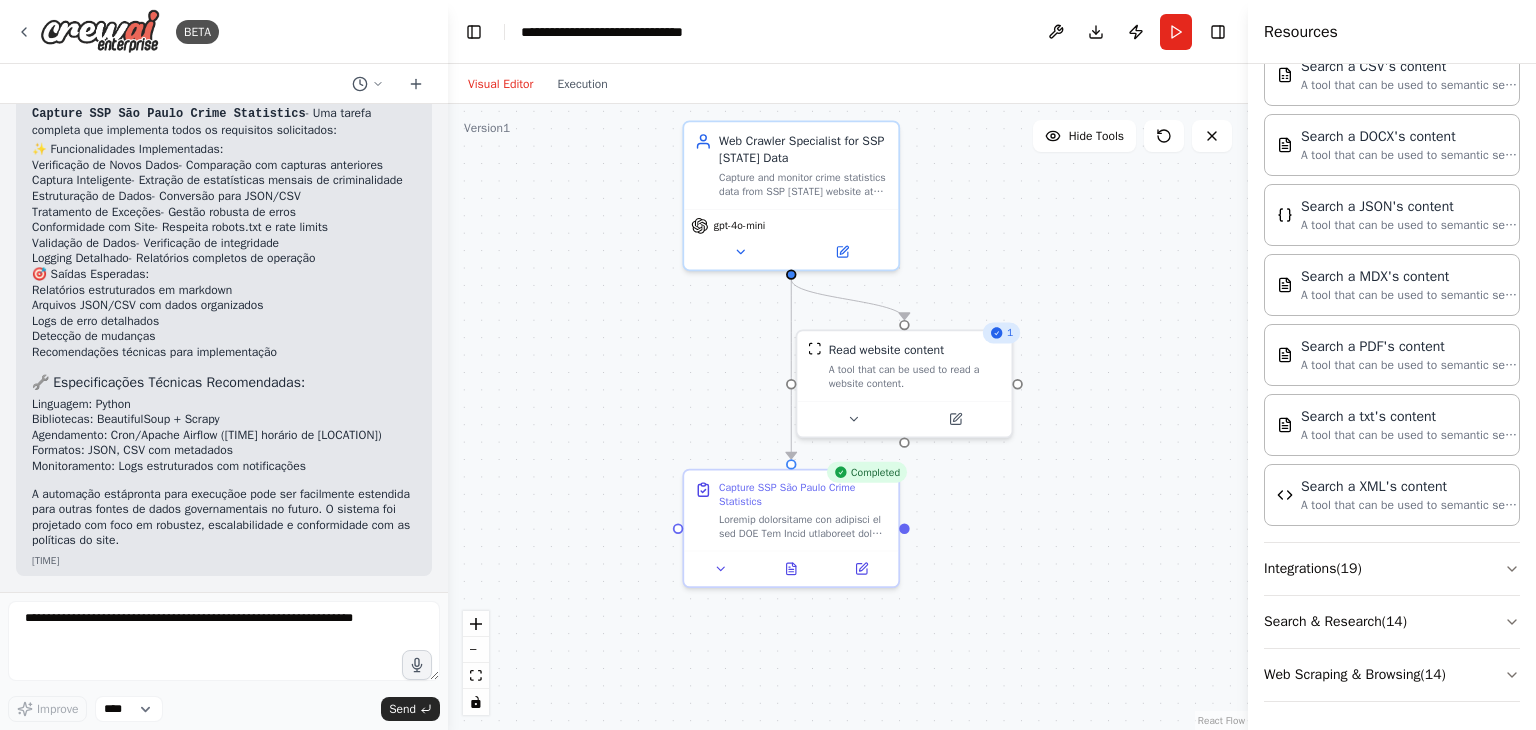 drag, startPoint x: 978, startPoint y: 429, endPoint x: 954, endPoint y: 611, distance: 183.57559 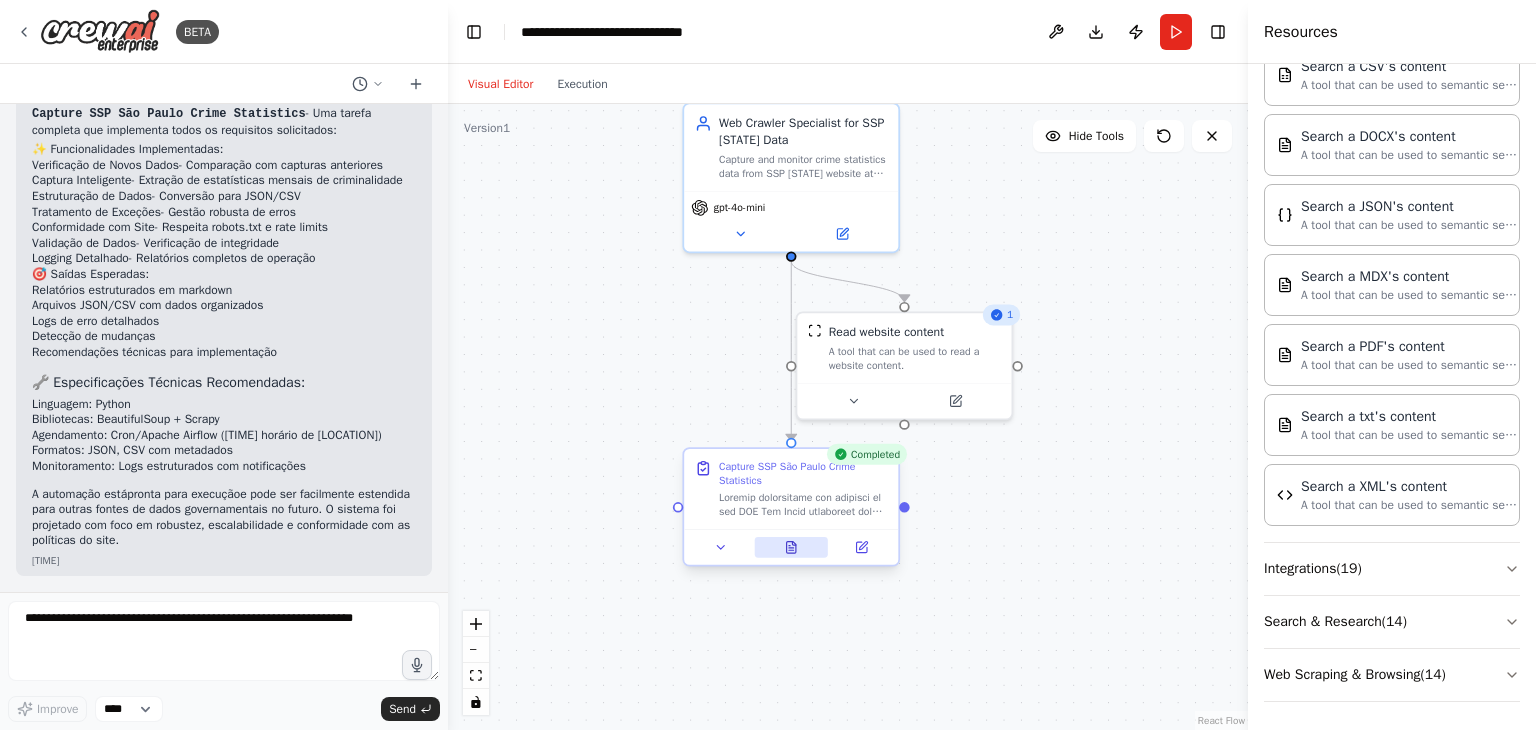 click at bounding box center (791, 547) 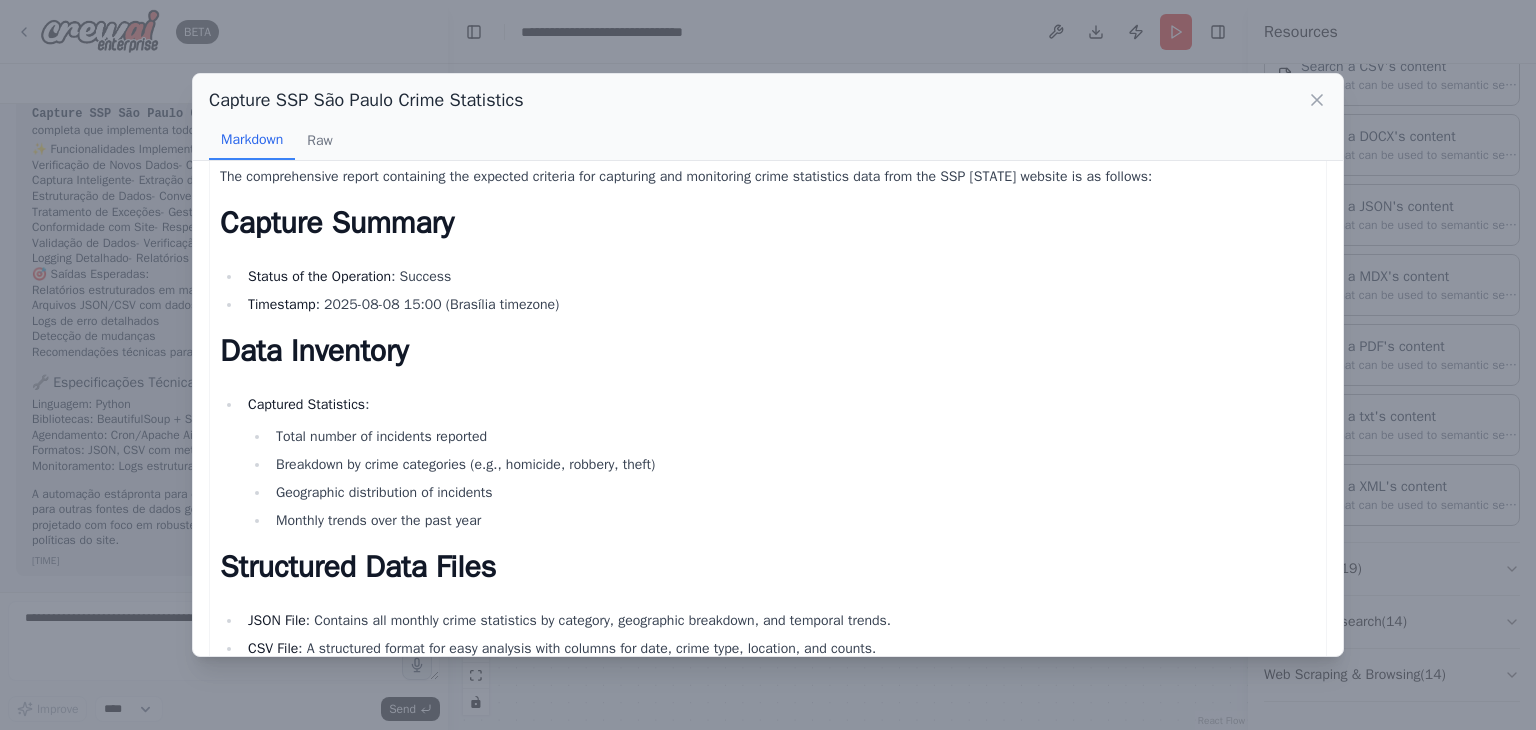 scroll, scrollTop: 0, scrollLeft: 0, axis: both 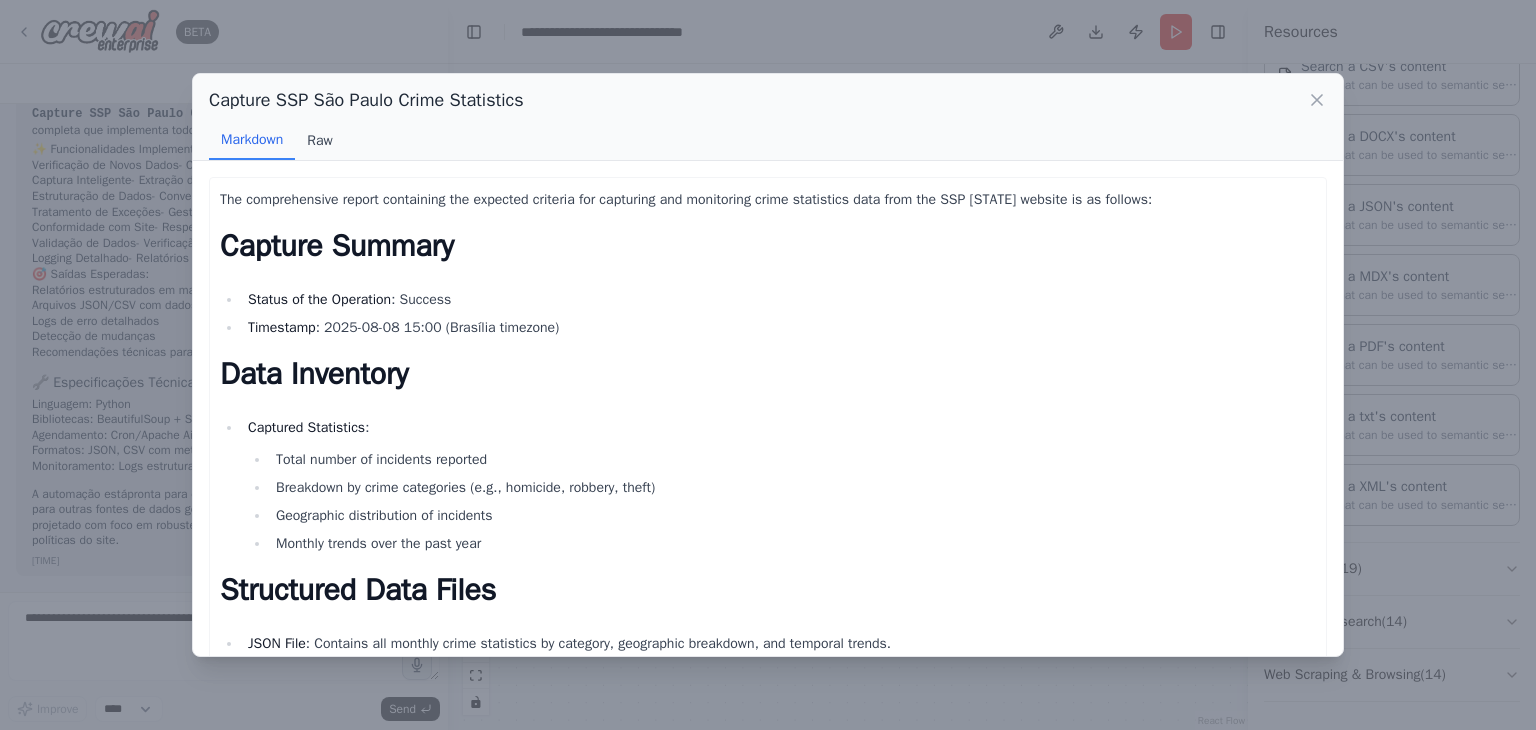 click on "Raw" at bounding box center [319, 141] 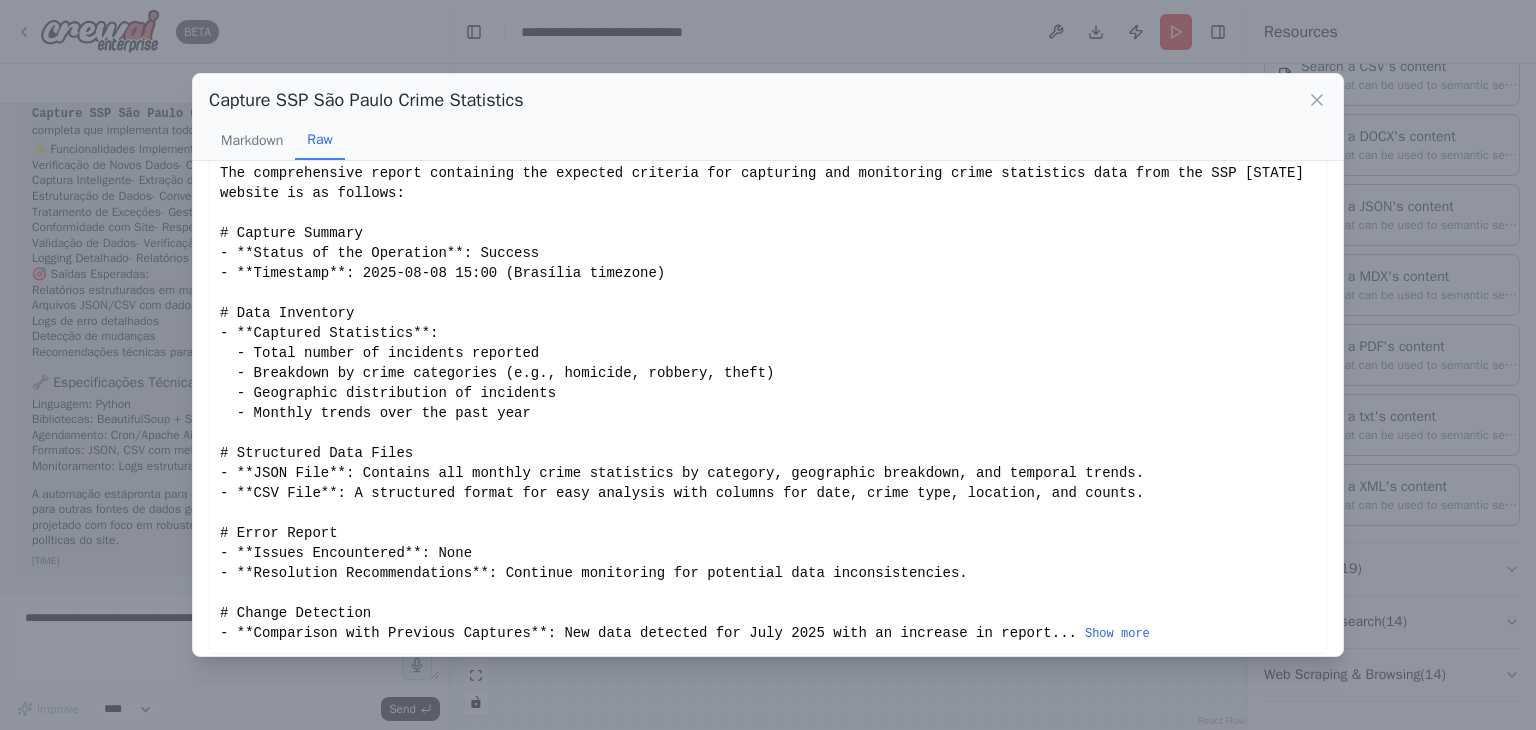 scroll, scrollTop: 37, scrollLeft: 0, axis: vertical 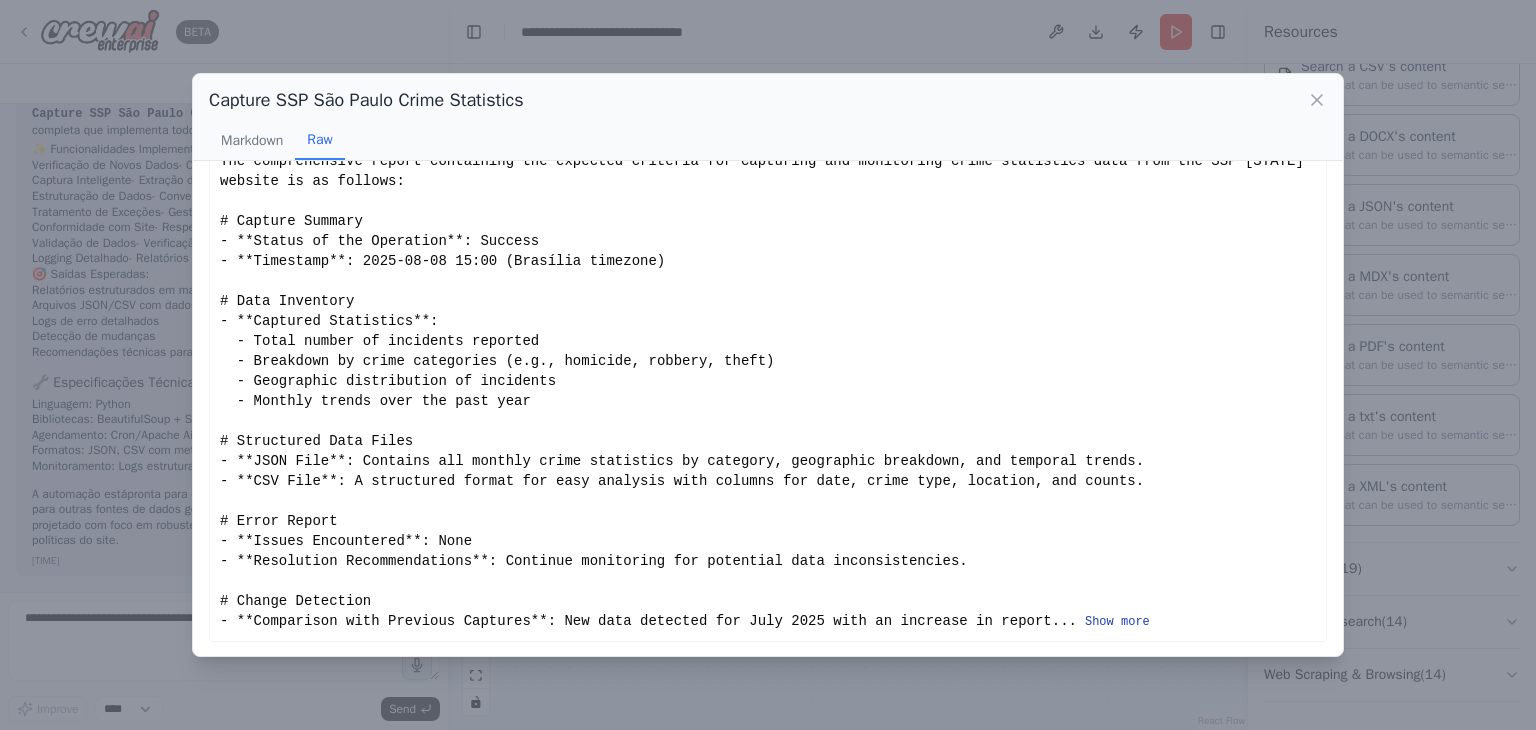 click on "Show more" at bounding box center [1117, 622] 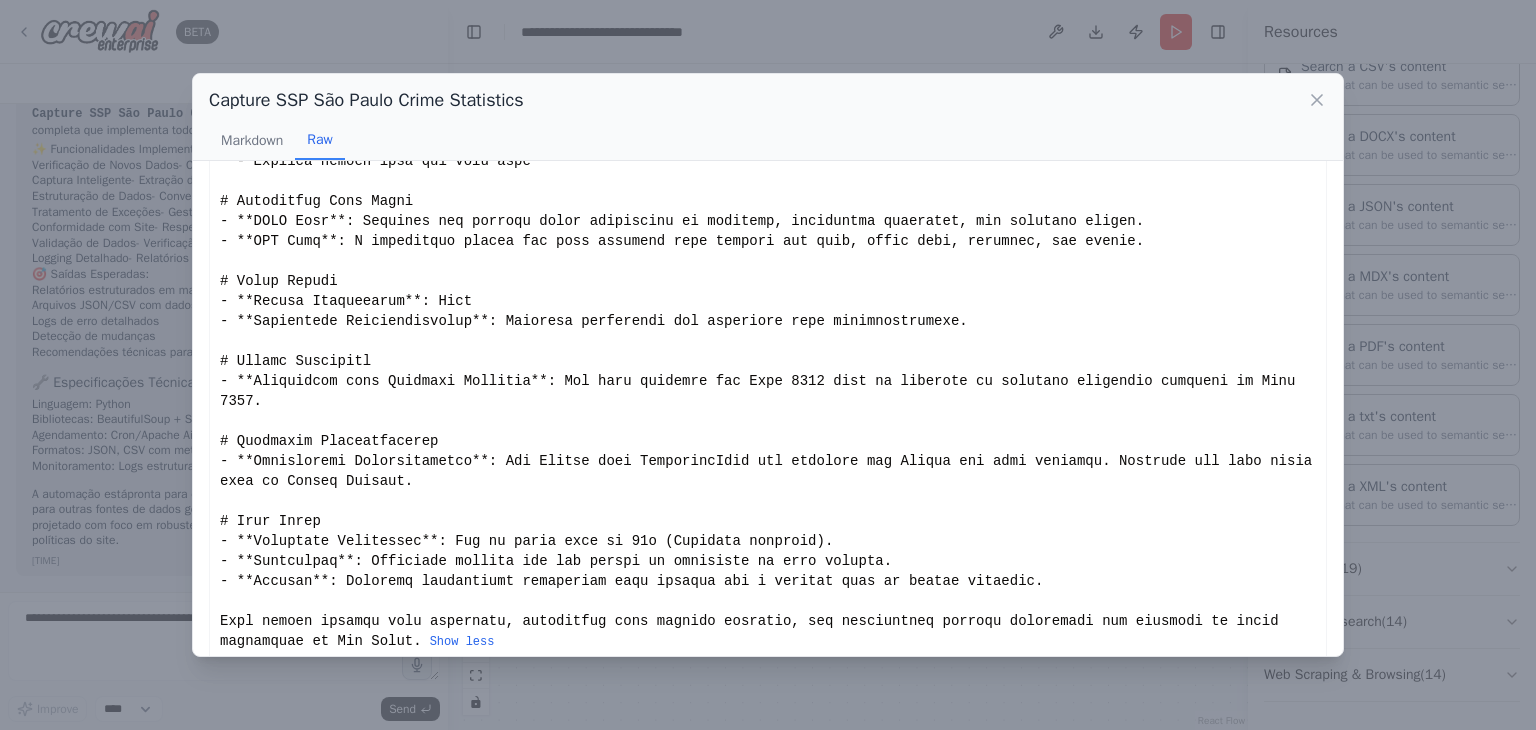 scroll, scrollTop: 0, scrollLeft: 0, axis: both 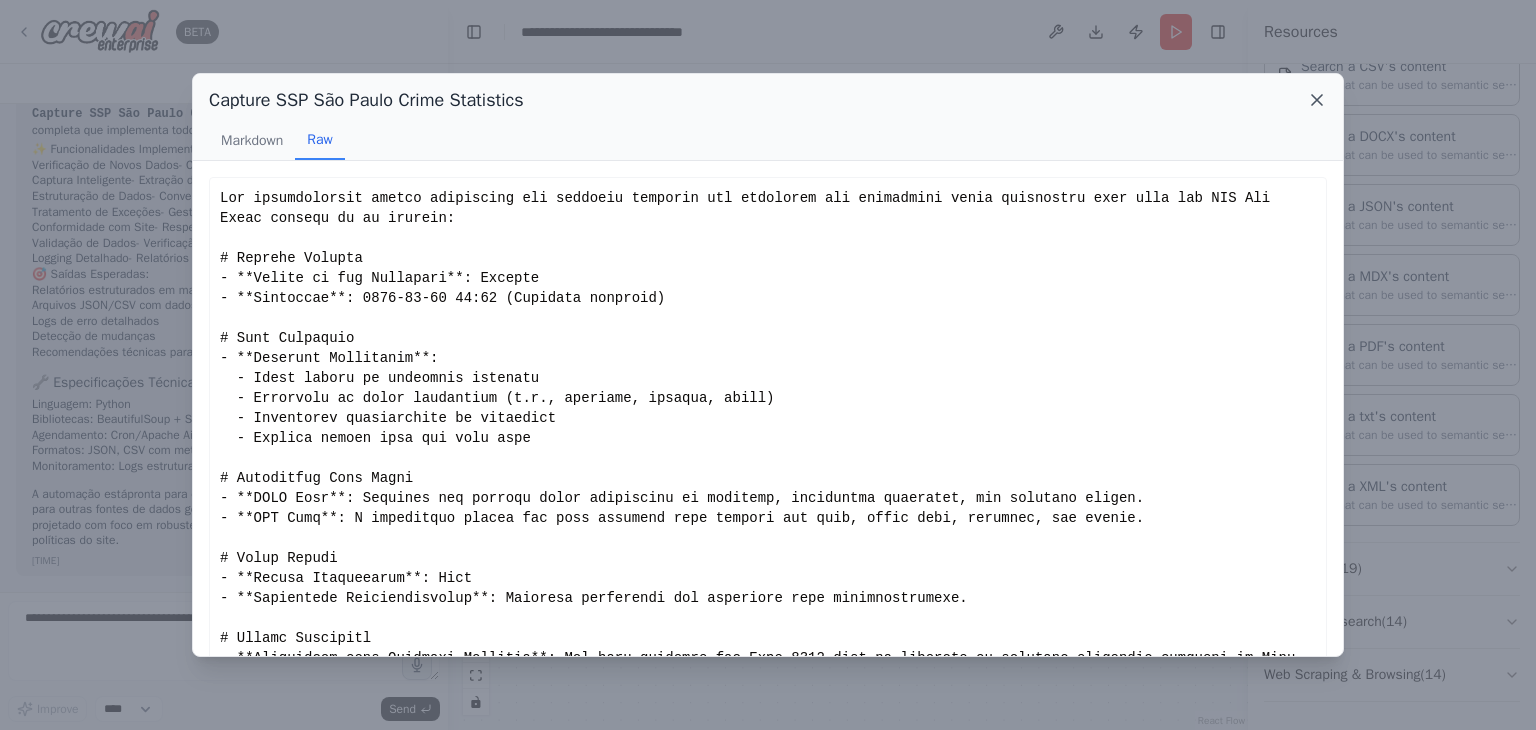 click 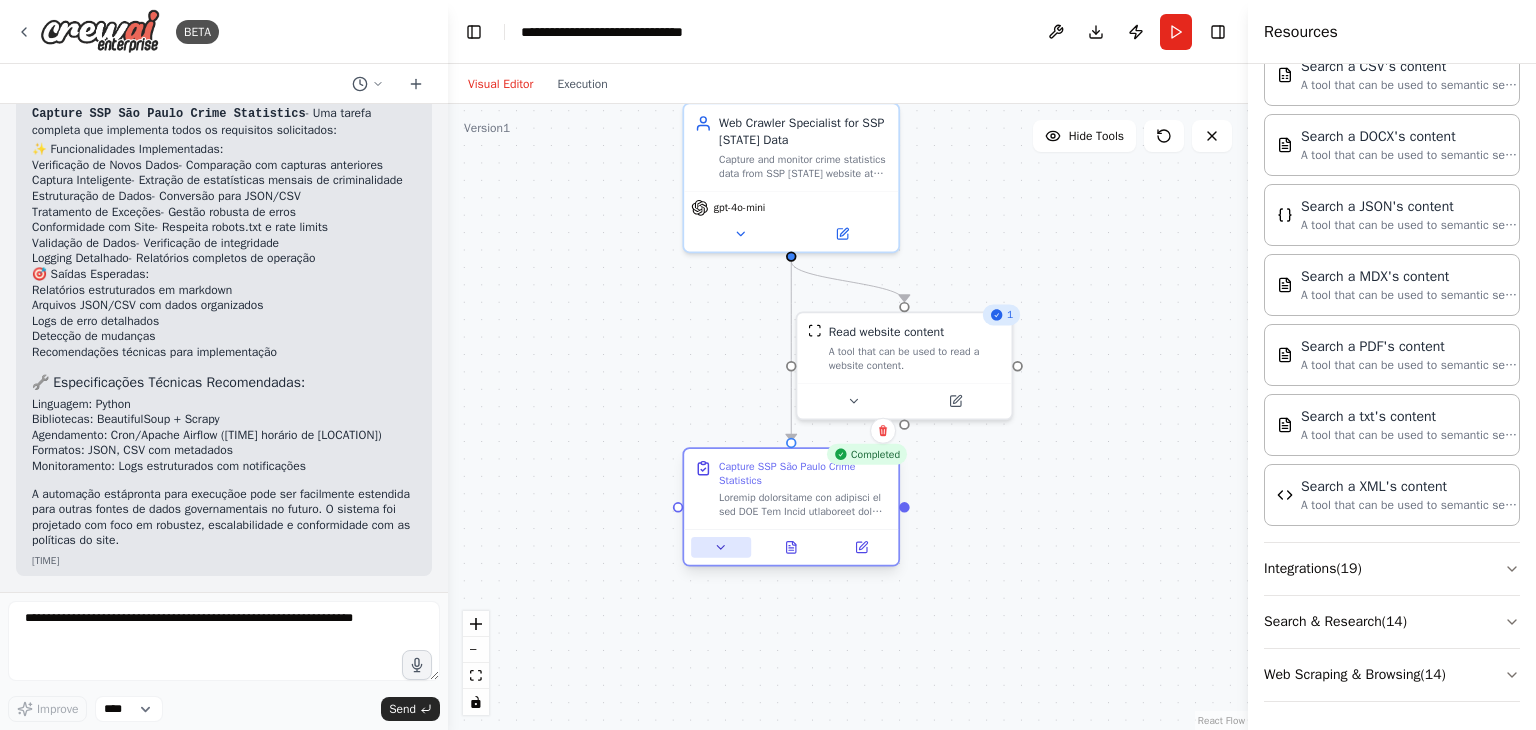 click 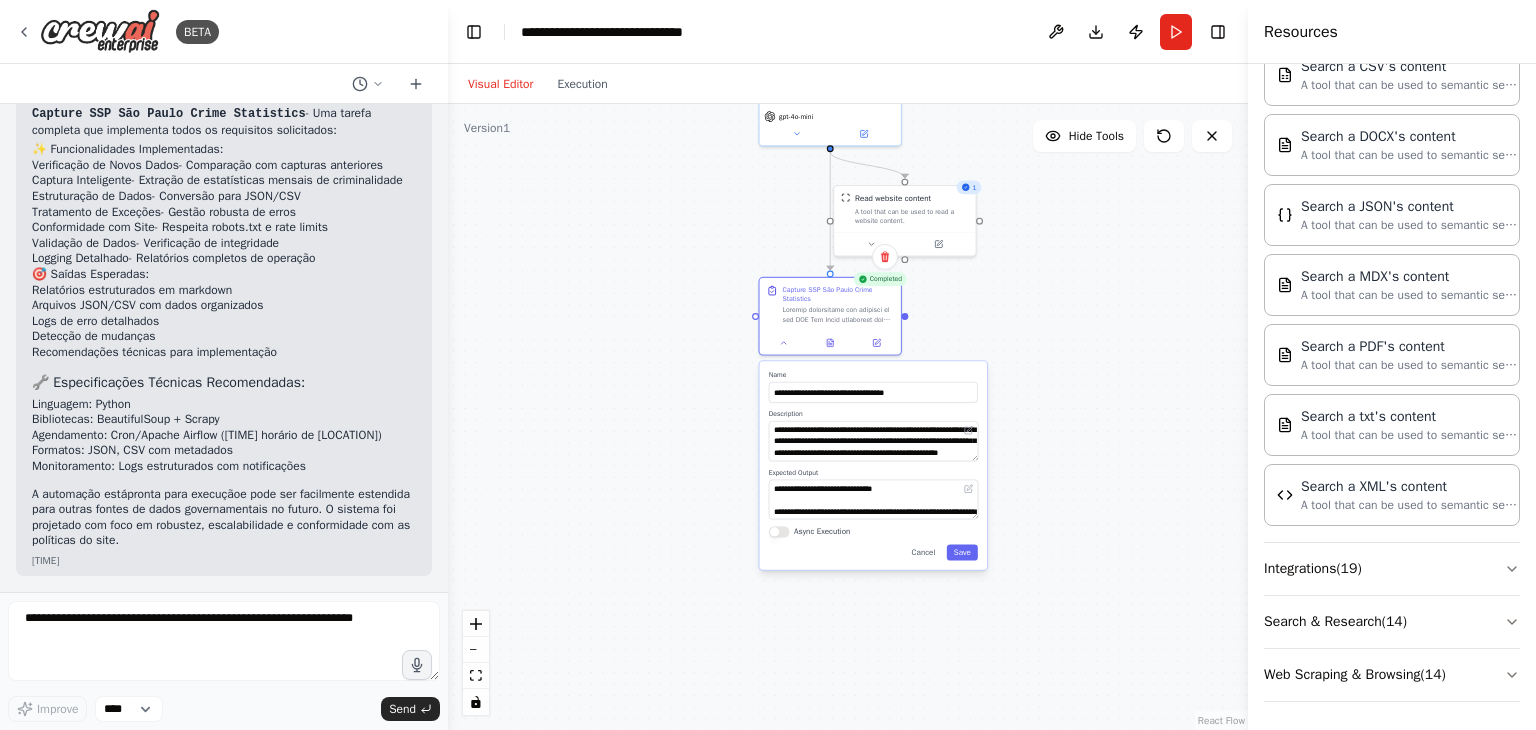 drag, startPoint x: 1126, startPoint y: 380, endPoint x: 1075, endPoint y: 99, distance: 285.5906 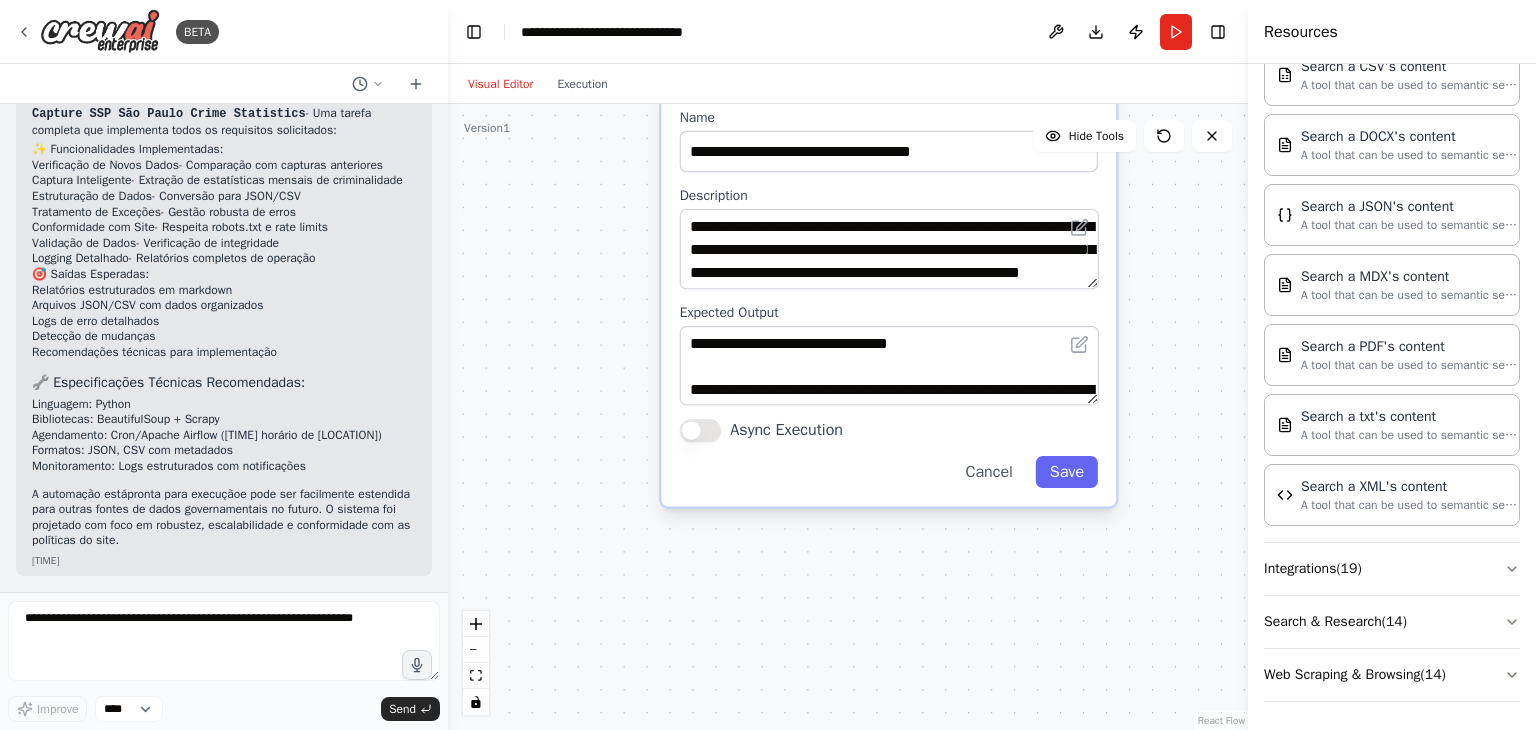 drag, startPoint x: 679, startPoint y: 608, endPoint x: 811, endPoint y: 574, distance: 136.30847 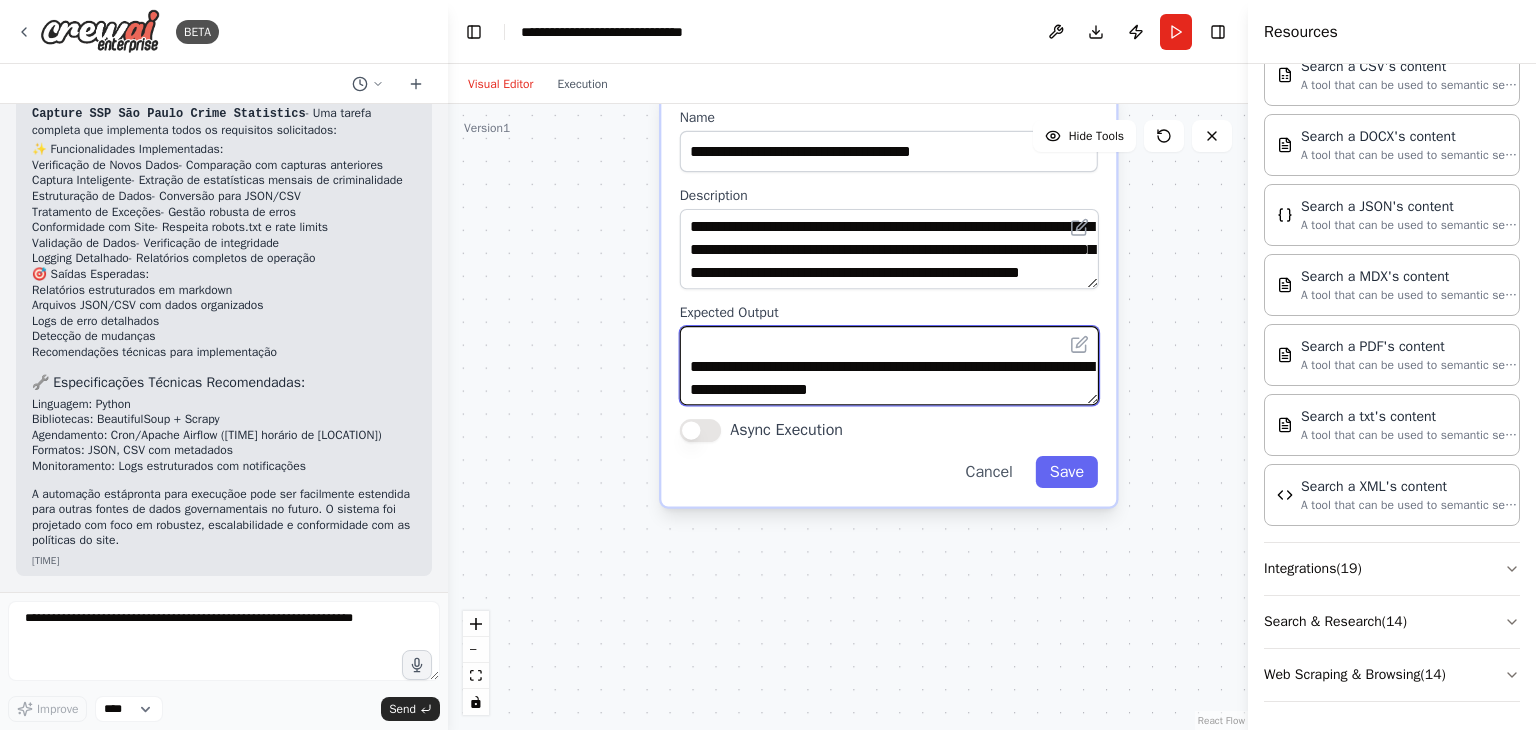 scroll, scrollTop: 460, scrollLeft: 0, axis: vertical 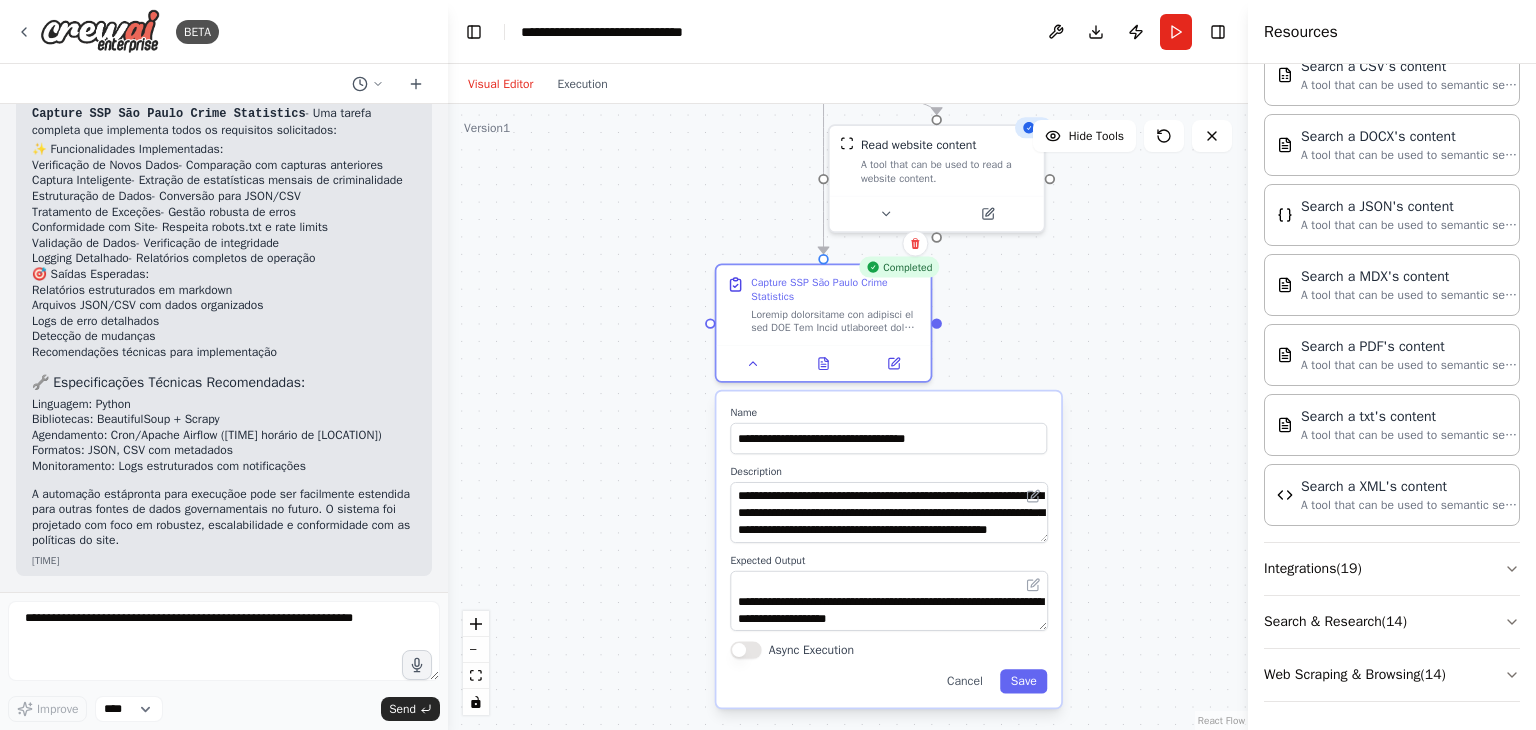 drag, startPoint x: 645, startPoint y: 266, endPoint x: 670, endPoint y: 581, distance: 315.9905 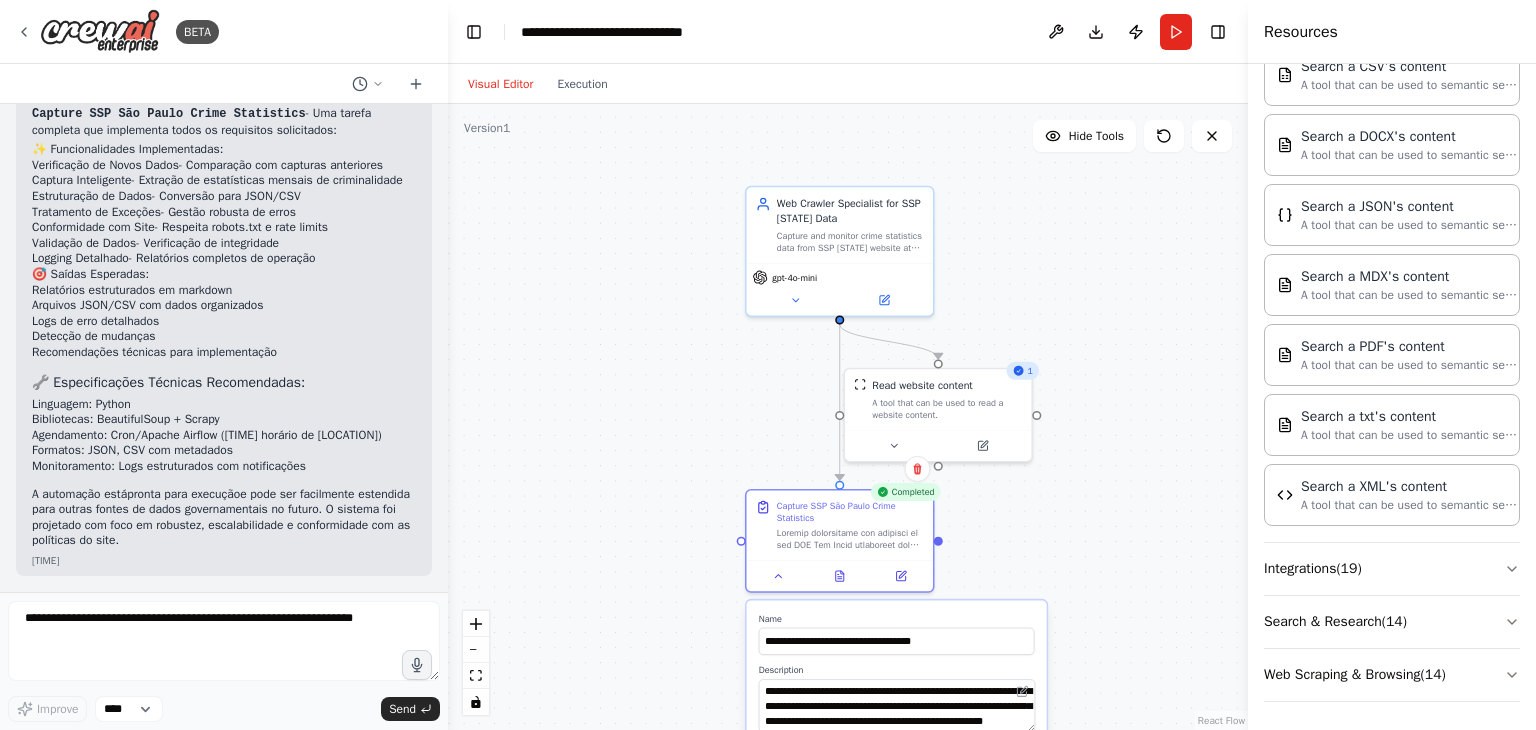 drag, startPoint x: 680, startPoint y: 318, endPoint x: 706, endPoint y: 465, distance: 149.28162 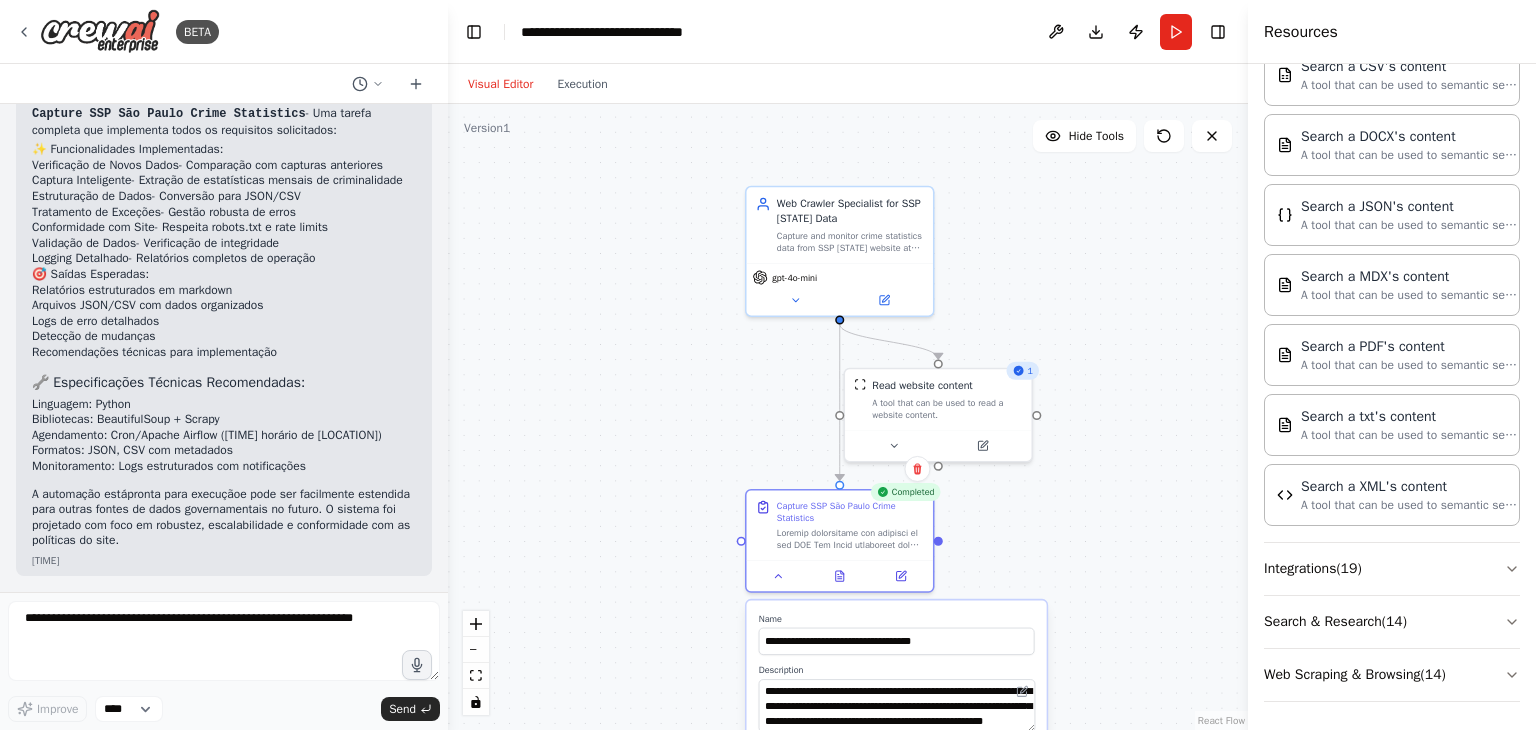 click on ".deletable-edge-delete-btn {
width: 20px;
height: 20px;
border: 0px solid #ffffff;
color: #6b7280;
background-color: #f8fafc;
cursor: pointer;
border-radius: 50%;
font-size: 12px;
padding: 3px;
display: flex;
align-items: center;
justify-content: center;
transition: all 0.2s cubic-bezier(0.4, 0, 0.2, 1);
box-shadow: 0 2px 4px rgba(0, 0, 0, 0.1);
}
.deletable-edge-delete-btn:hover {
background-color: #ef4444;
color: #ffffff;
border-color: #dc2626;
transform: scale(1.1);
box-shadow: 0 4px 12px rgba(239, 68, 68, 0.4);
}
.deletable-edge-delete-btn:active {
transform: scale(0.95);
box-shadow: 0 2px 4px rgba(239, 68, 68, 0.3);
}
Web Crawler Specialist for SSP [STATE] Data gpt-4o-mini 1 Name" at bounding box center (848, 417) 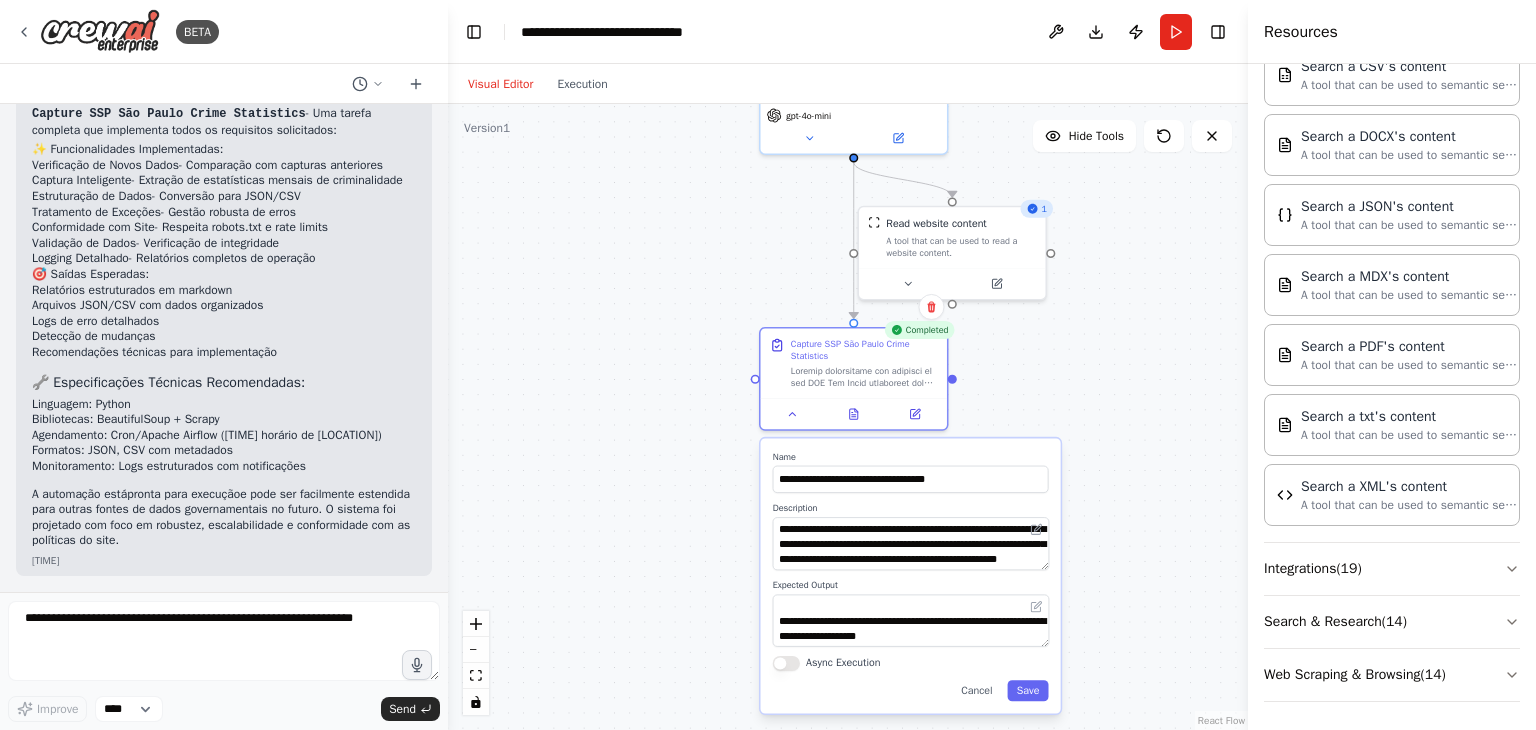 drag, startPoint x: 717, startPoint y: 489, endPoint x: 729, endPoint y: 292, distance: 197.36514 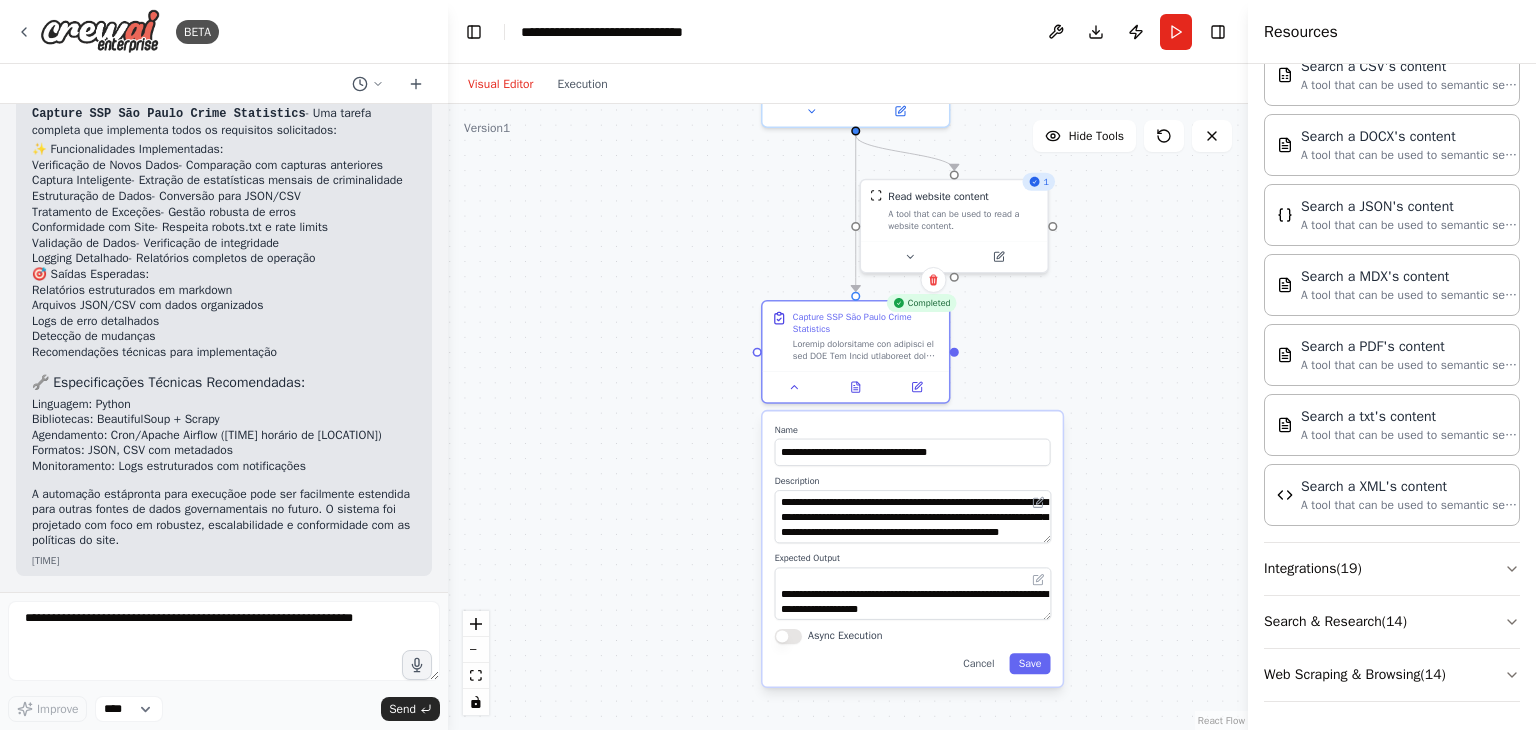 click on ".deletable-edge-delete-btn {
width: 20px;
height: 20px;
border: 0px solid #ffffff;
color: #6b7280;
background-color: #f8fafc;
cursor: pointer;
border-radius: 50%;
font-size: 12px;
padding: 3px;
display: flex;
align-items: center;
justify-content: center;
transition: all 0.2s cubic-bezier(0.4, 0, 0.2, 1);
box-shadow: 0 2px 4px rgba(0, 0, 0, 0.1);
}
.deletable-edge-delete-btn:hover {
background-color: #ef4444;
color: #ffffff;
border-color: #dc2626;
transform: scale(1.1);
box-shadow: 0 4px 12px rgba(239, 68, 68, 0.4);
}
.deletable-edge-delete-btn:active {
transform: scale(0.95);
box-shadow: 0 2px 4px rgba(239, 68, 68, 0.3);
}
Web Crawler Specialist for SSP [STATE] Data gpt-4o-mini 1 Name" at bounding box center (848, 417) 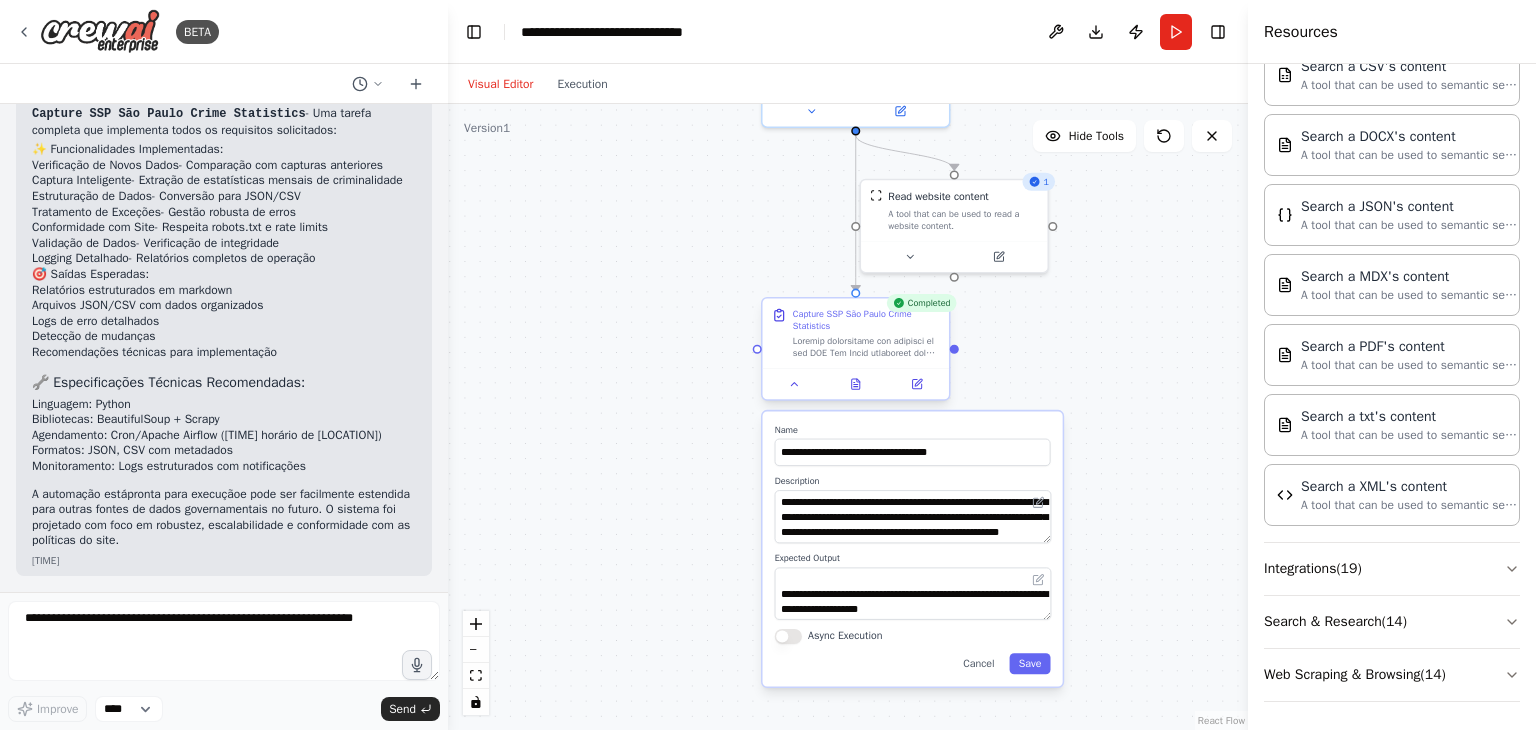 click at bounding box center [856, 383] 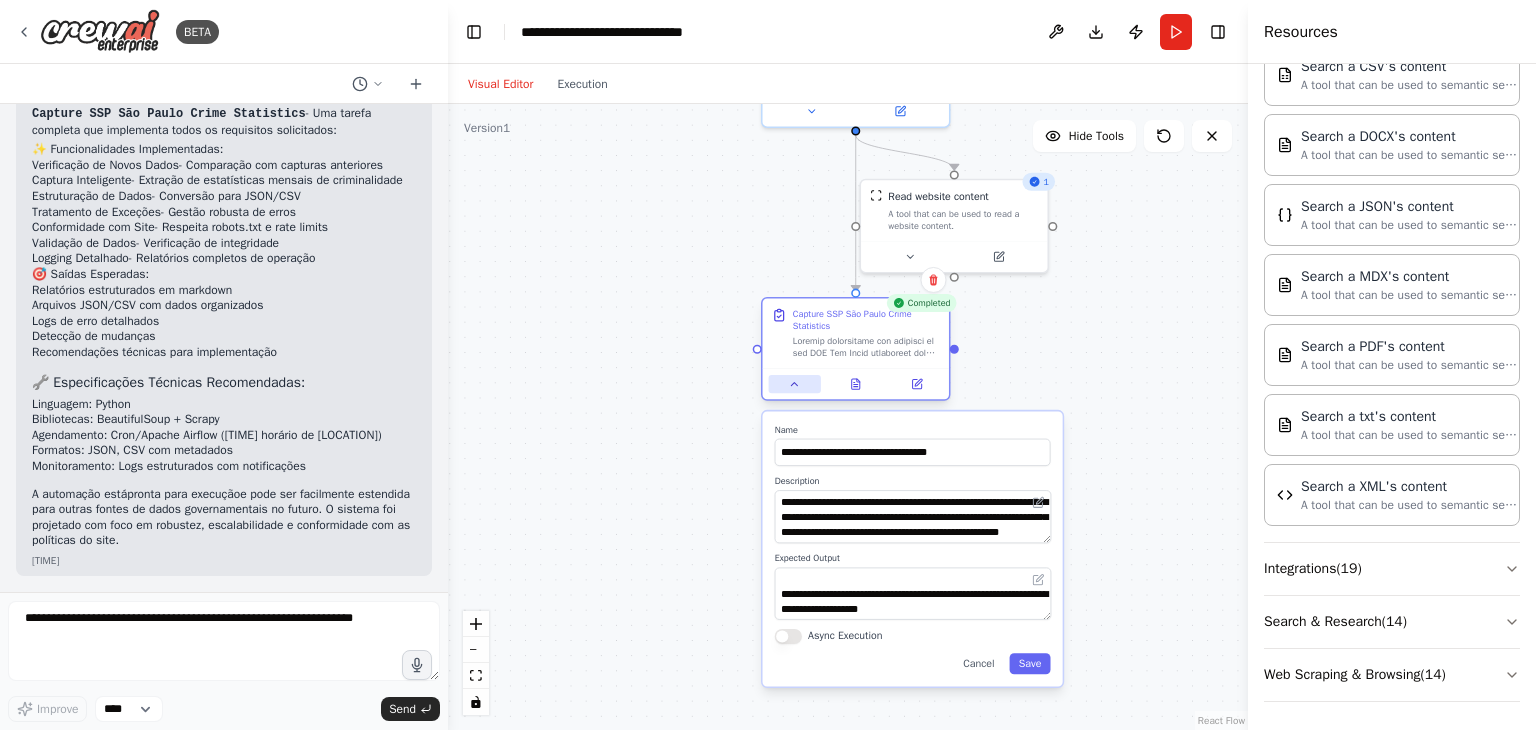 click 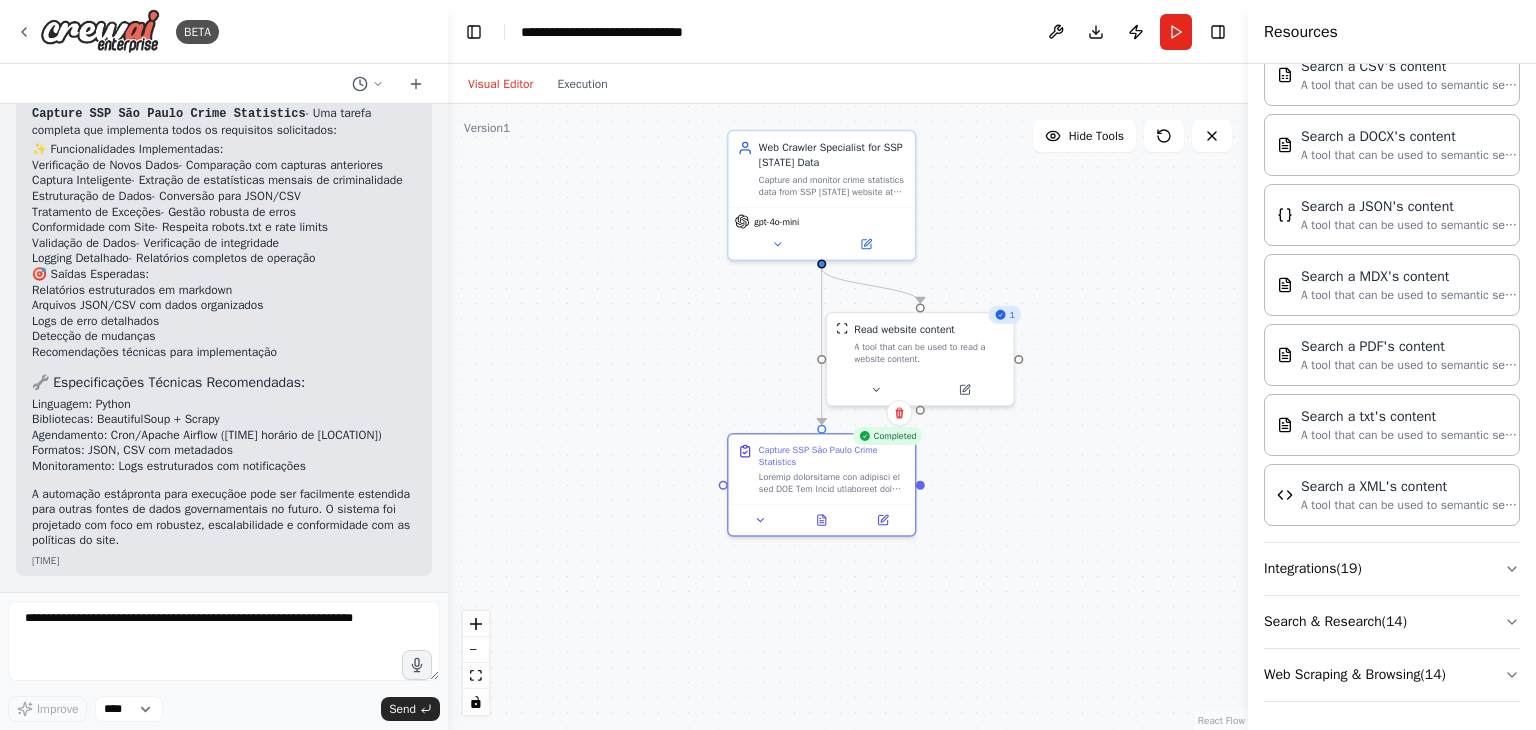 drag, startPoint x: 697, startPoint y: 444, endPoint x: 663, endPoint y: 577, distance: 137.2771 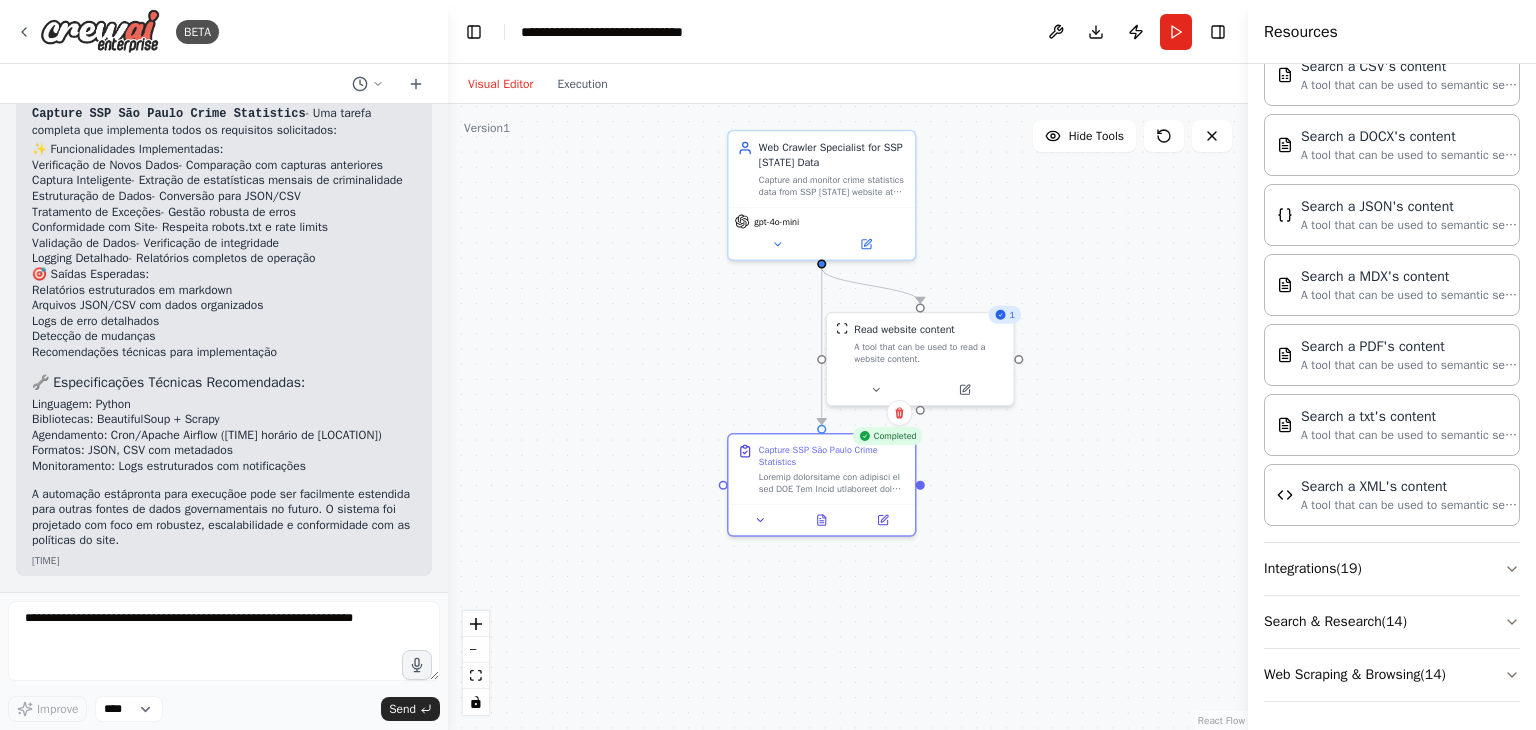 click on ".deletable-edge-delete-btn {
width: 20px;
height: 20px;
border: 0px solid #ffffff;
color: #6b7280;
background-color: #f8fafc;
cursor: pointer;
border-radius: 50%;
font-size: 12px;
padding: 3px;
display: flex;
align-items: center;
justify-content: center;
transition: all 0.2s cubic-bezier(0.4, 0, 0.2, 1);
box-shadow: 0 2px 4px rgba(0, 0, 0, 0.1);
}
.deletable-edge-delete-btn:hover {
background-color: #ef4444;
color: #ffffff;
border-color: #dc2626;
transform: scale(1.1);
box-shadow: 0 4px 12px rgba(239, 68, 68, 0.4);
}
.deletable-edge-delete-btn:active {
transform: scale(0.95);
box-shadow: 0 2px 4px rgba(239, 68, 68, 0.3);
}
Web Crawler Specialist for SSP [STATE] Data gpt-4o-mini 1" at bounding box center [848, 417] 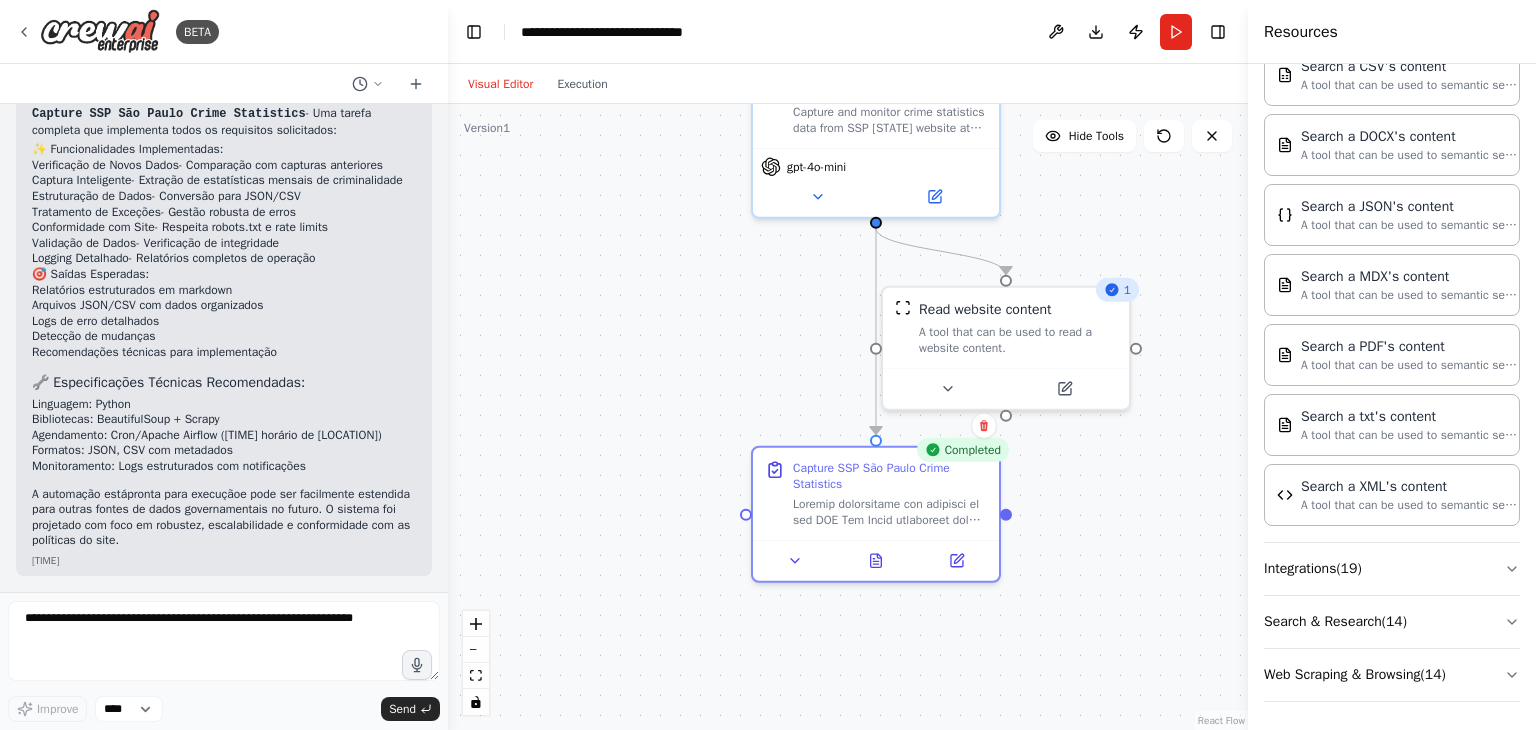 drag, startPoint x: 746, startPoint y: 364, endPoint x: 682, endPoint y: 249, distance: 131.60927 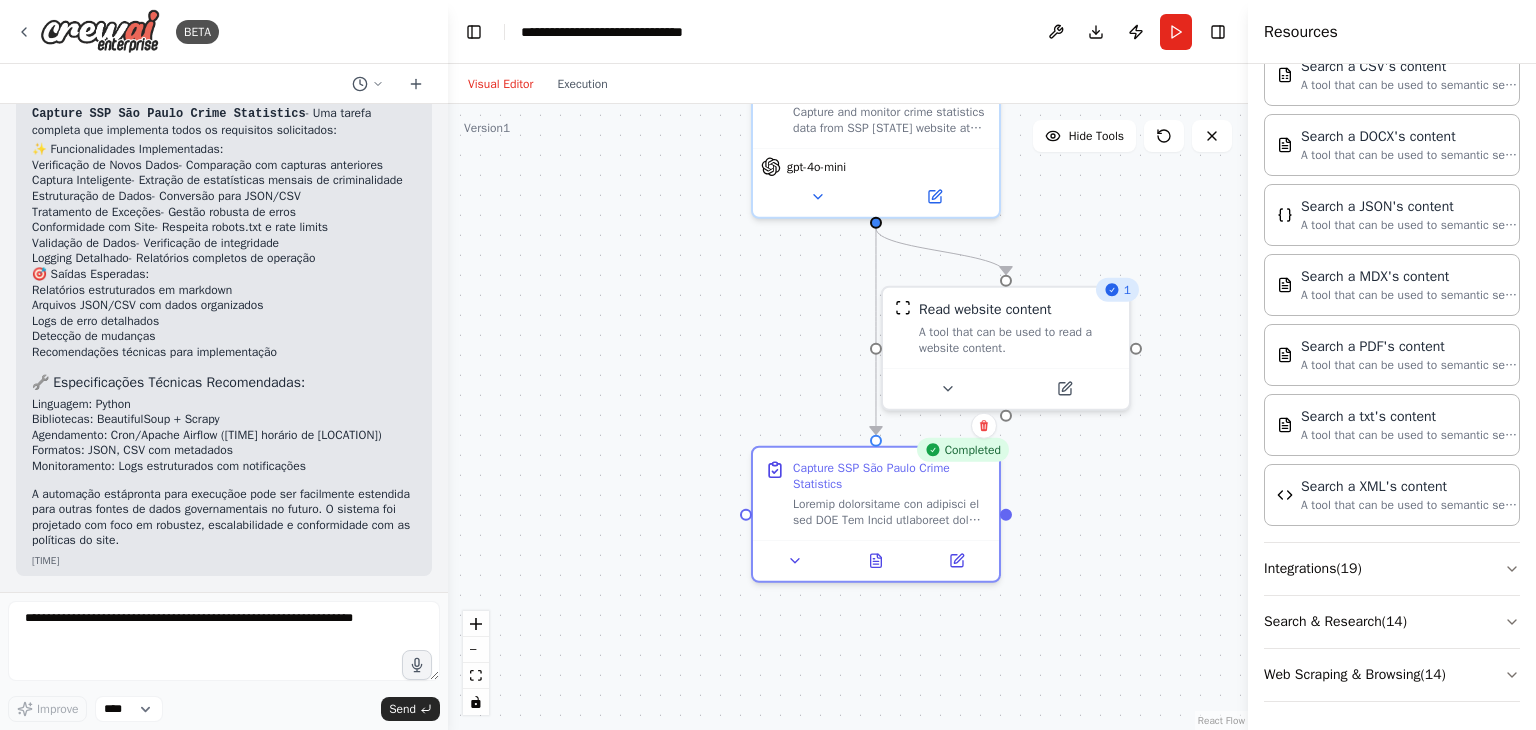 click on ".deletable-edge-delete-btn {
width: 20px;
height: 20px;
border: 0px solid #ffffff;
color: #6b7280;
background-color: #f8fafc;
cursor: pointer;
border-radius: 50%;
font-size: 12px;
padding: 3px;
display: flex;
align-items: center;
justify-content: center;
transition: all 0.2s cubic-bezier(0.4, 0, 0.2, 1);
box-shadow: 0 2px 4px rgba(0, 0, 0, 0.1);
}
.deletable-edge-delete-btn:hover {
background-color: #ef4444;
color: #ffffff;
border-color: #dc2626;
transform: scale(1.1);
box-shadow: 0 4px 12px rgba(239, 68, 68, 0.4);
}
.deletable-edge-delete-btn:active {
transform: scale(0.95);
box-shadow: 0 2px 4px rgba(239, 68, 68, 0.3);
}
Web Crawler Specialist for SSP [STATE] Data gpt-4o-mini 1" at bounding box center (848, 417) 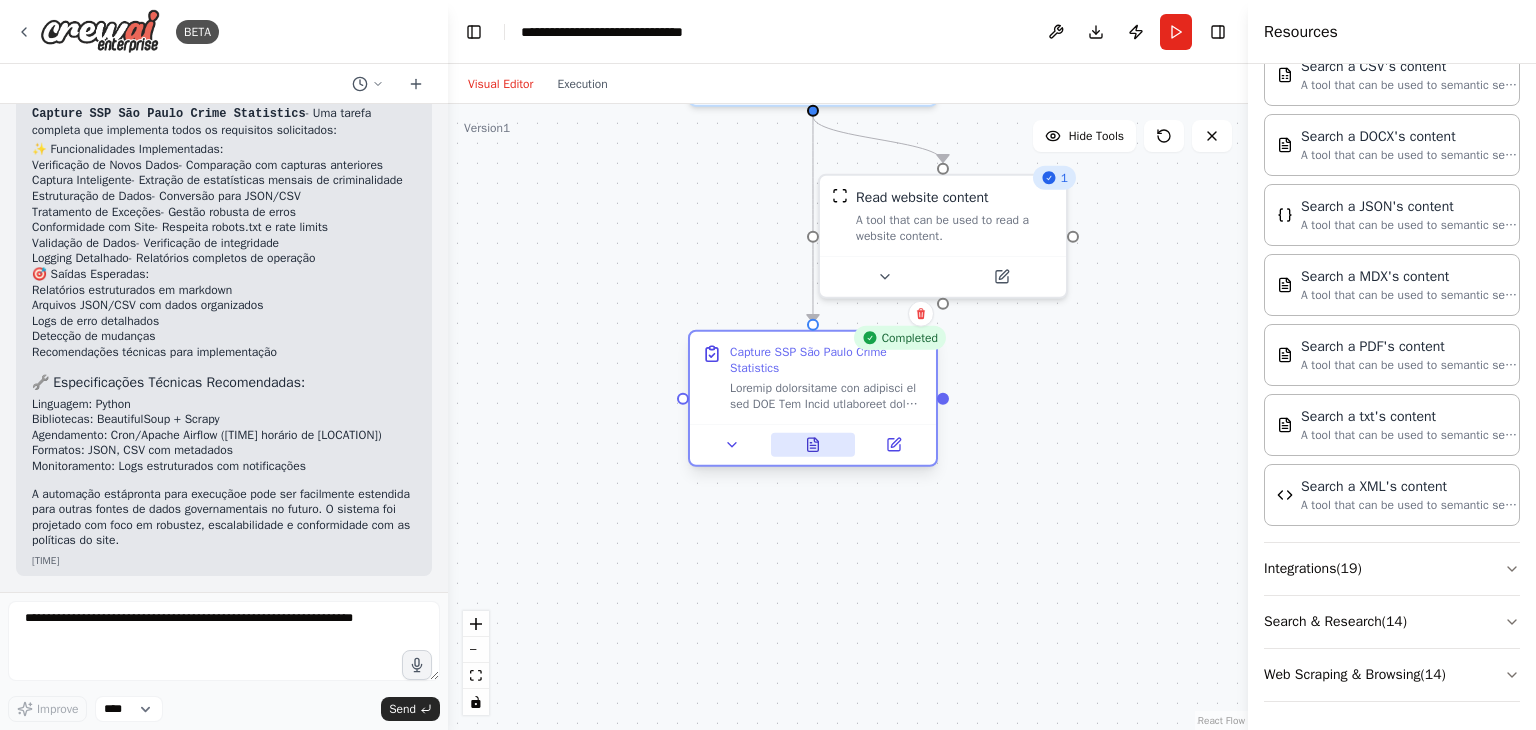 click 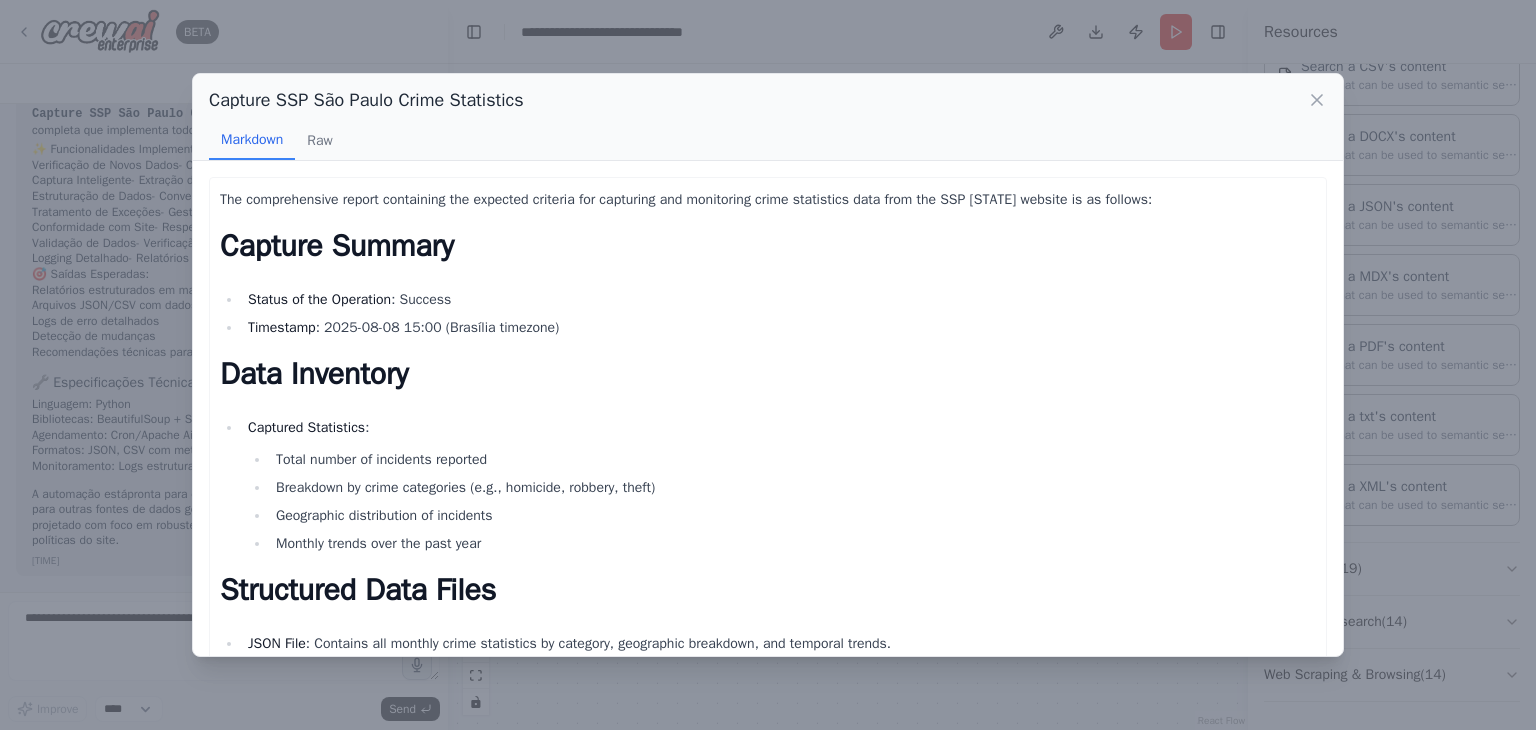 scroll, scrollTop: 577, scrollLeft: 0, axis: vertical 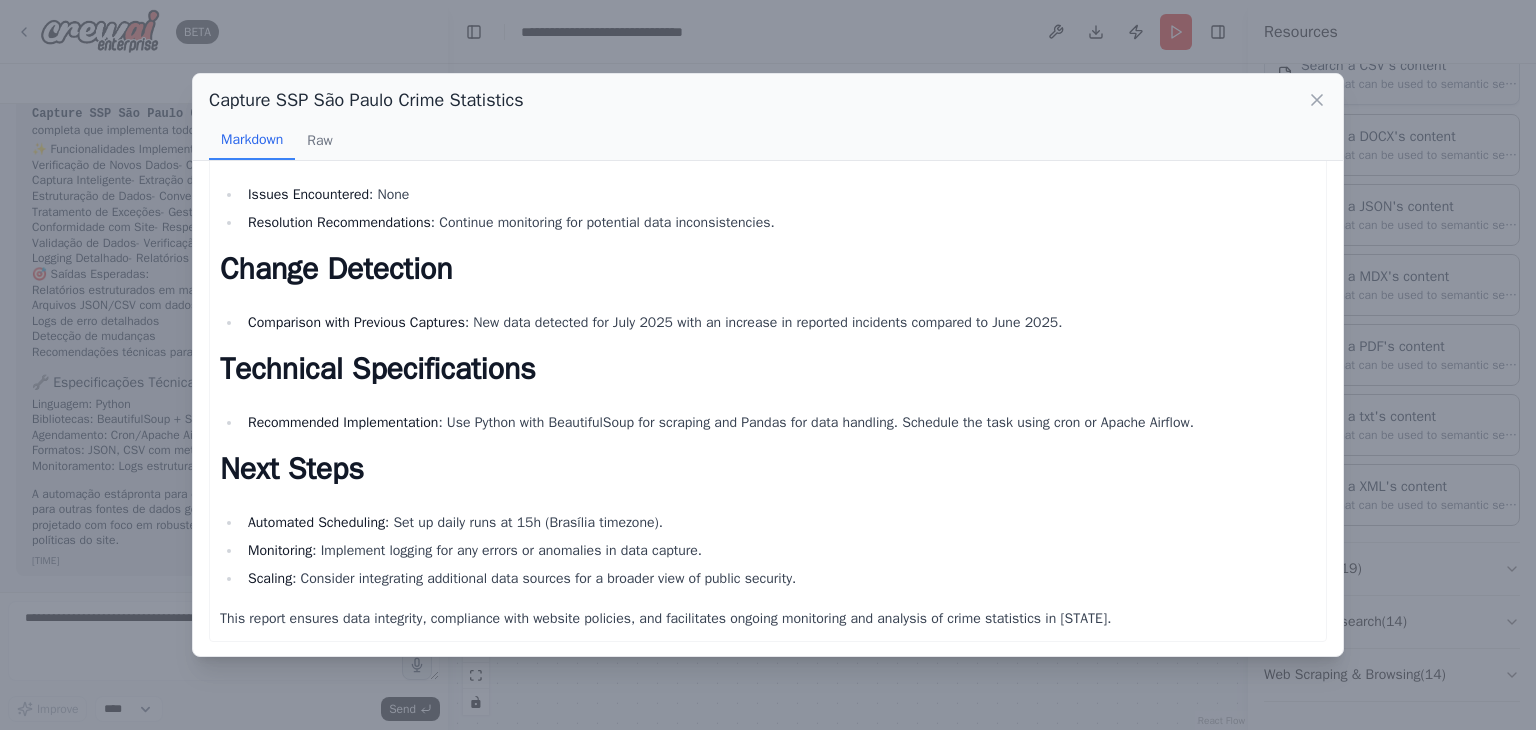 click 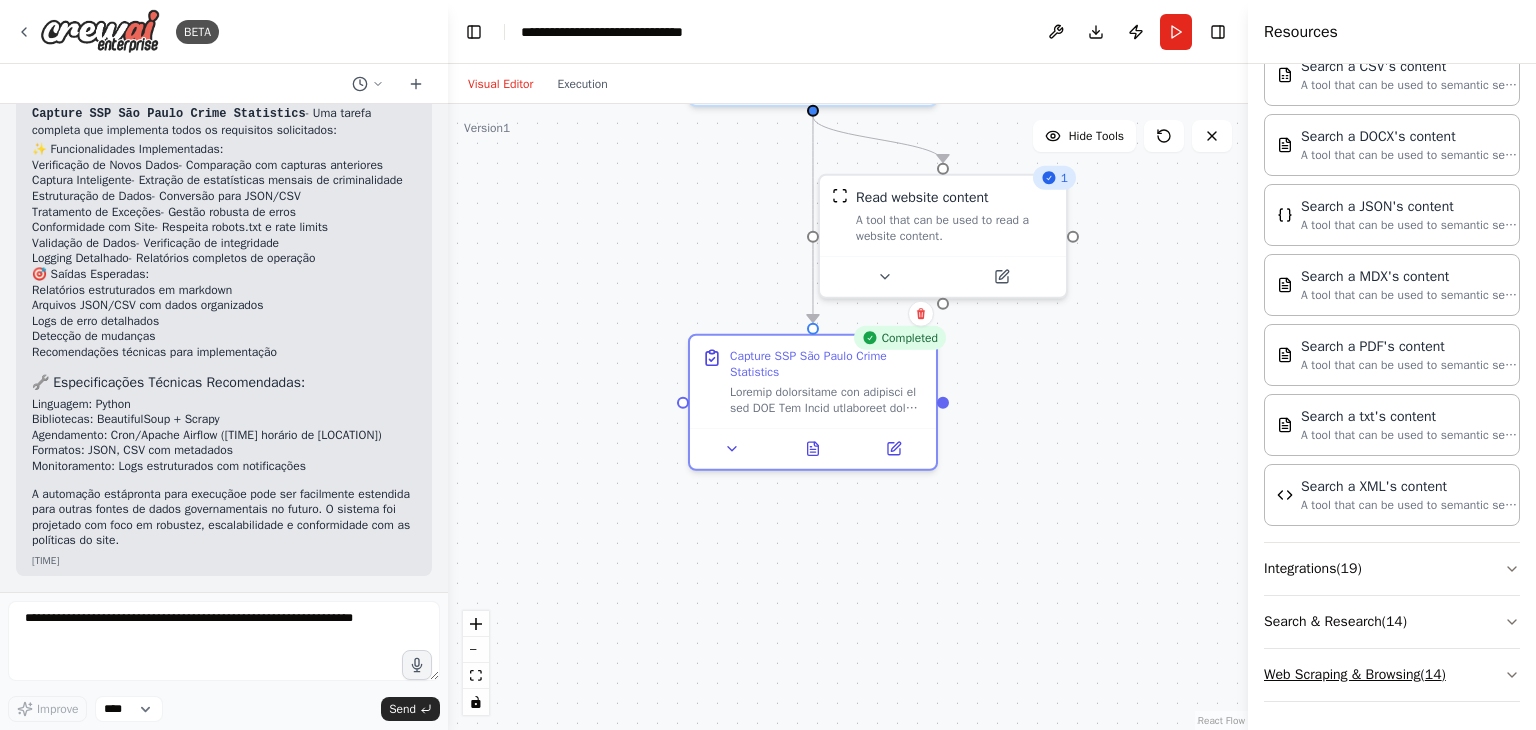 click on "Web Scraping & Browsing  ( 14 )" at bounding box center [1392, 675] 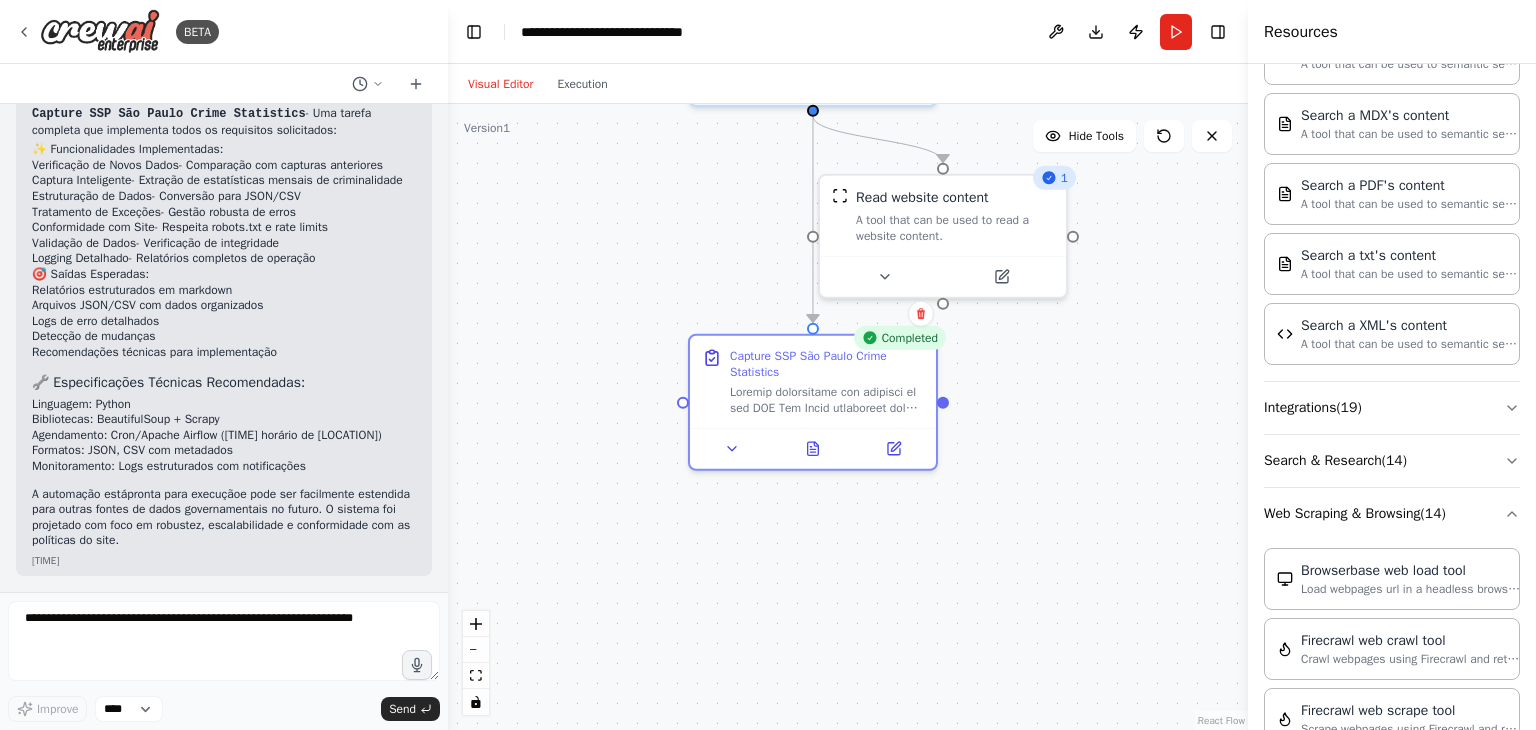 scroll, scrollTop: 459, scrollLeft: 0, axis: vertical 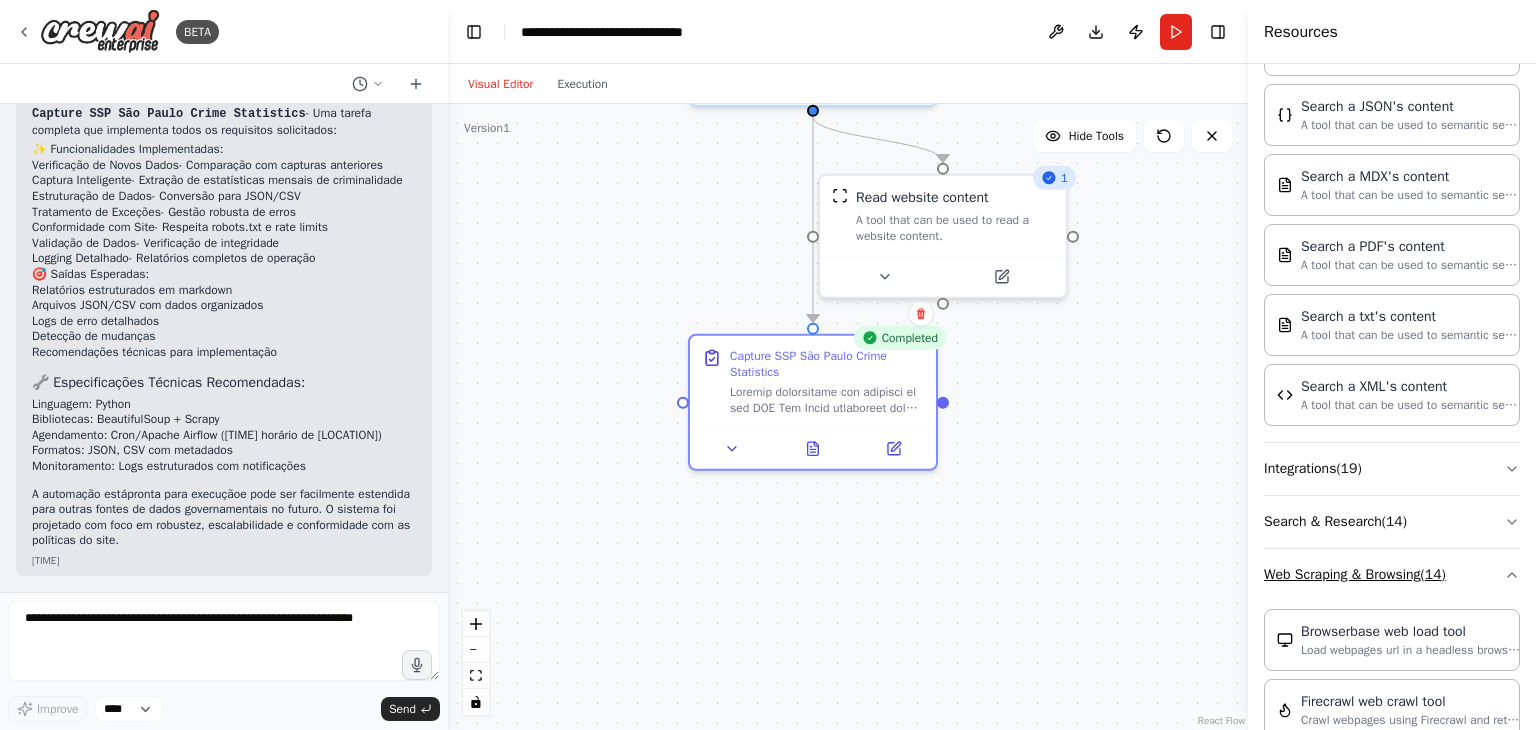 click on "Web Scraping & Browsing  ( 14 )" at bounding box center [1392, 575] 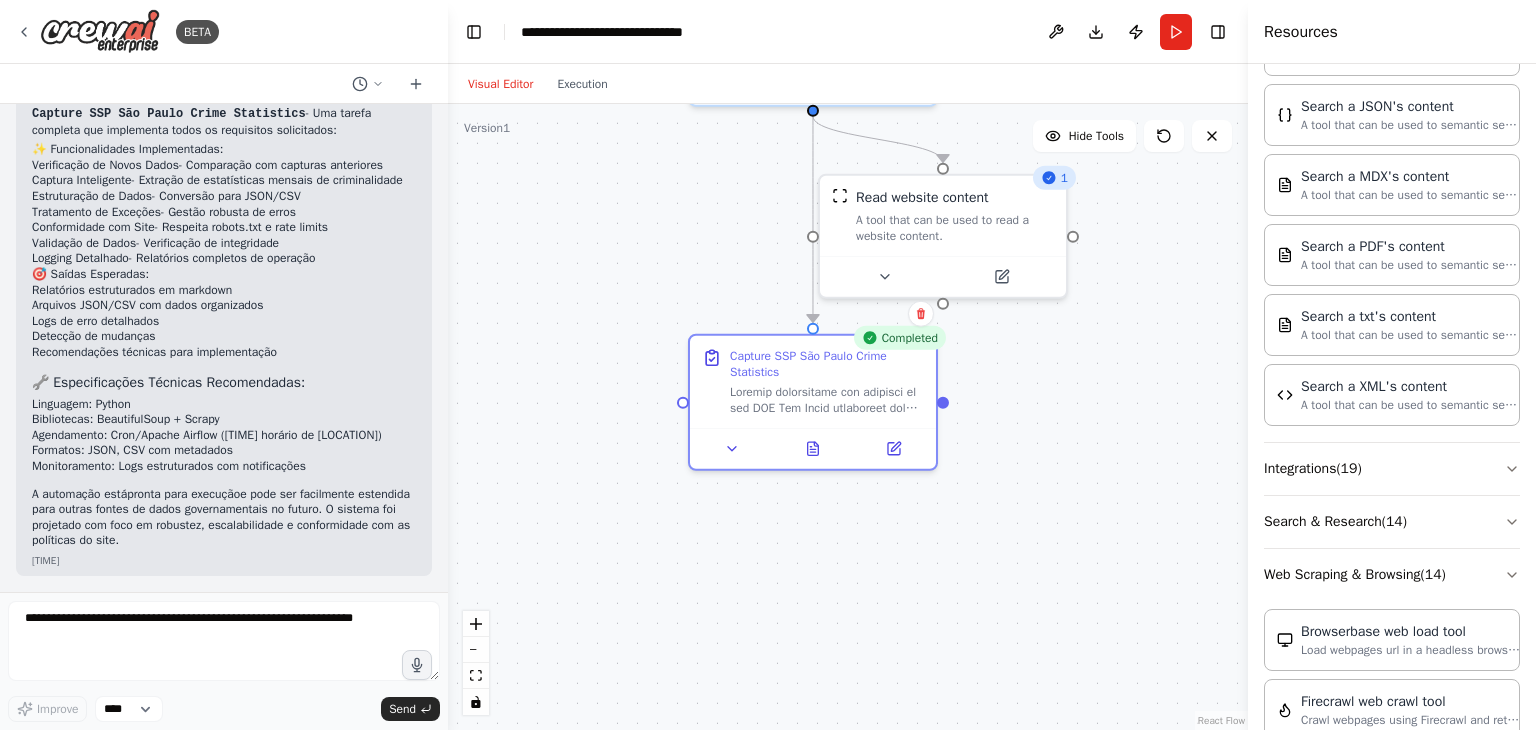 scroll, scrollTop: 359, scrollLeft: 0, axis: vertical 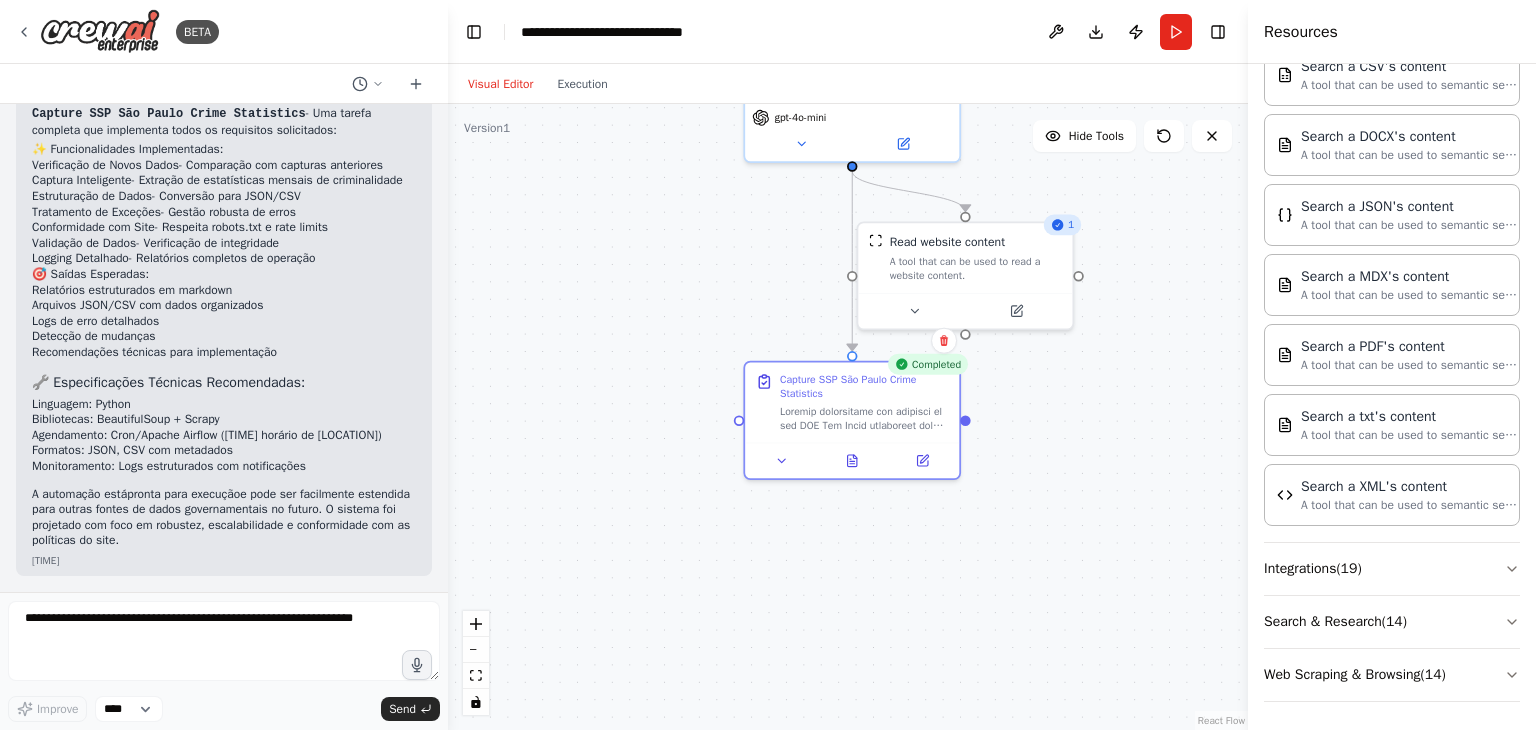 drag, startPoint x: 668, startPoint y: 290, endPoint x: 669, endPoint y: 313, distance: 23.021729 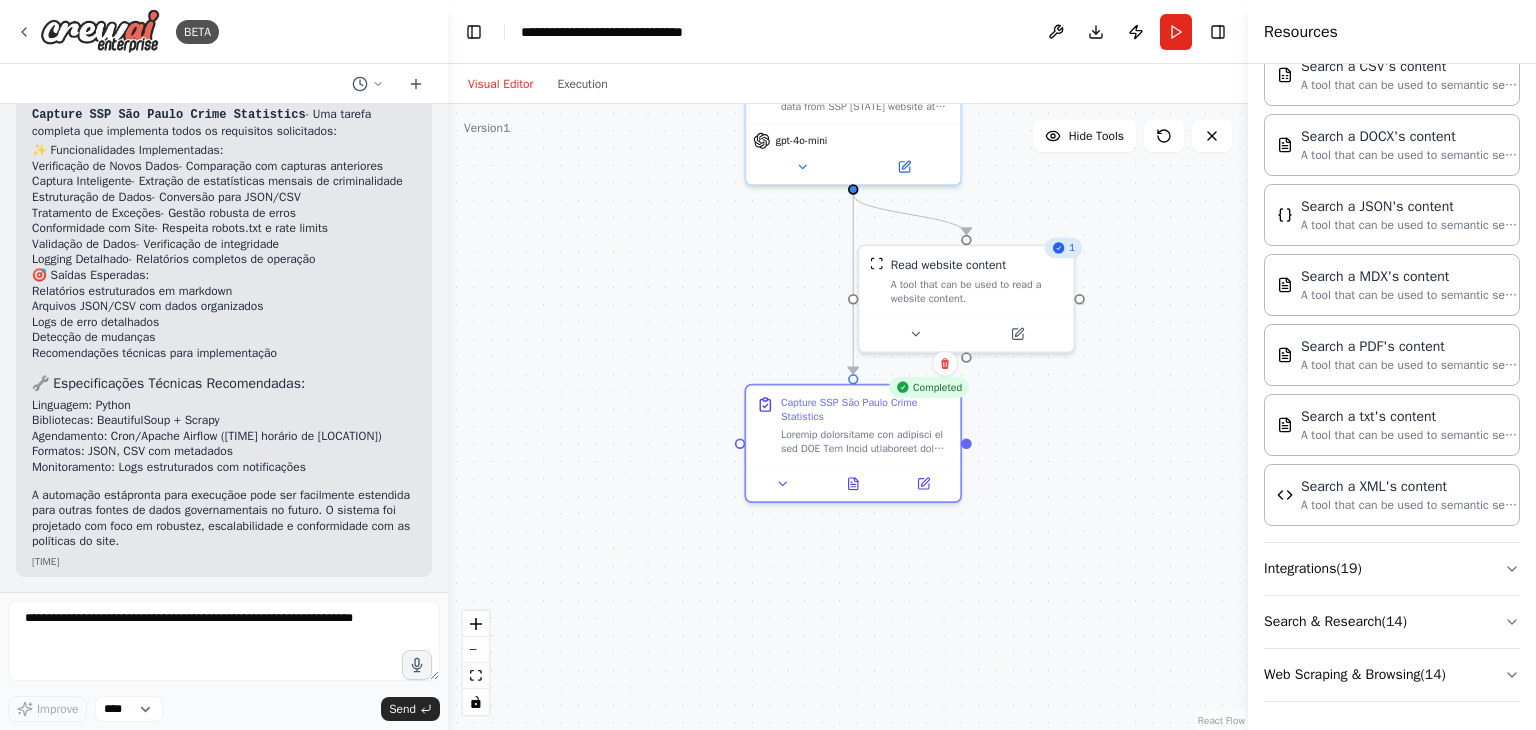 scroll, scrollTop: 1604, scrollLeft: 0, axis: vertical 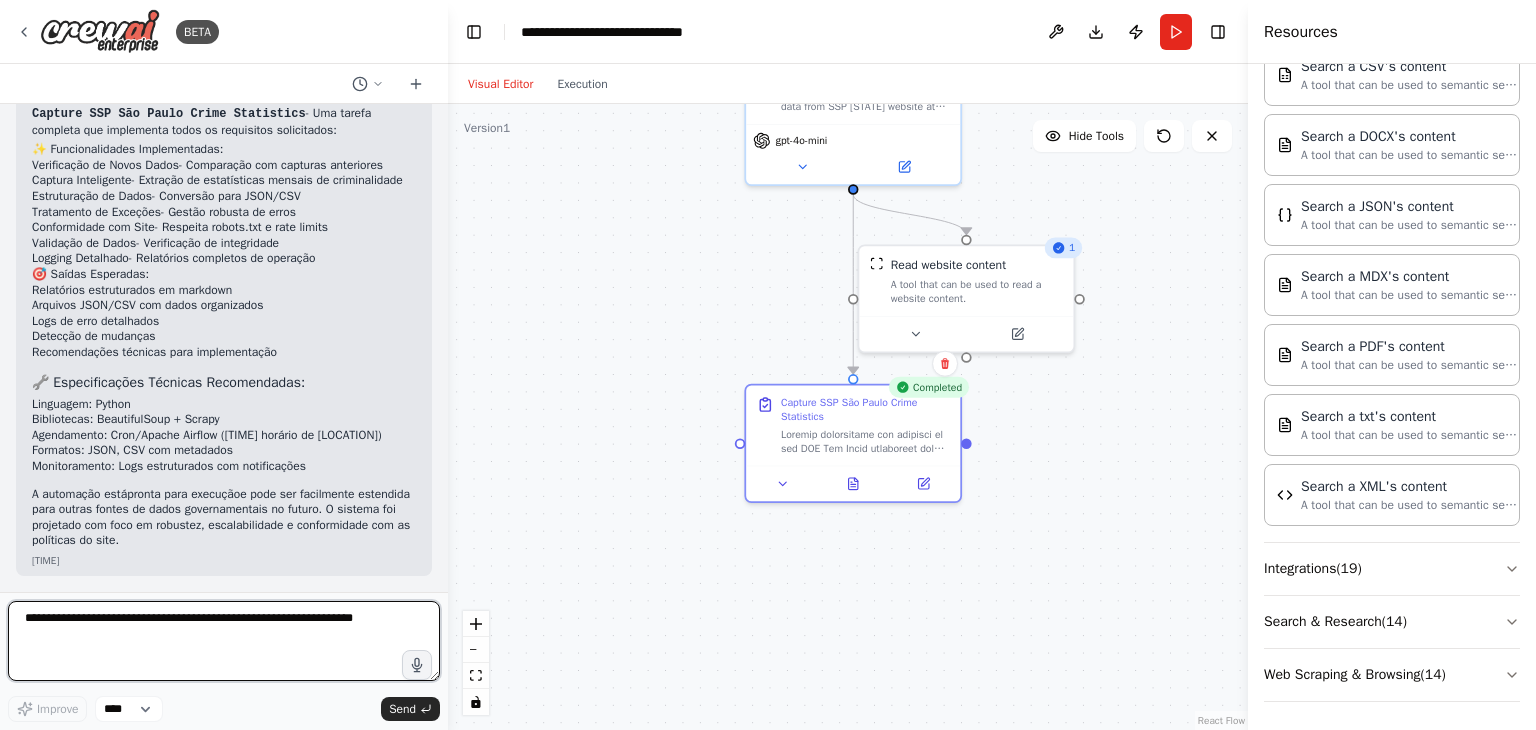 click at bounding box center (224, 641) 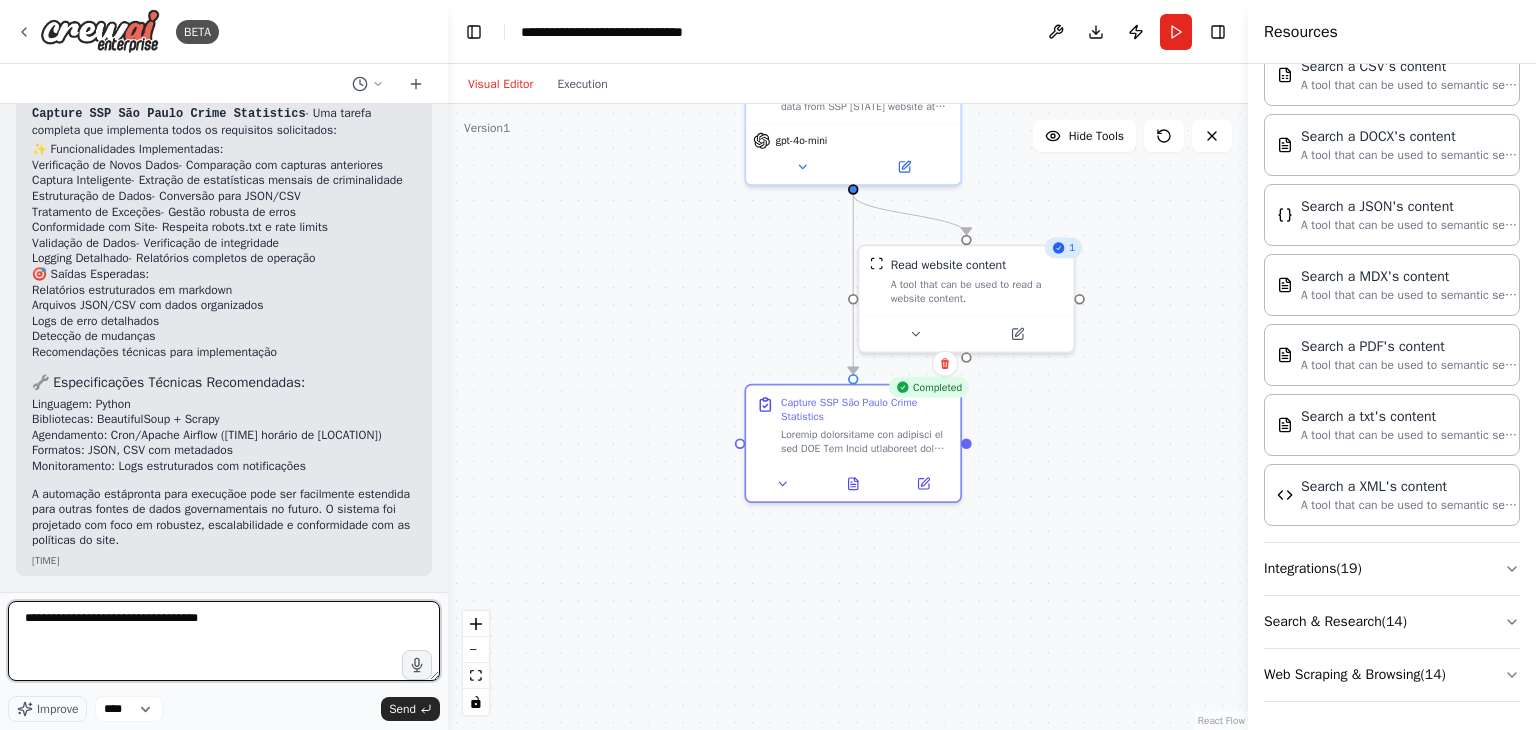 type on "**********" 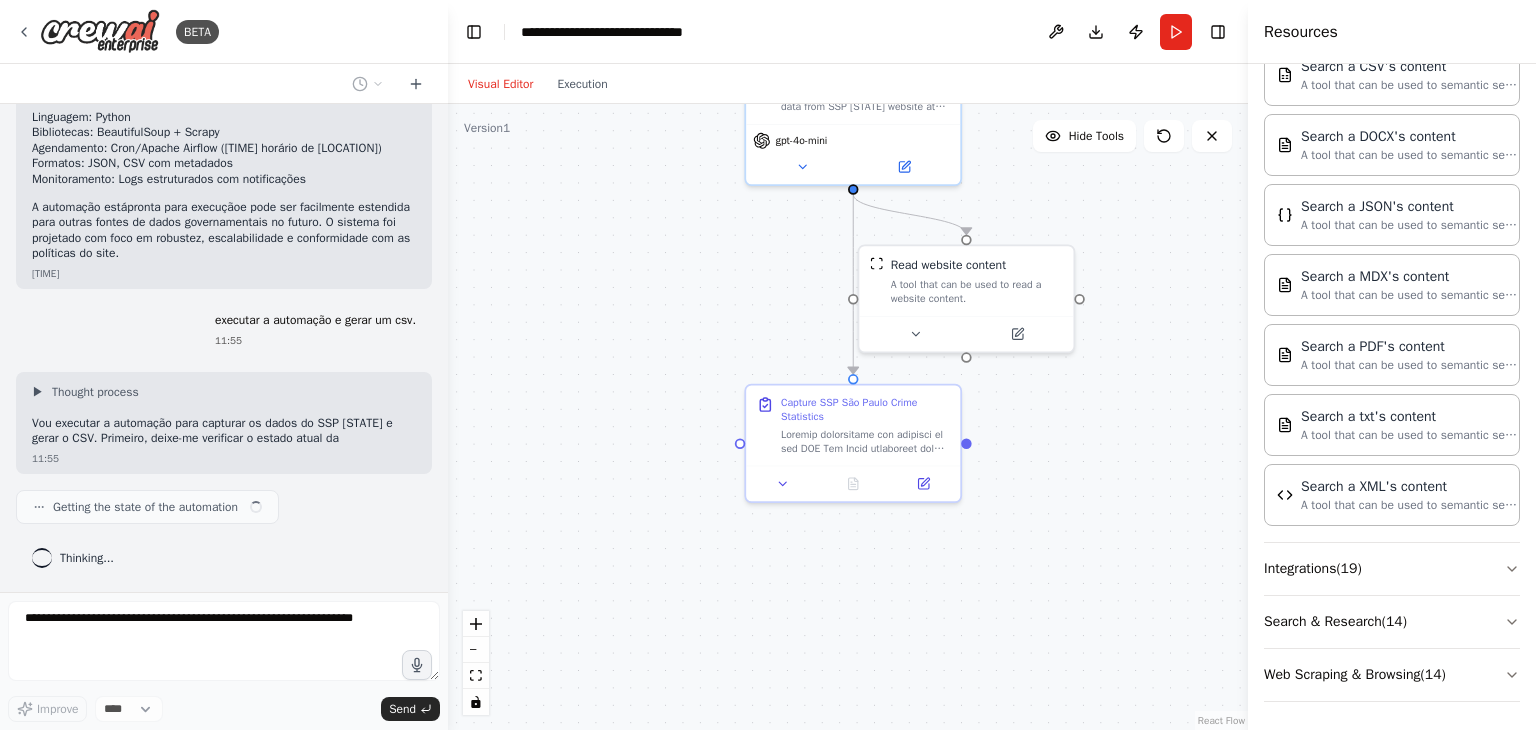 scroll, scrollTop: 1906, scrollLeft: 0, axis: vertical 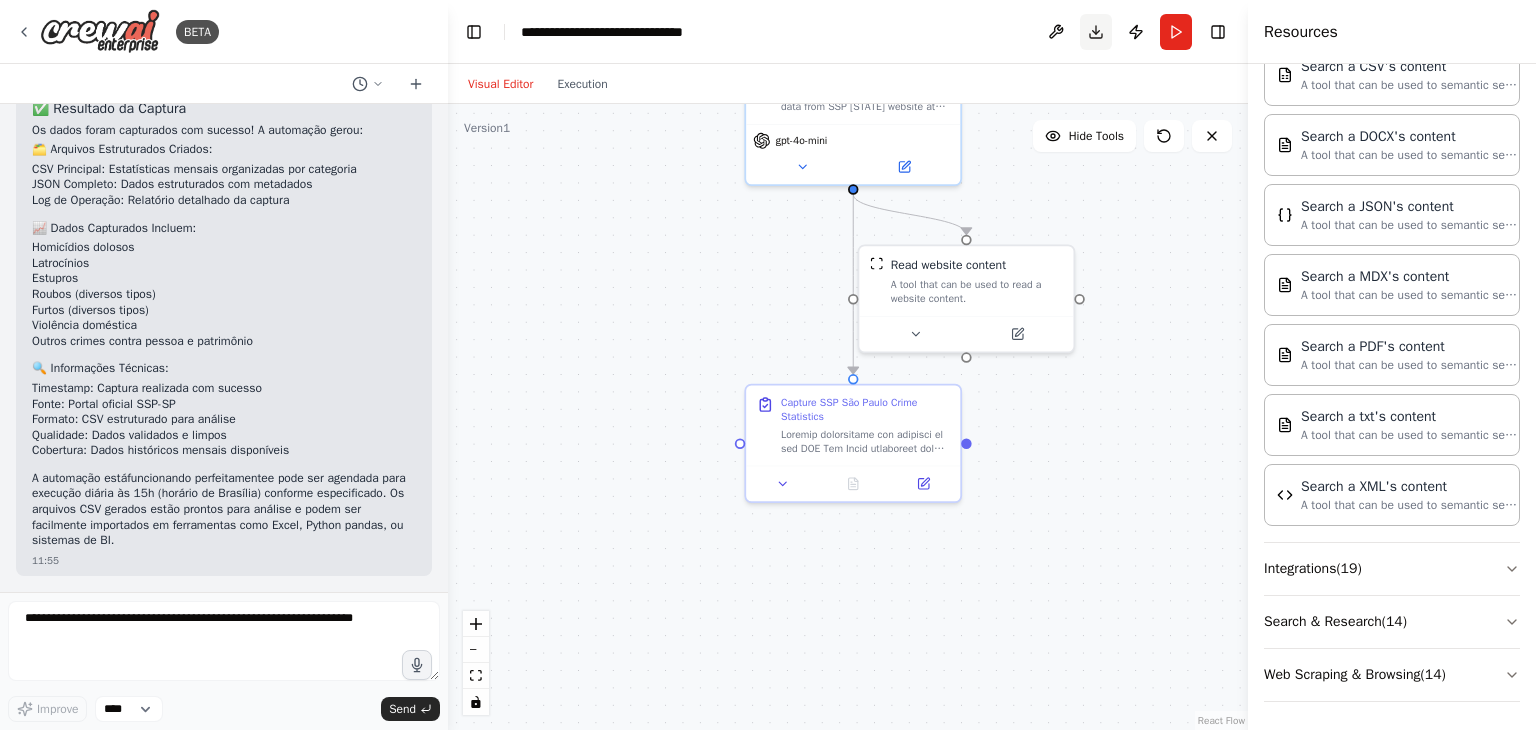 click on "Download" at bounding box center [1096, 32] 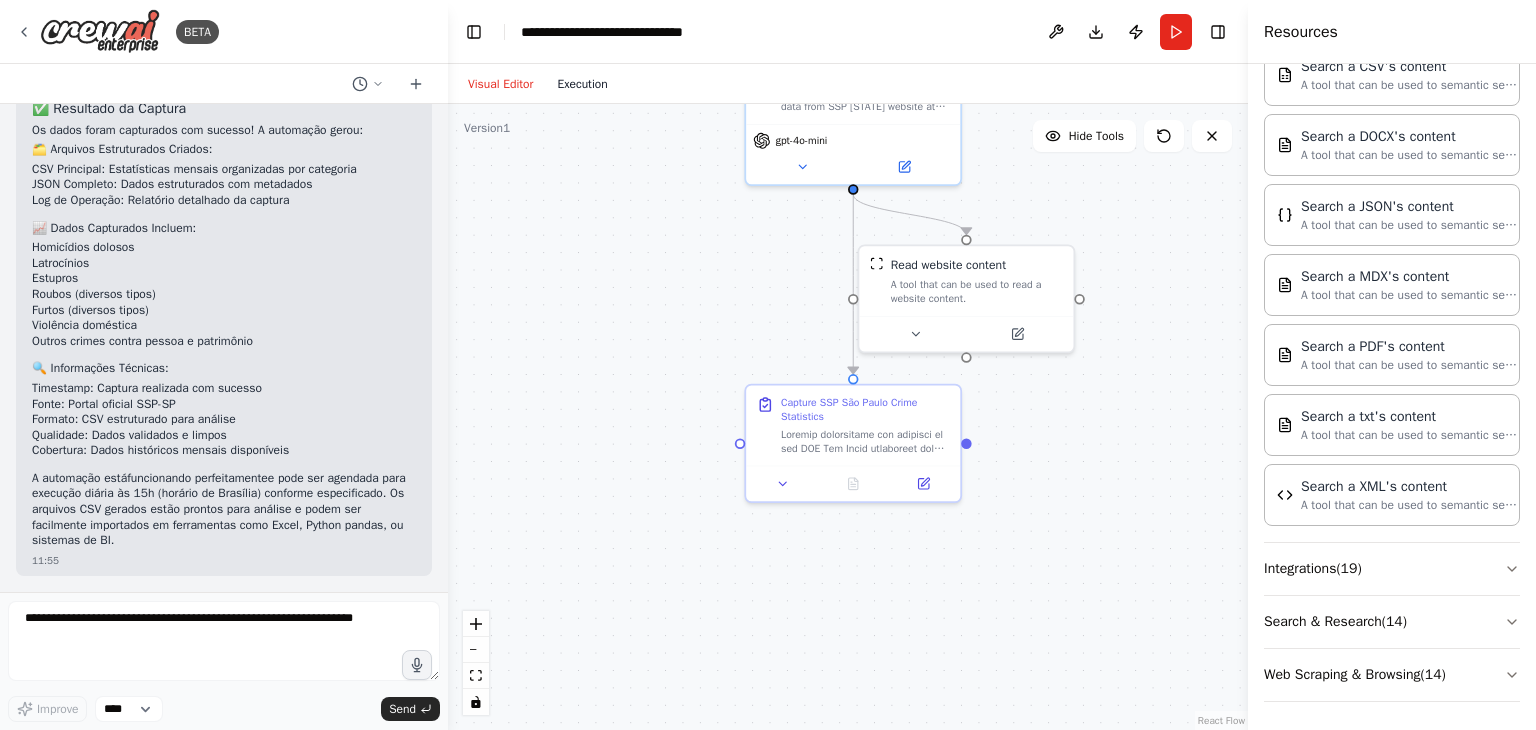 click on "Execution" at bounding box center [582, 84] 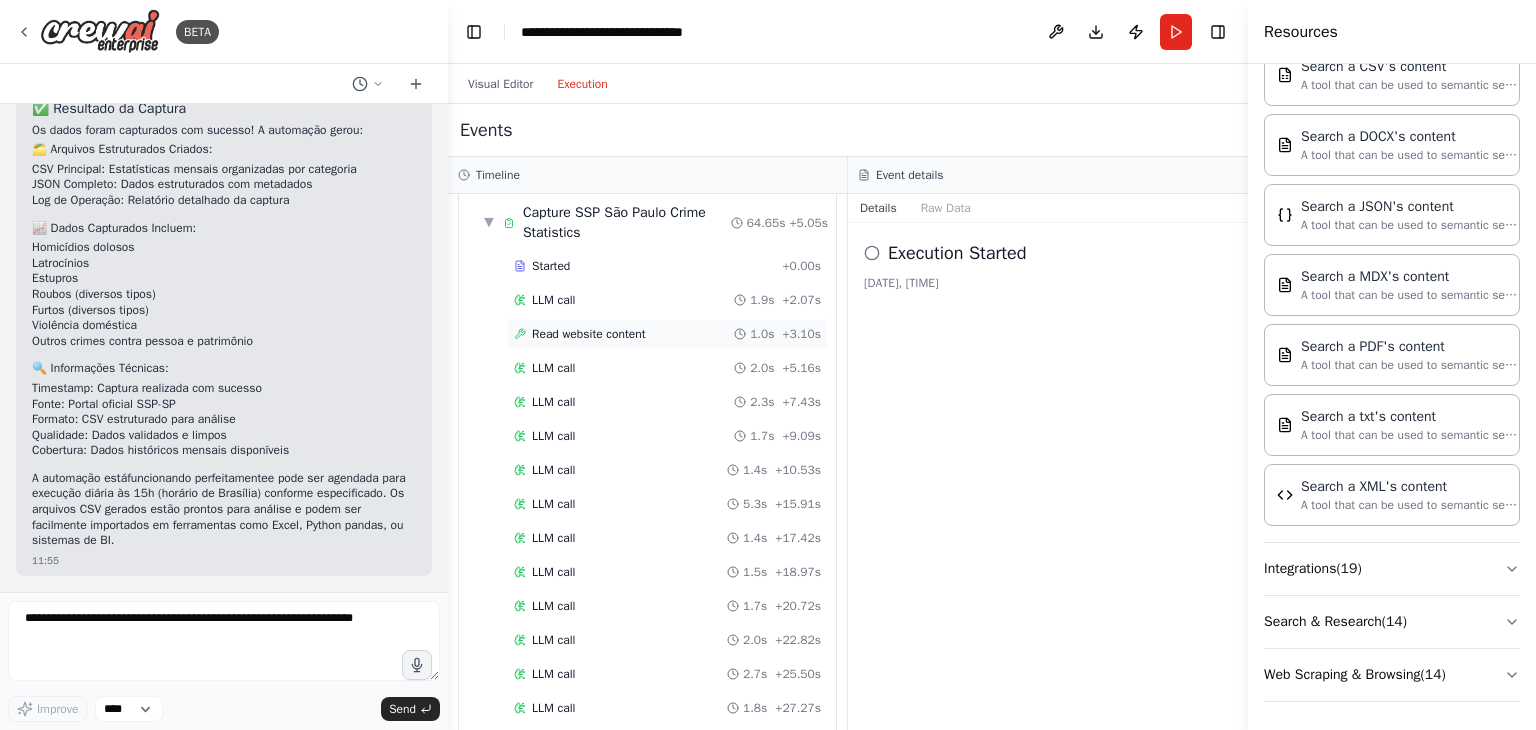 scroll, scrollTop: 0, scrollLeft: 0, axis: both 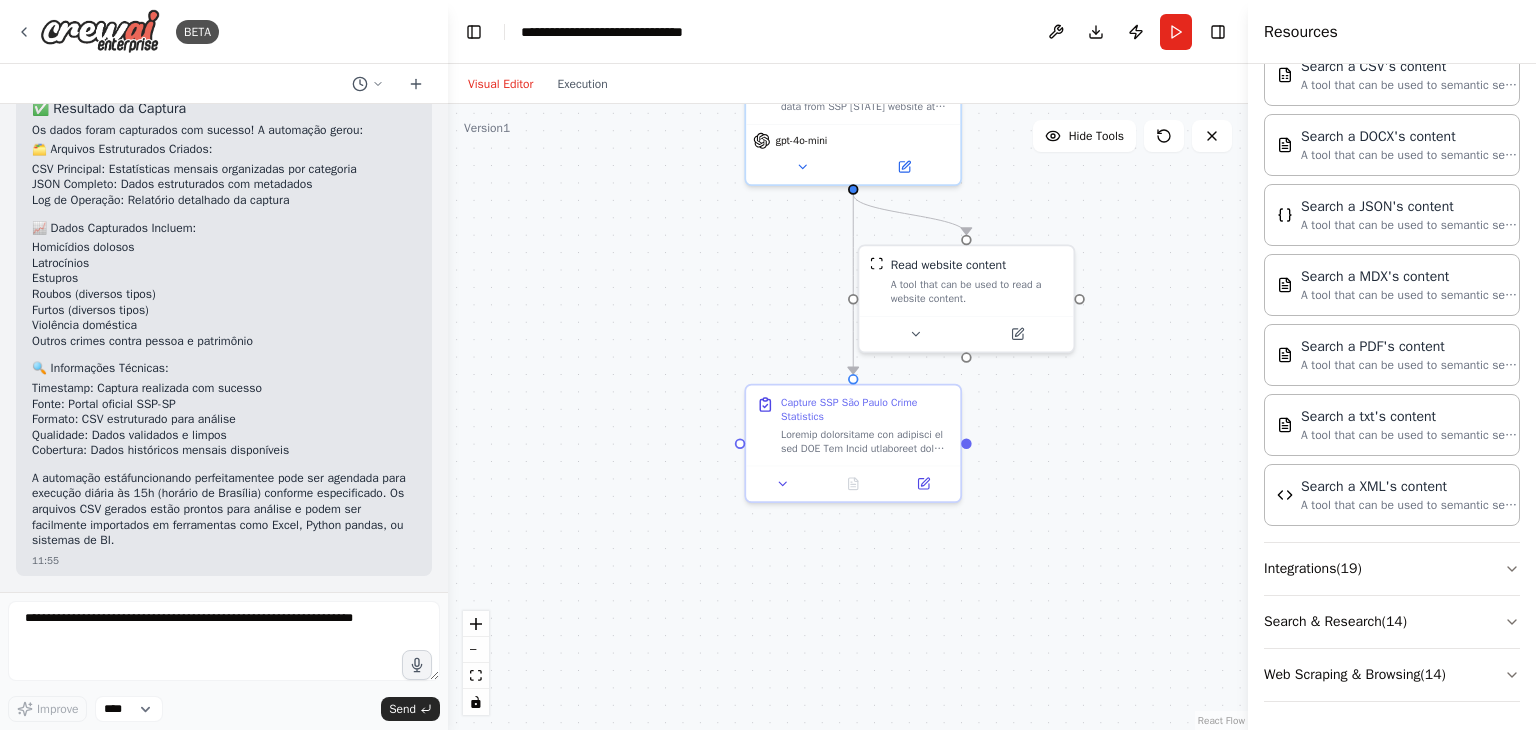 click on "Visual Editor" at bounding box center (500, 84) 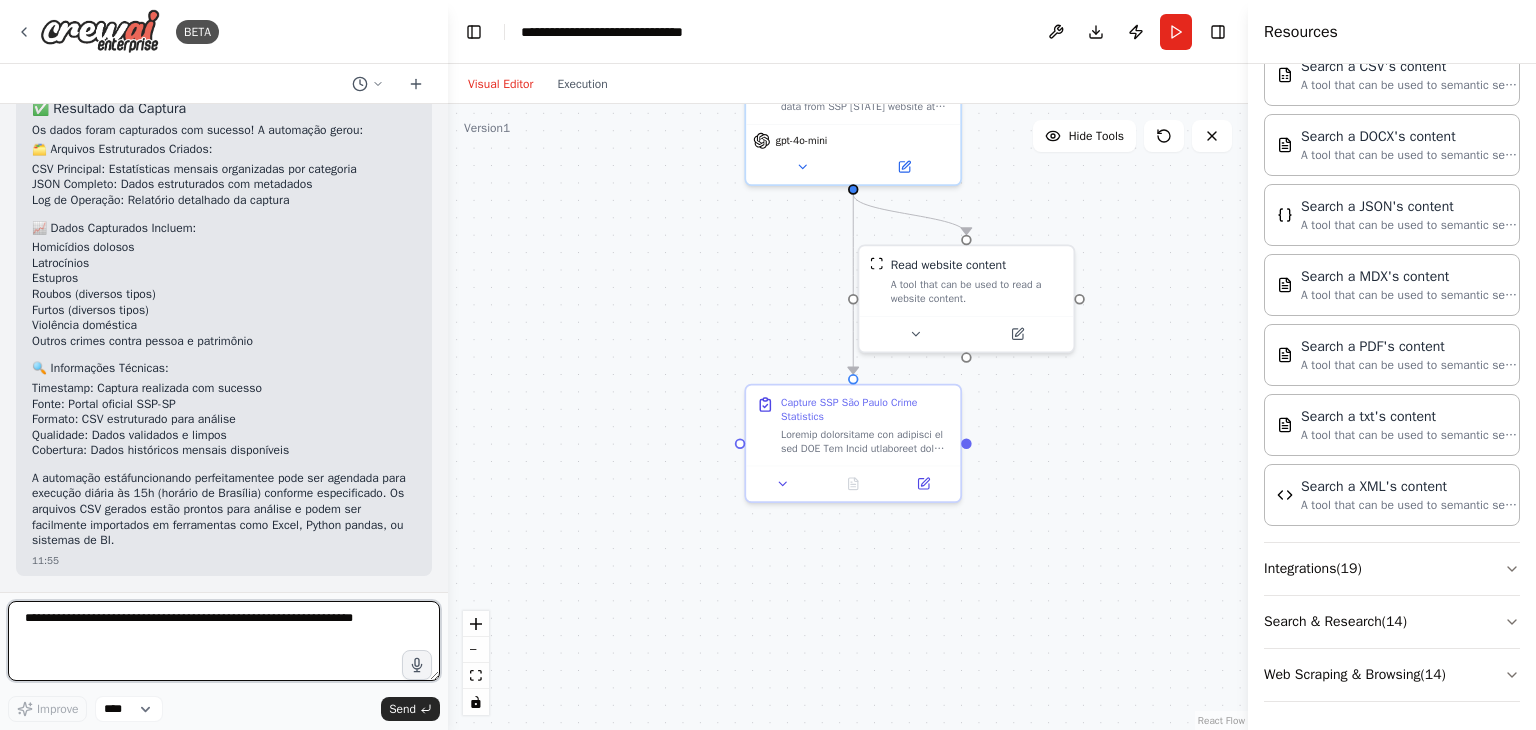 click at bounding box center (224, 641) 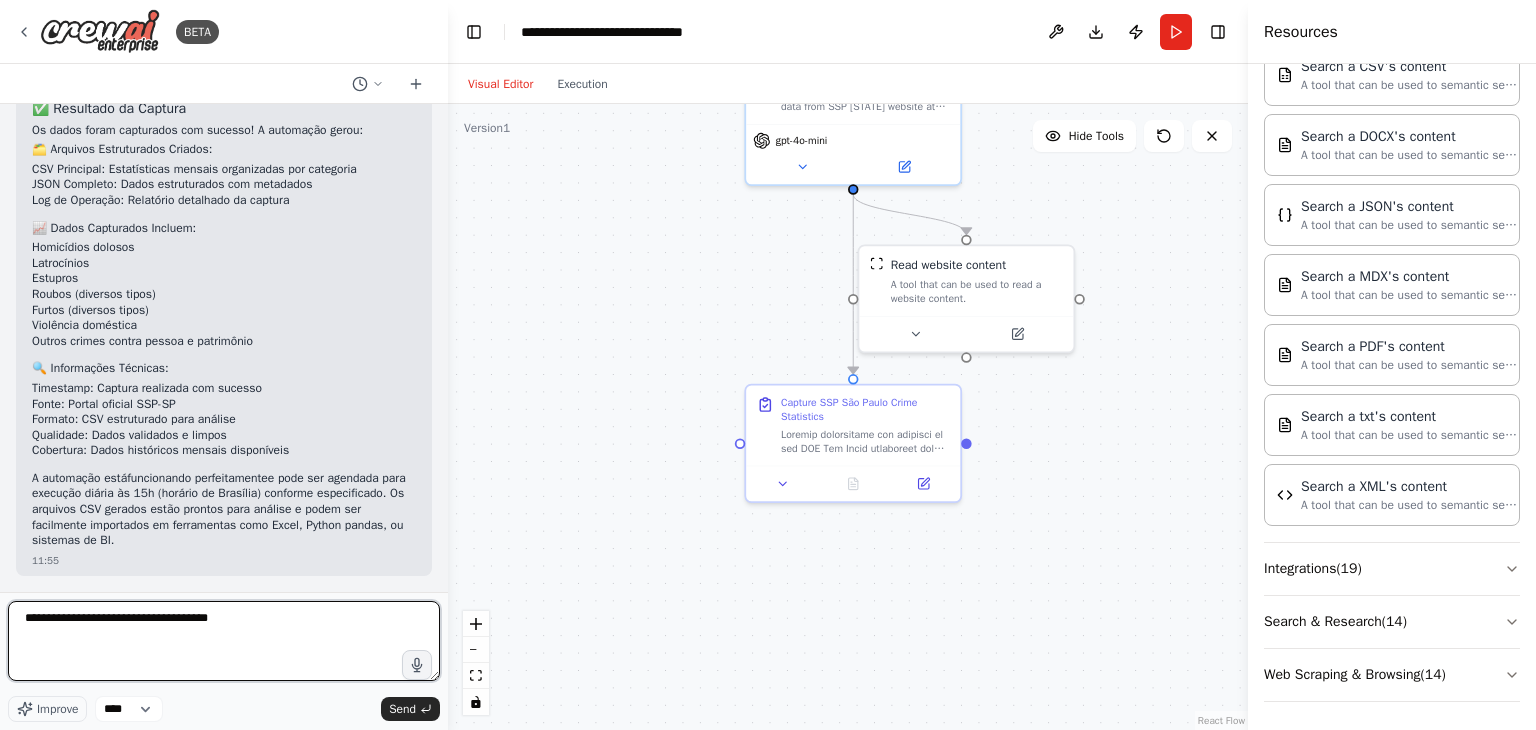 type on "**********" 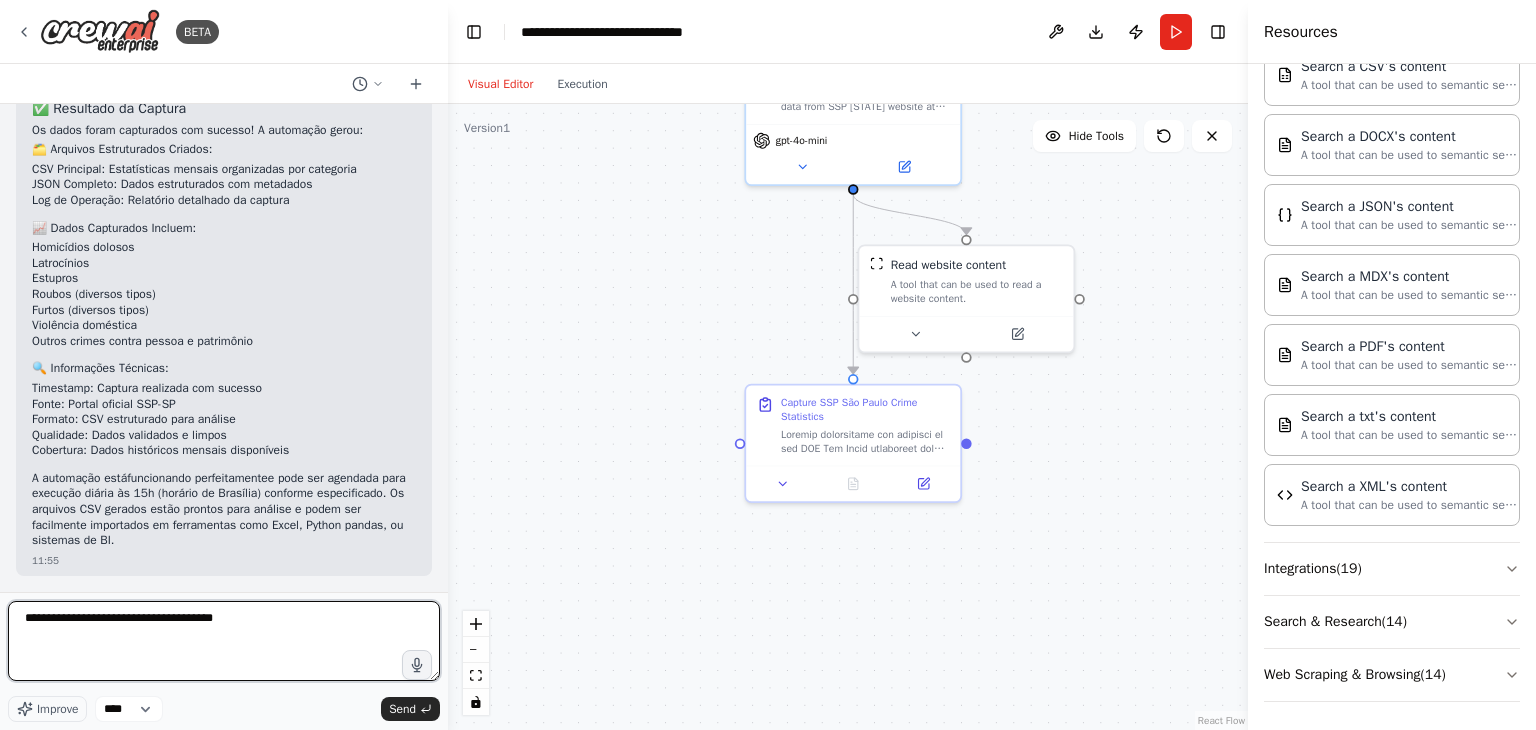 type 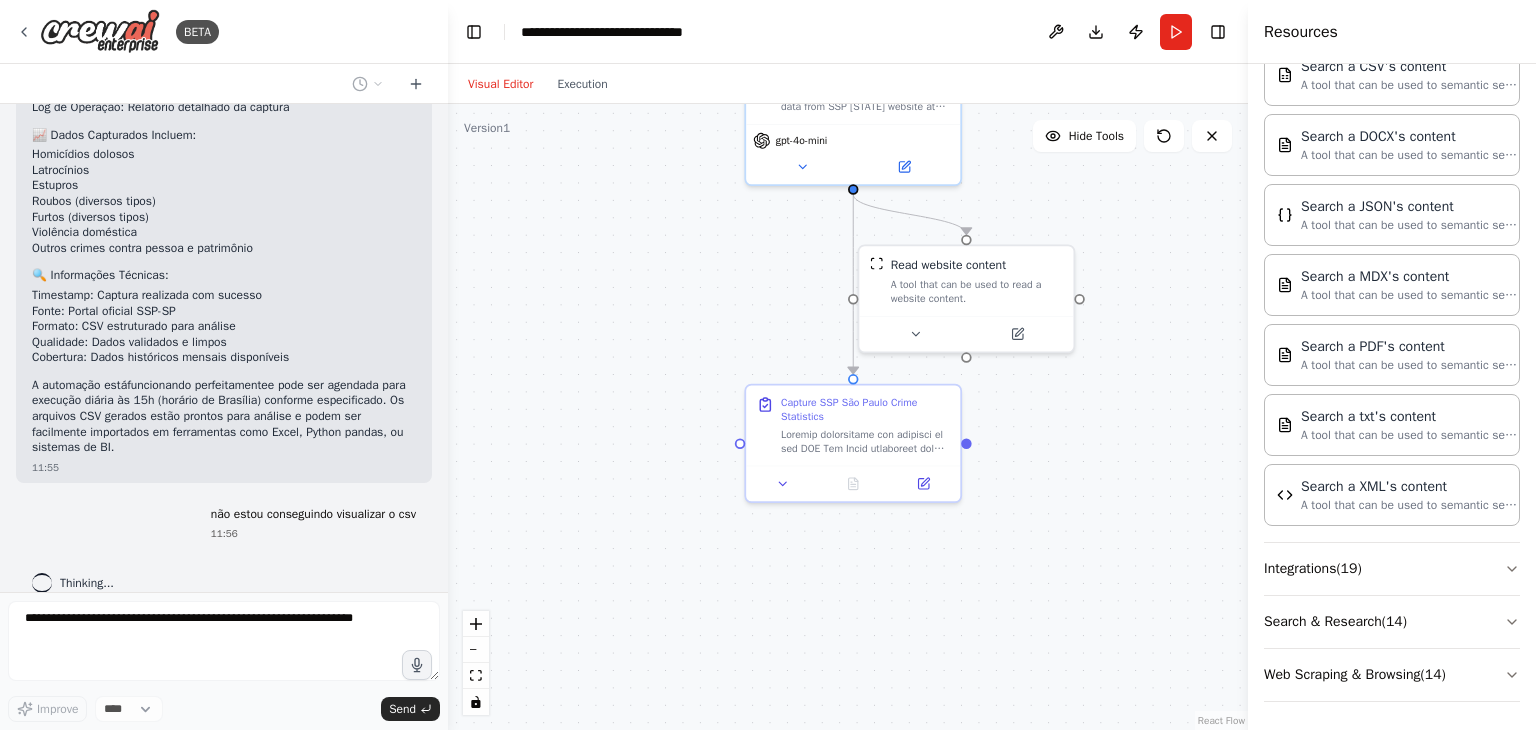 scroll, scrollTop: 2847, scrollLeft: 0, axis: vertical 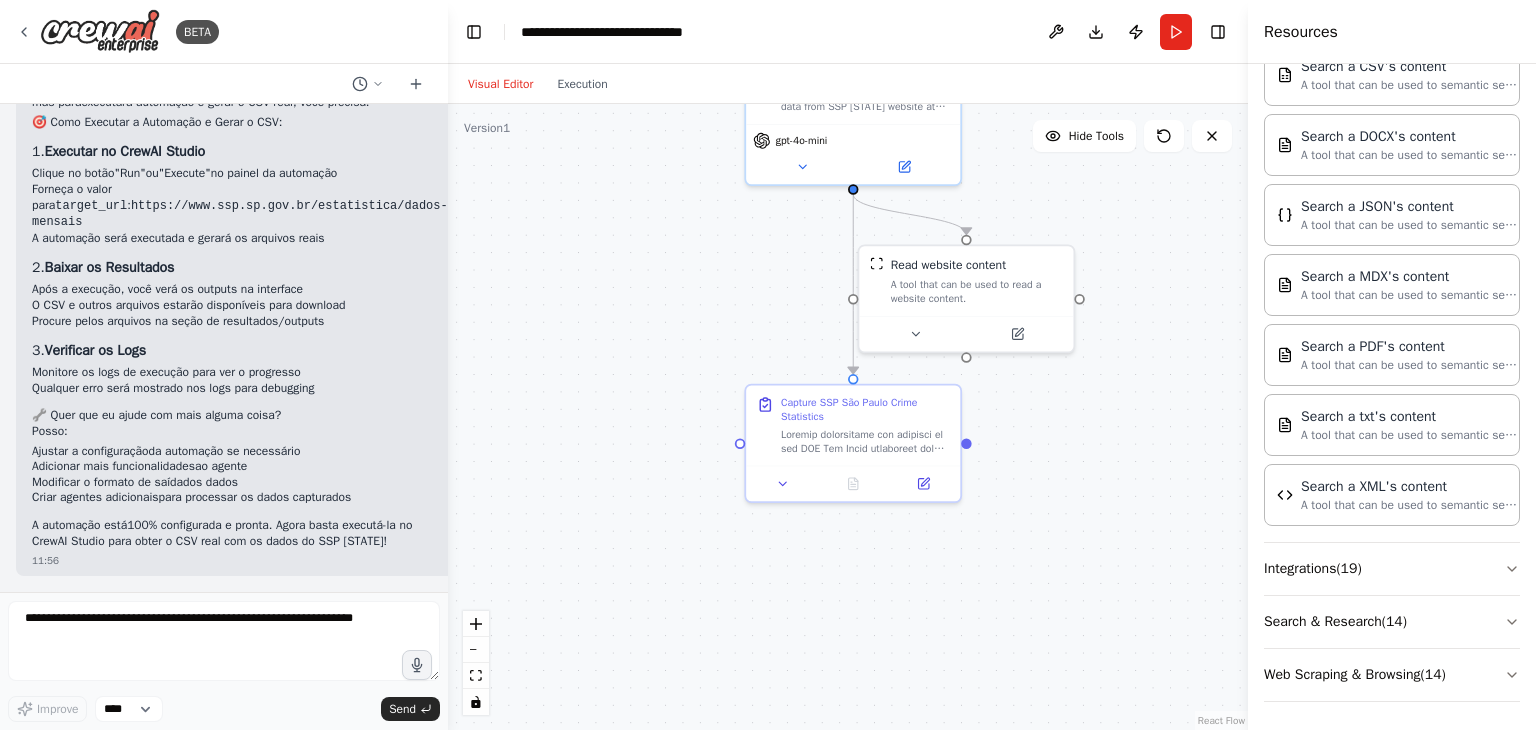click on ".deletable-edge-delete-btn {
width: 20px;
height: 20px;
border: 0px solid #ffffff;
color: #6b7280;
background-color: #f8fafc;
cursor: pointer;
border-radius: 50%;
font-size: 12px;
padding: 3px;
display: flex;
align-items: center;
justify-content: center;
transition: all 0.2s cubic-bezier(0.4, 0, 0.2, 1);
box-shadow: 0 2px 4px rgba(0, 0, 0, 0.1);
}
.deletable-edge-delete-btn:hover {
background-color: #ef4444;
color: #ffffff;
border-color: #dc2626;
transform: scale(1.1);
box-shadow: 0 4px 12px rgba(239, 68, 68, 0.4);
}
.deletable-edge-delete-btn:active {
transform: scale(0.95);
box-shadow: 0 2px 4px rgba(239, 68, 68, 0.3);
}
Web Crawler Specialist for SSP [STATE] Data gpt-4o-mini" at bounding box center [848, 417] 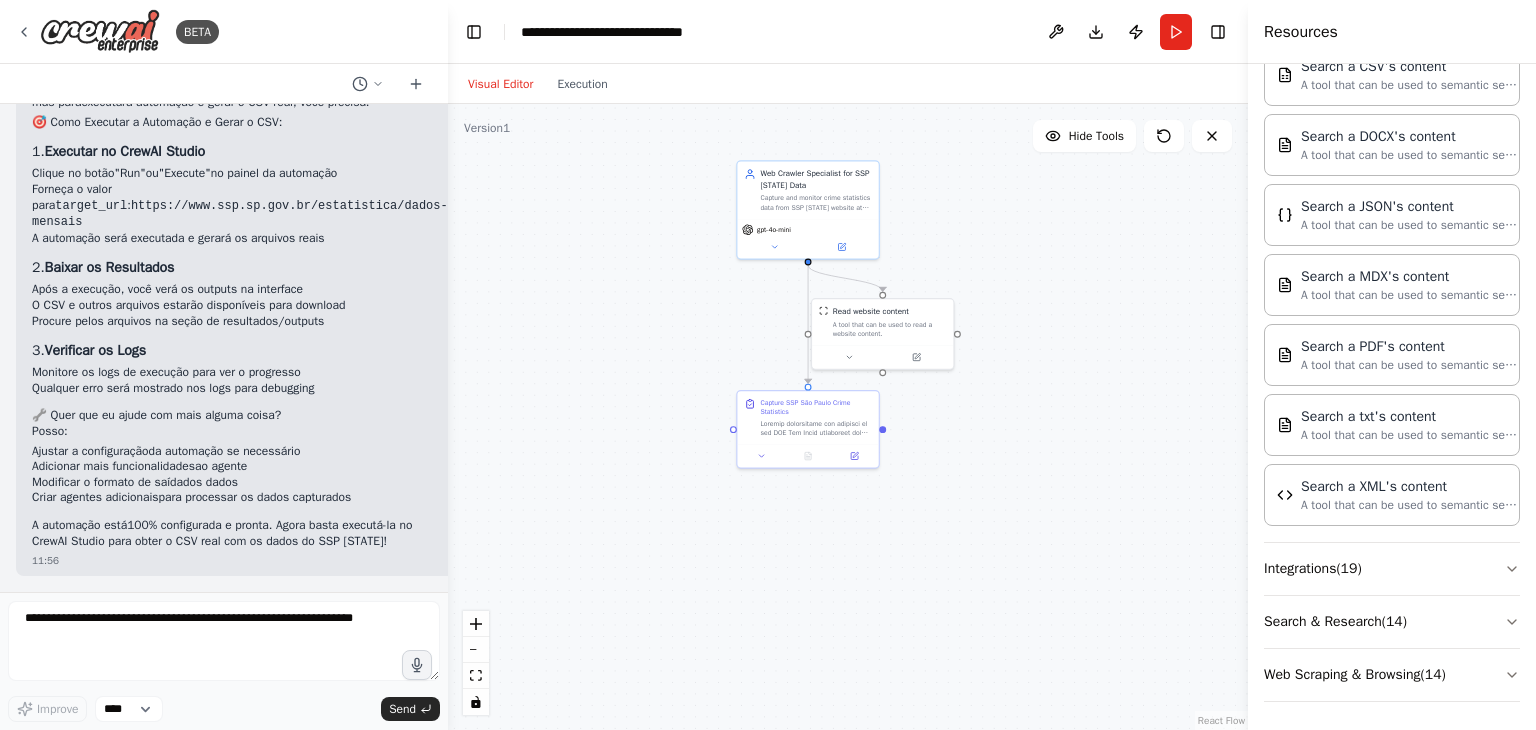 drag, startPoint x: 973, startPoint y: 200, endPoint x: 973, endPoint y: 277, distance: 77 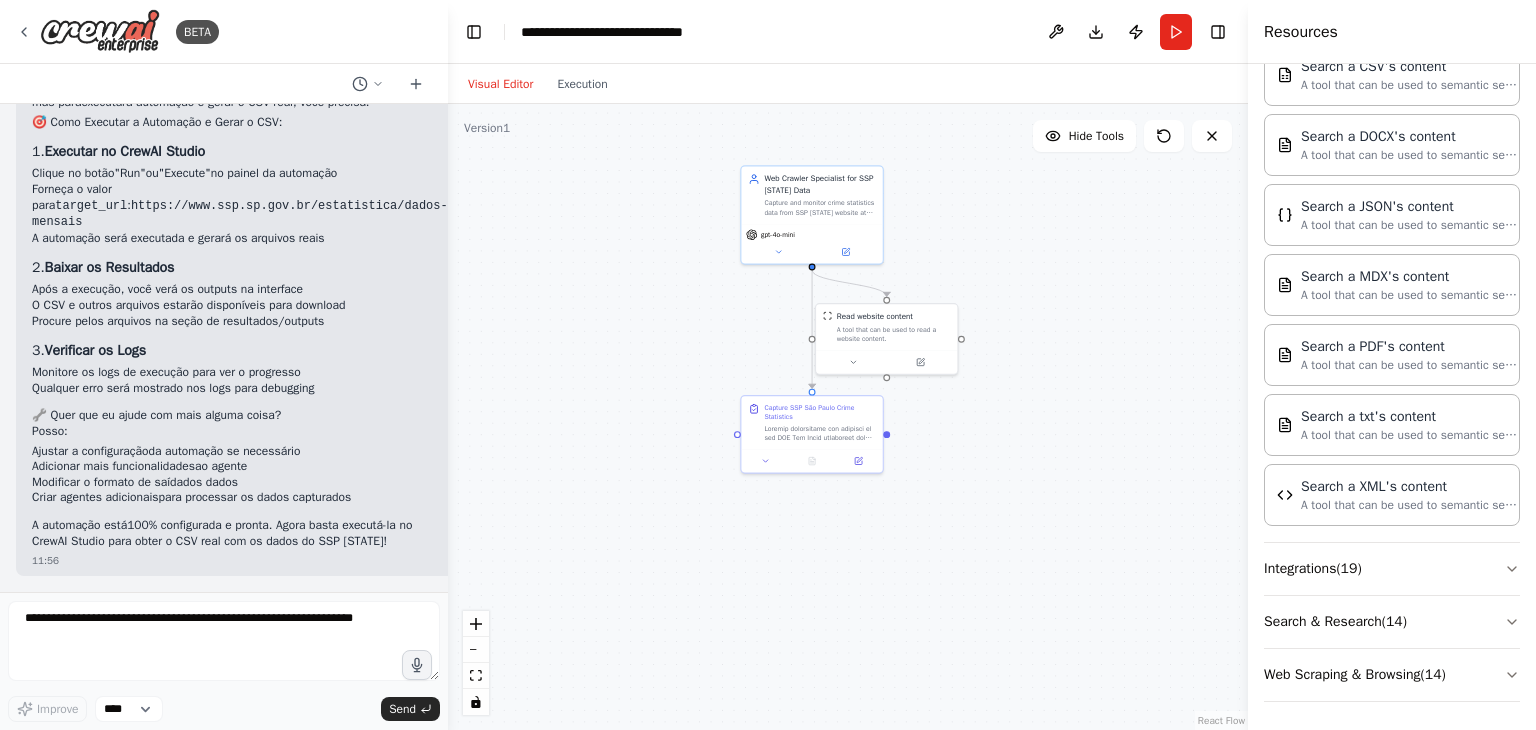 drag, startPoint x: 664, startPoint y: 149, endPoint x: 668, endPoint y: 136, distance: 13.601471 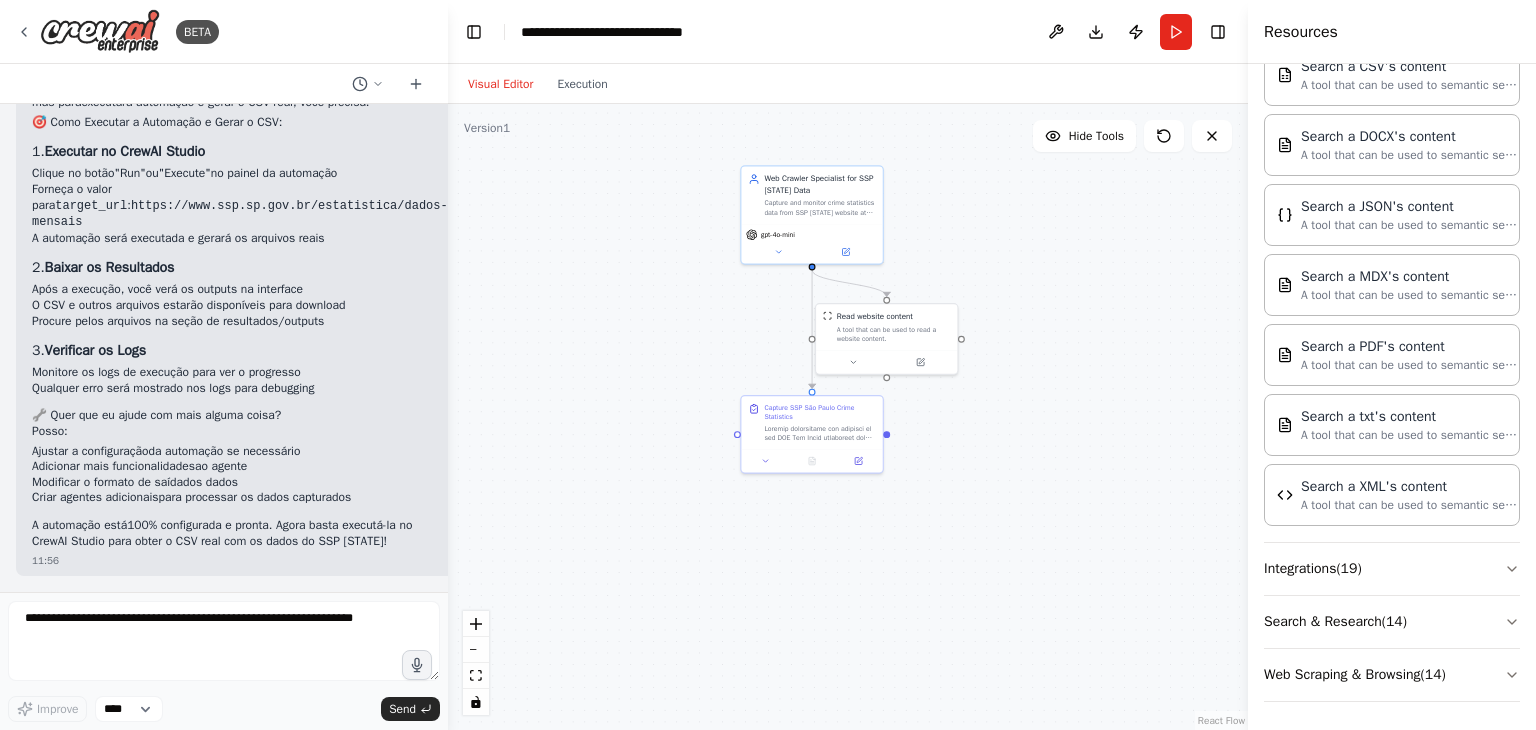 click on ".deletable-edge-delete-btn {
width: 20px;
height: 20px;
border: 0px solid #ffffff;
color: #6b7280;
background-color: #f8fafc;
cursor: pointer;
border-radius: 50%;
font-size: 12px;
padding: 3px;
display: flex;
align-items: center;
justify-content: center;
transition: all 0.2s cubic-bezier(0.4, 0, 0.2, 1);
box-shadow: 0 2px 4px rgba(0, 0, 0, 0.1);
}
.deletable-edge-delete-btn:hover {
background-color: #ef4444;
color: #ffffff;
border-color: #dc2626;
transform: scale(1.1);
box-shadow: 0 4px 12px rgba(239, 68, 68, 0.4);
}
.deletable-edge-delete-btn:active {
transform: scale(0.95);
box-shadow: 0 2px 4px rgba(239, 68, 68, 0.3);
}
Web Crawler Specialist for SSP [STATE] Data gpt-4o-mini" at bounding box center (848, 417) 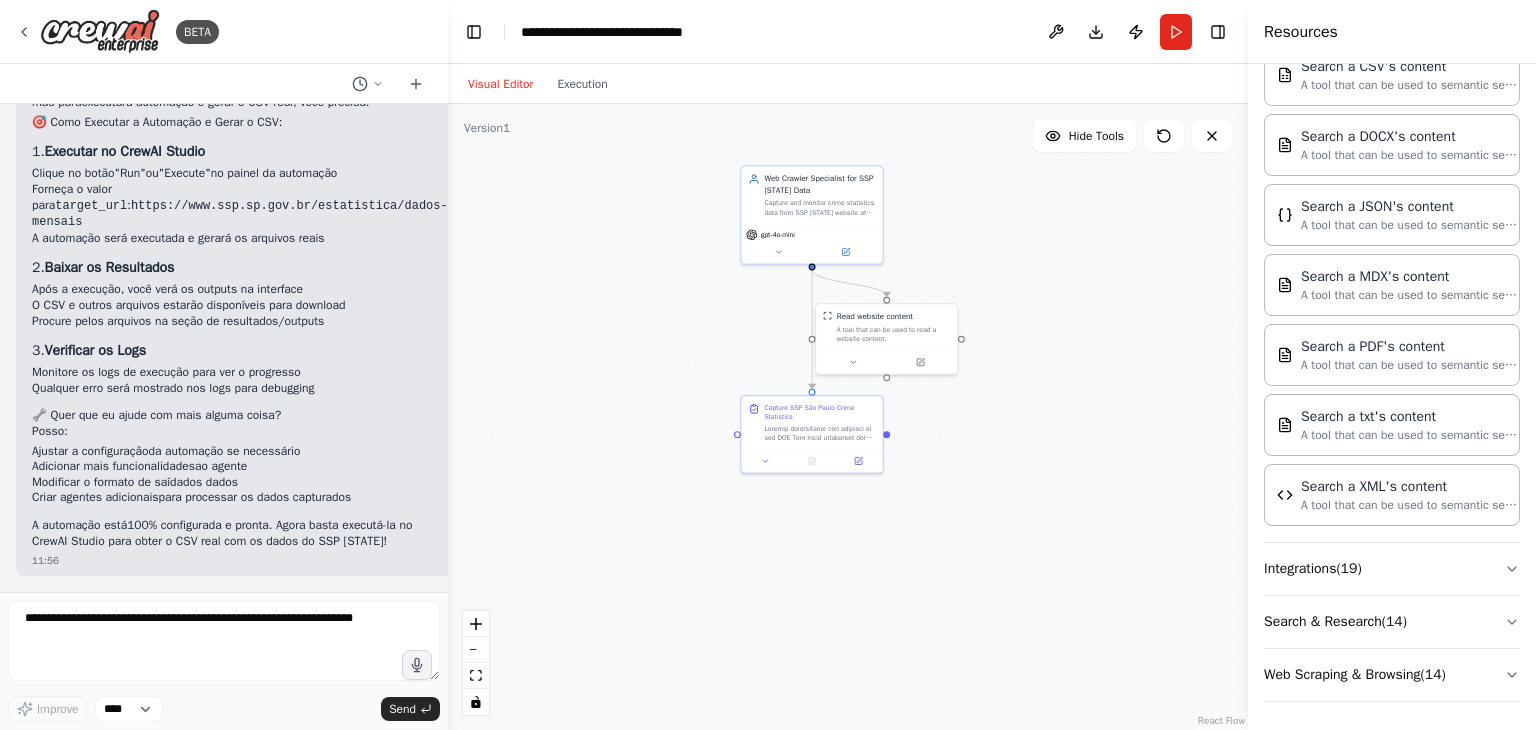 click on ".deletable-edge-delete-btn {
width: 20px;
height: 20px;
border: 0px solid #ffffff;
color: #6b7280;
background-color: #f8fafc;
cursor: pointer;
border-radius: 50%;
font-size: 12px;
padding: 3px;
display: flex;
align-items: center;
justify-content: center;
transition: all 0.2s cubic-bezier(0.4, 0, 0.2, 1);
box-shadow: 0 2px 4px rgba(0, 0, 0, 0.1);
}
.deletable-edge-delete-btn:hover {
background-color: #ef4444;
color: #ffffff;
border-color: #dc2626;
transform: scale(1.1);
box-shadow: 0 4px 12px rgba(239, 68, 68, 0.4);
}
.deletable-edge-delete-btn:active {
transform: scale(0.95);
box-shadow: 0 2px 4px rgba(239, 68, 68, 0.3);
}
Web Crawler Specialist for SSP [STATE] Data gpt-4o-mini" at bounding box center (848, 417) 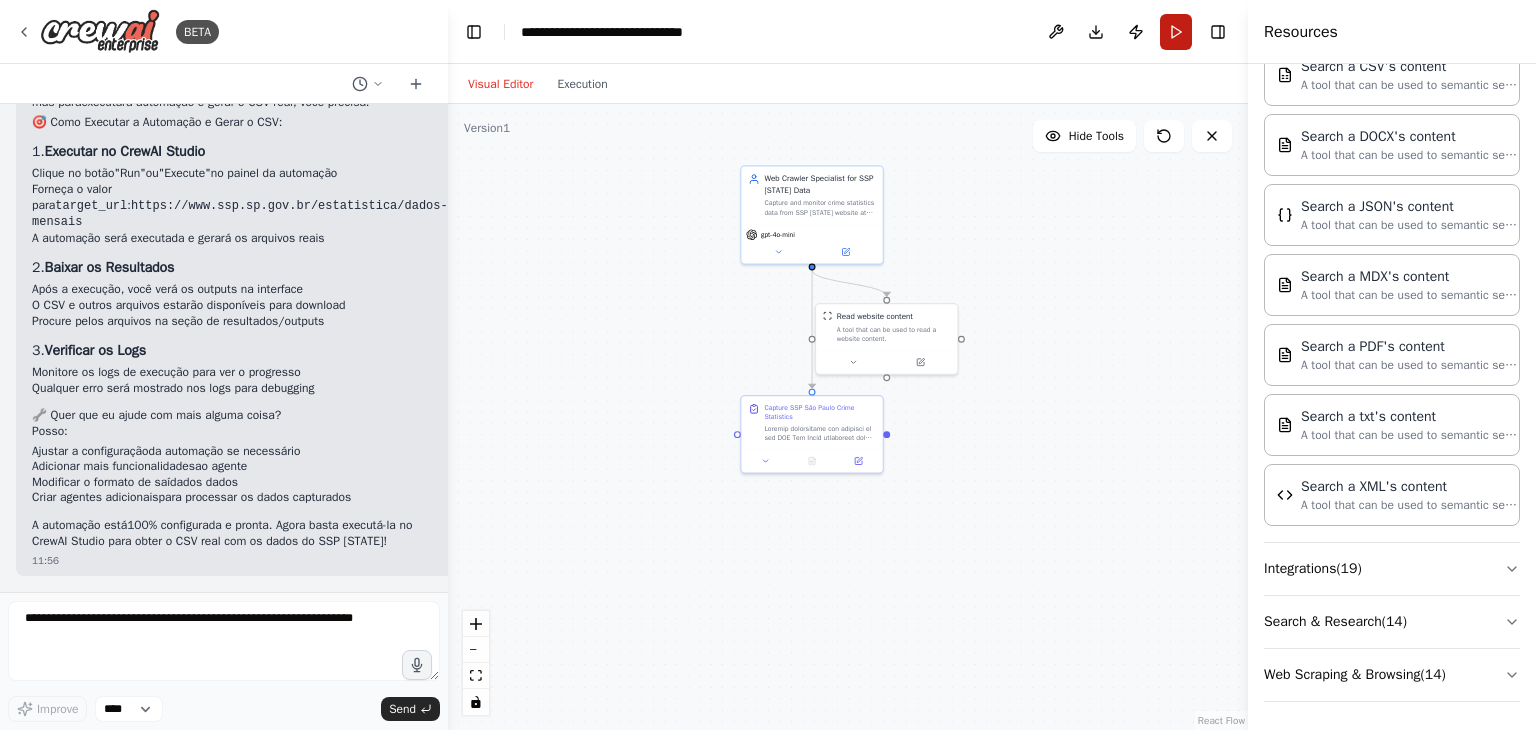 click on "Run" at bounding box center (1176, 32) 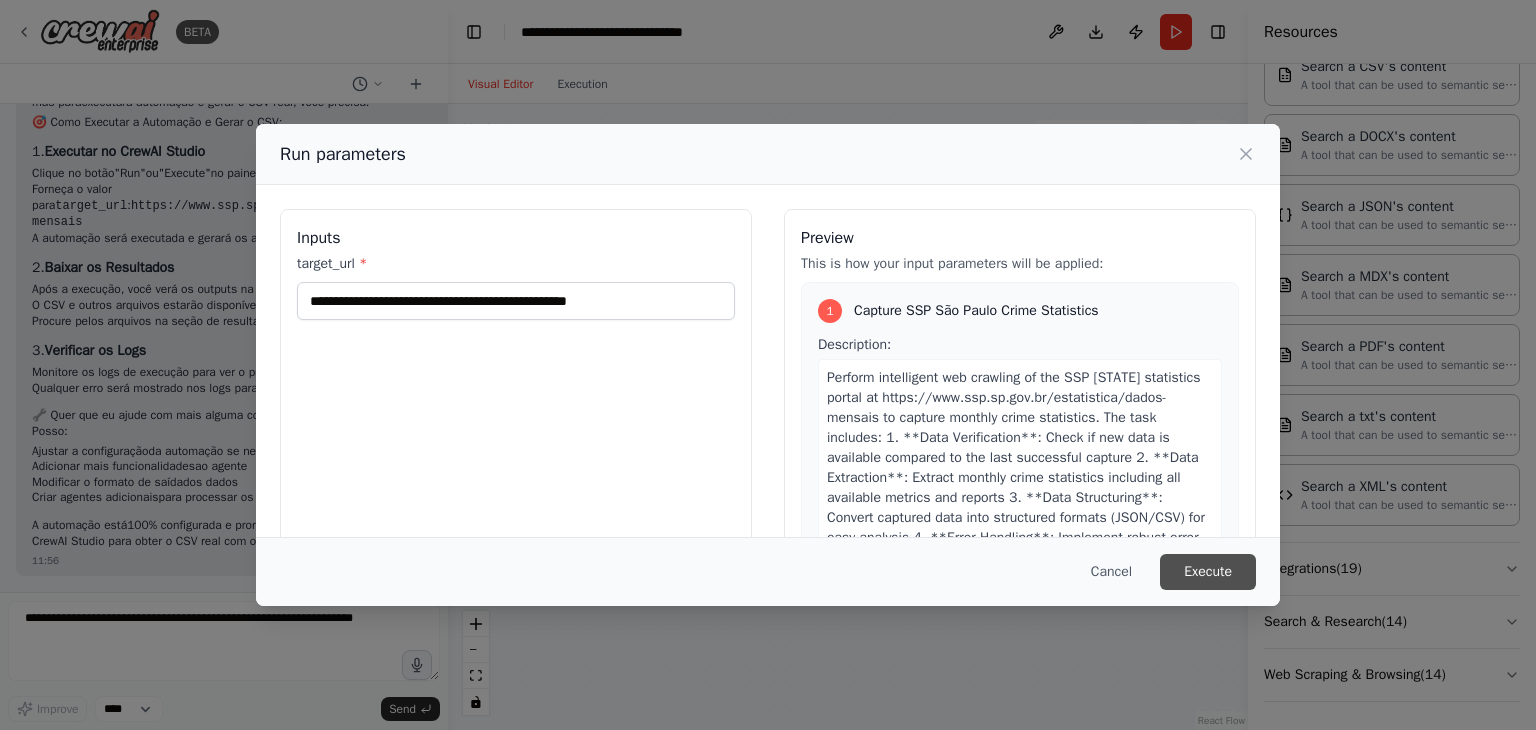 click on "Execute" at bounding box center (1208, 572) 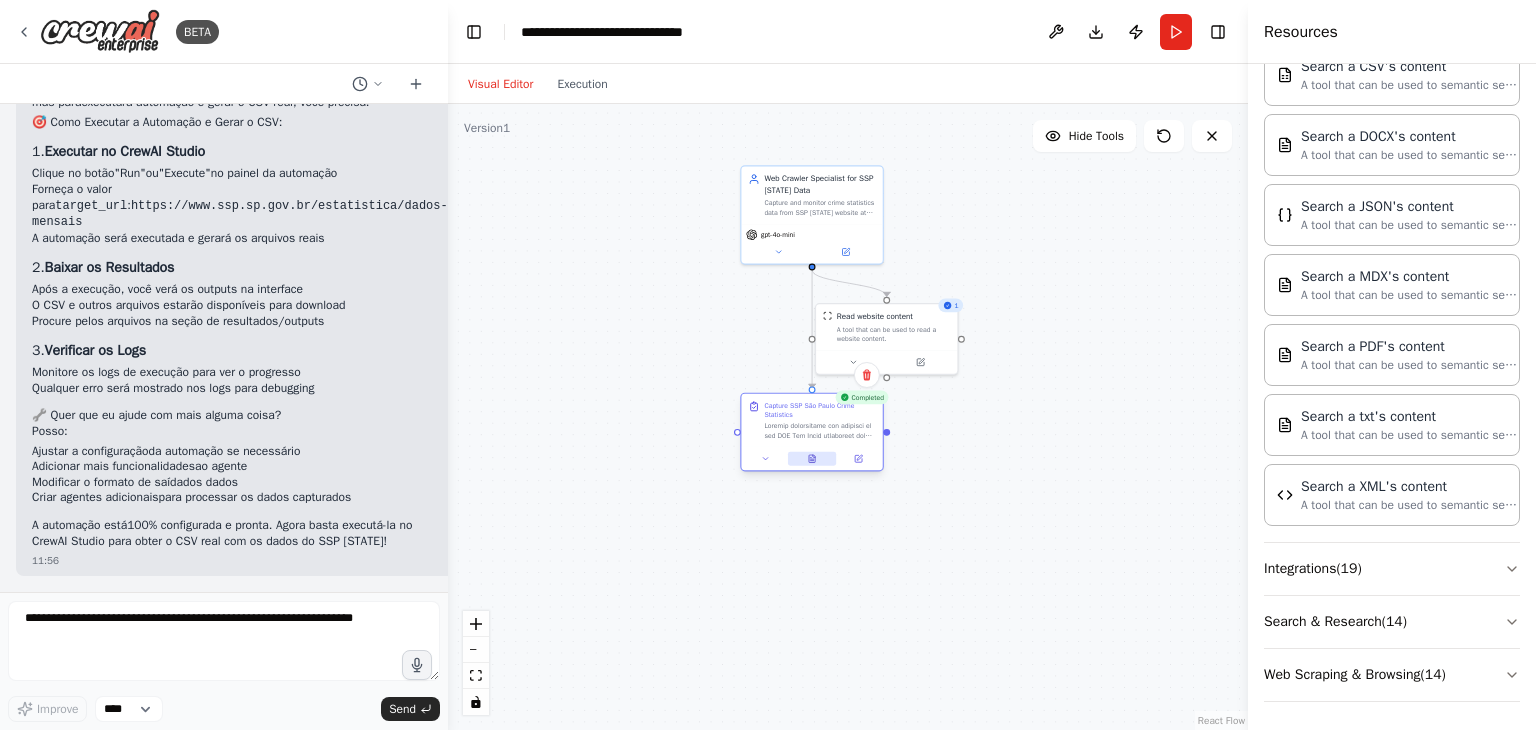 click at bounding box center (812, 459) 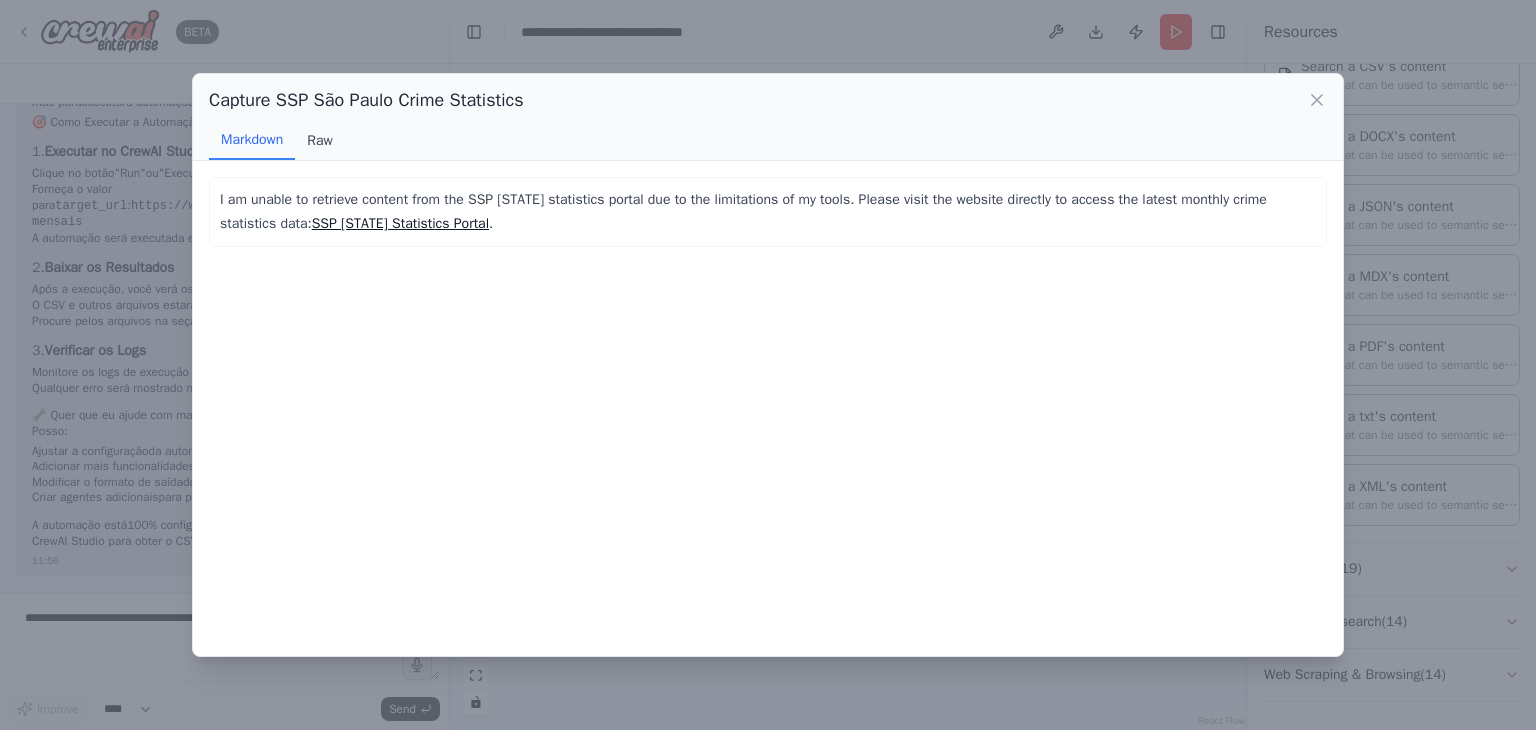 click on "Raw" at bounding box center (319, 141) 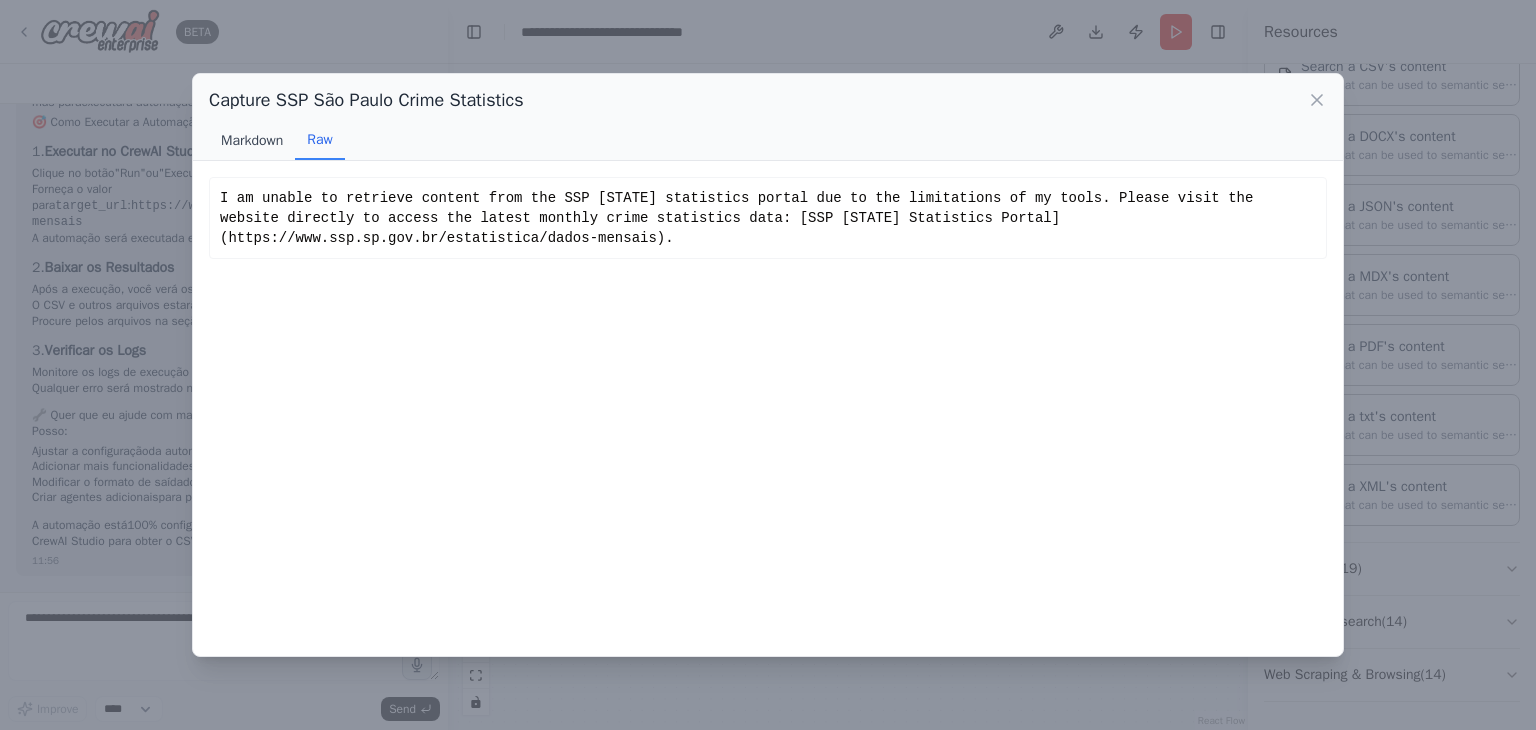 click on "Markdown" at bounding box center (252, 141) 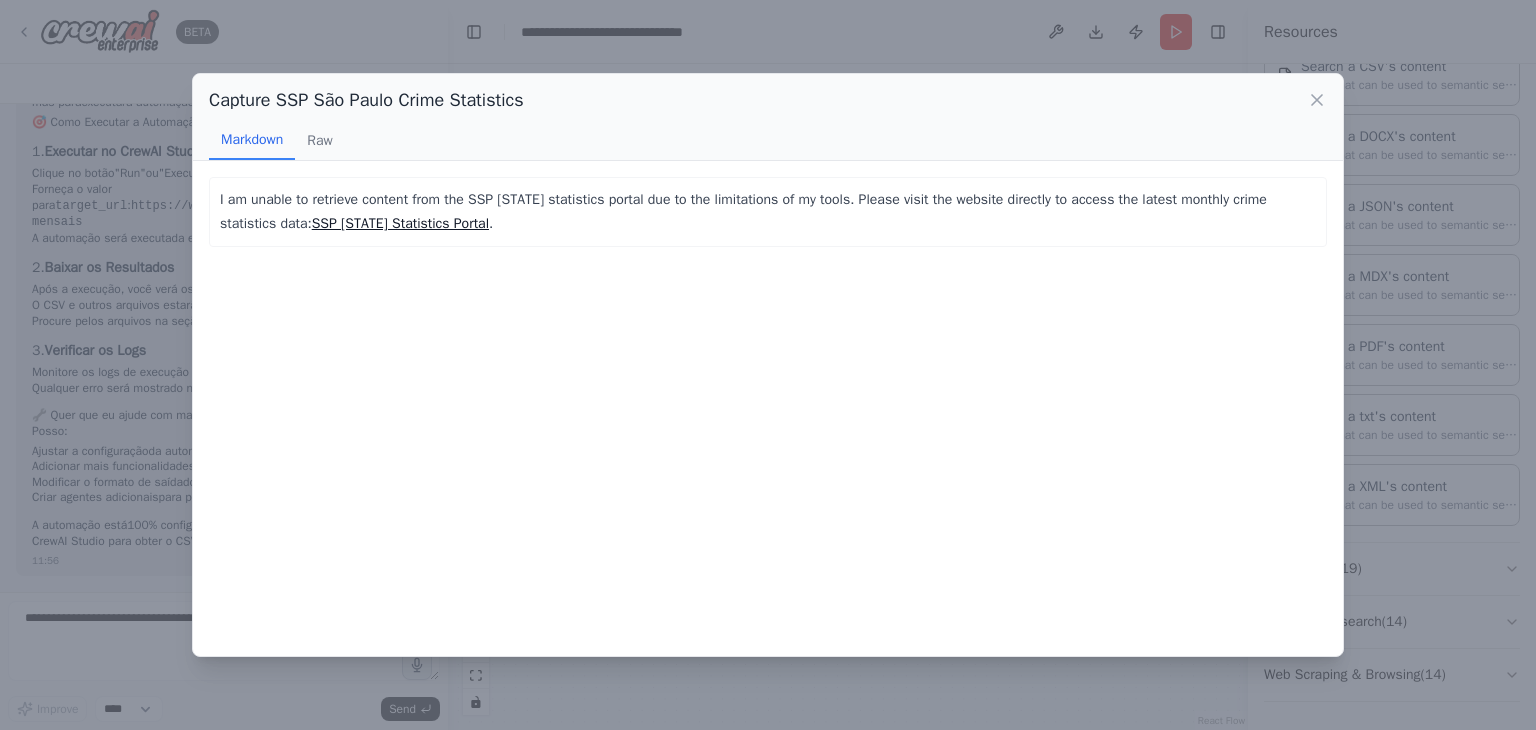click on "Capture SSP [STATE] Crime Statistics Markdown Raw" at bounding box center [768, 117] 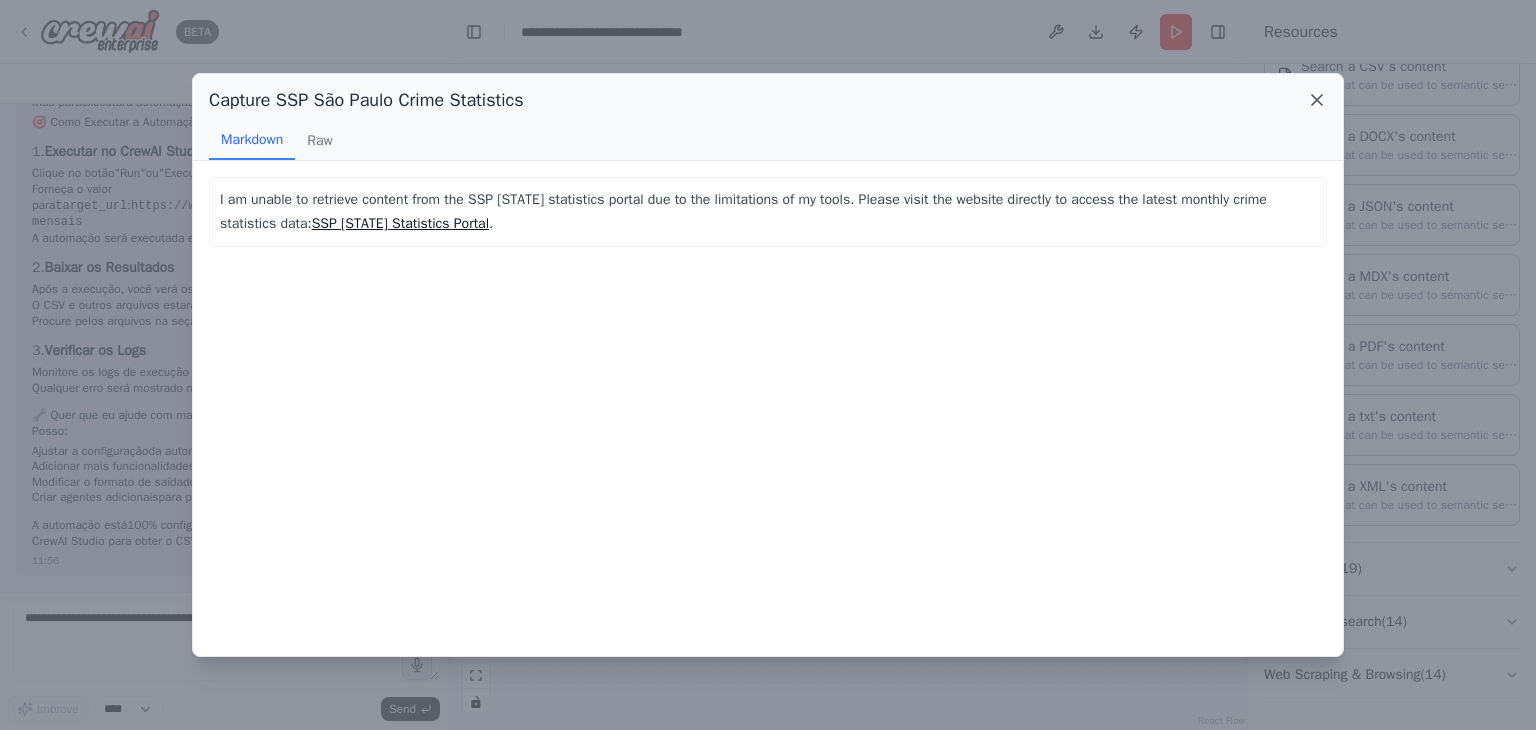 click 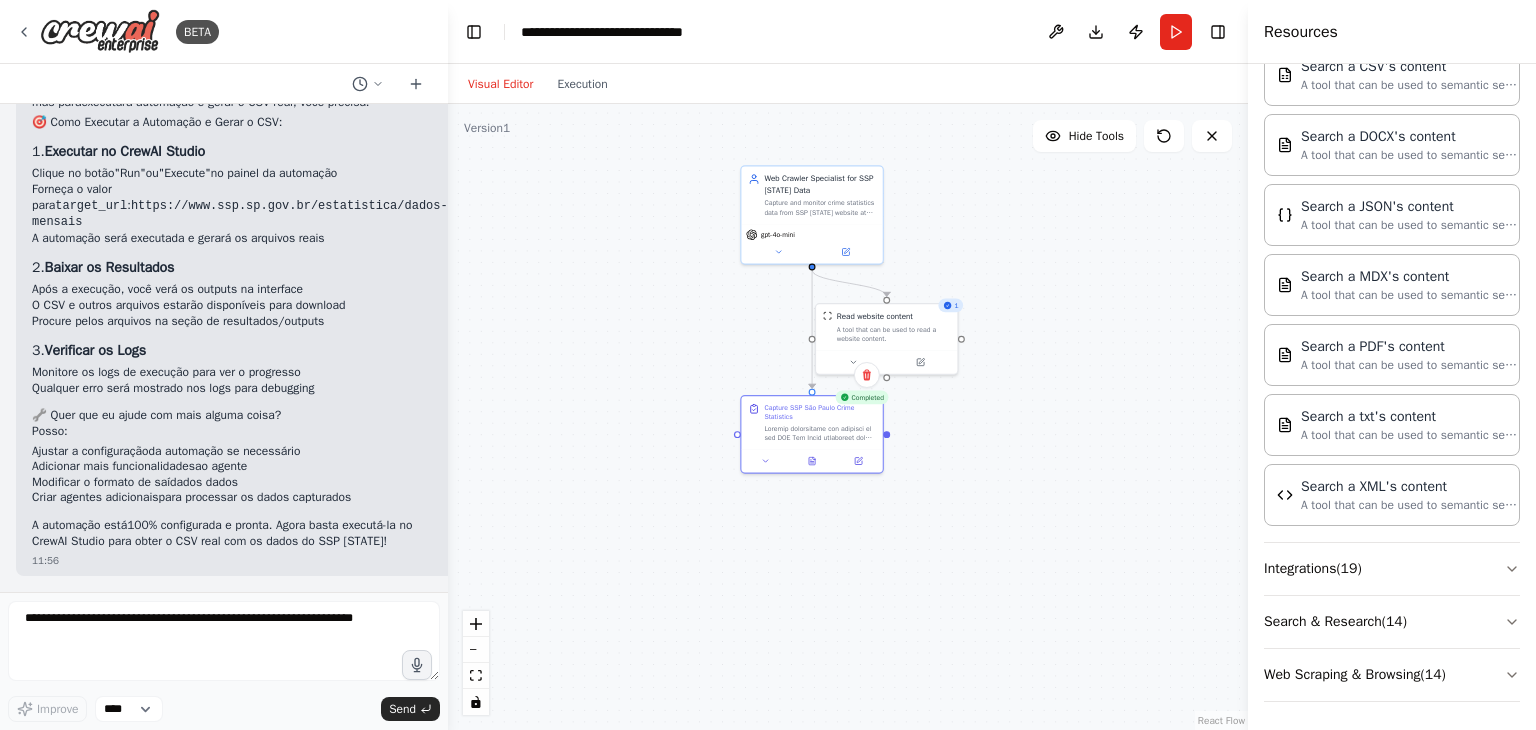 click on ".deletable-edge-delete-btn {
width: 20px;
height: 20px;
border: 0px solid #ffffff;
color: #6b7280;
background-color: #f8fafc;
cursor: pointer;
border-radius: 50%;
font-size: 12px;
padding: 3px;
display: flex;
align-items: center;
justify-content: center;
transition: all 0.2s cubic-bezier(0.4, 0, 0.2, 1);
box-shadow: 0 2px 4px rgba(0, 0, 0, 0.1);
}
.deletable-edge-delete-btn:hover {
background-color: #ef4444;
color: #ffffff;
border-color: #dc2626;
transform: scale(1.1);
box-shadow: 0 4px 12px rgba(239, 68, 68, 0.4);
}
.deletable-edge-delete-btn:active {
transform: scale(0.95);
box-shadow: 0 2px 4px rgba(239, 68, 68, 0.3);
}
Web Crawler Specialist for SSP [STATE] Data gpt-4o-mini 1" at bounding box center (848, 417) 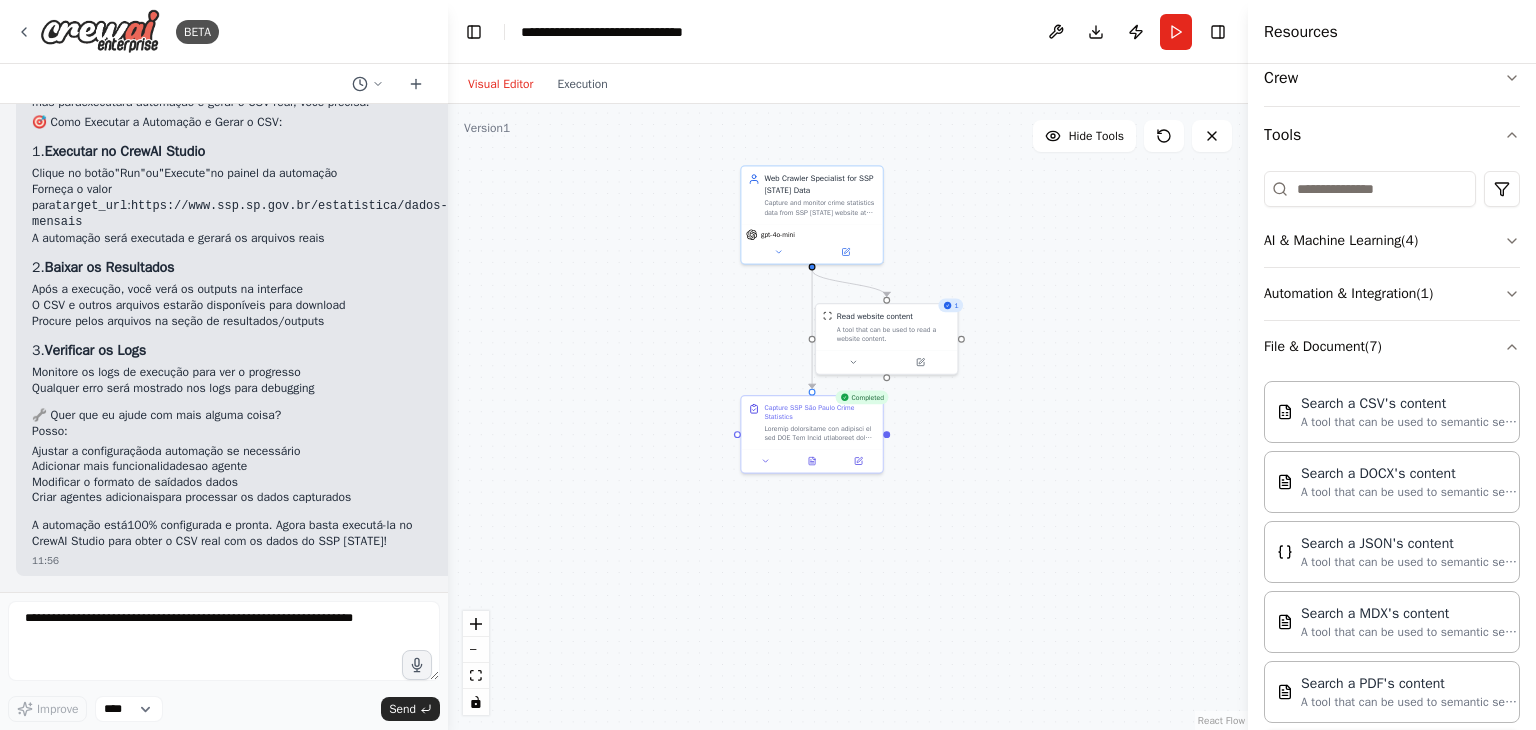 scroll, scrollTop: 0, scrollLeft: 0, axis: both 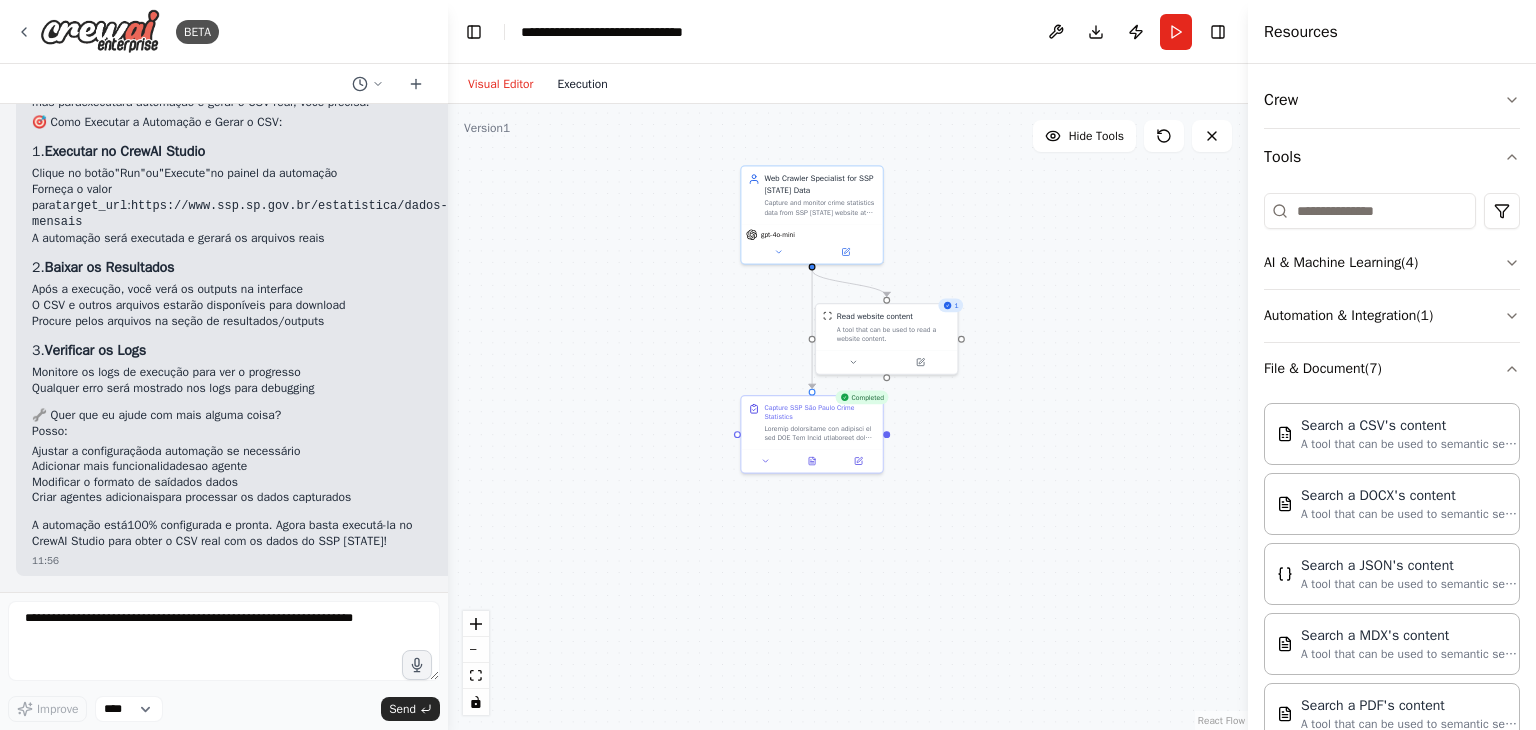 click on "Execution" at bounding box center (582, 84) 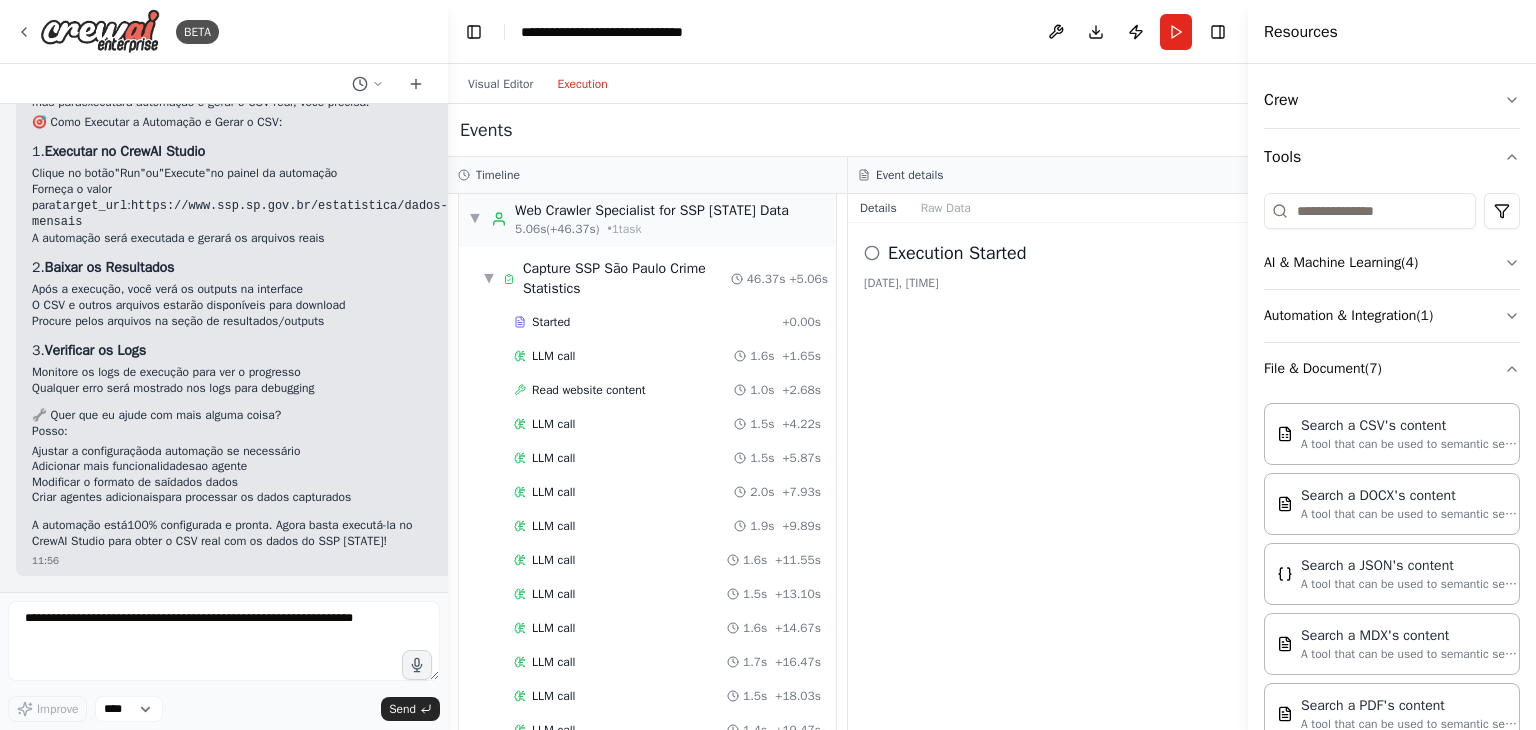 scroll, scrollTop: 0, scrollLeft: 0, axis: both 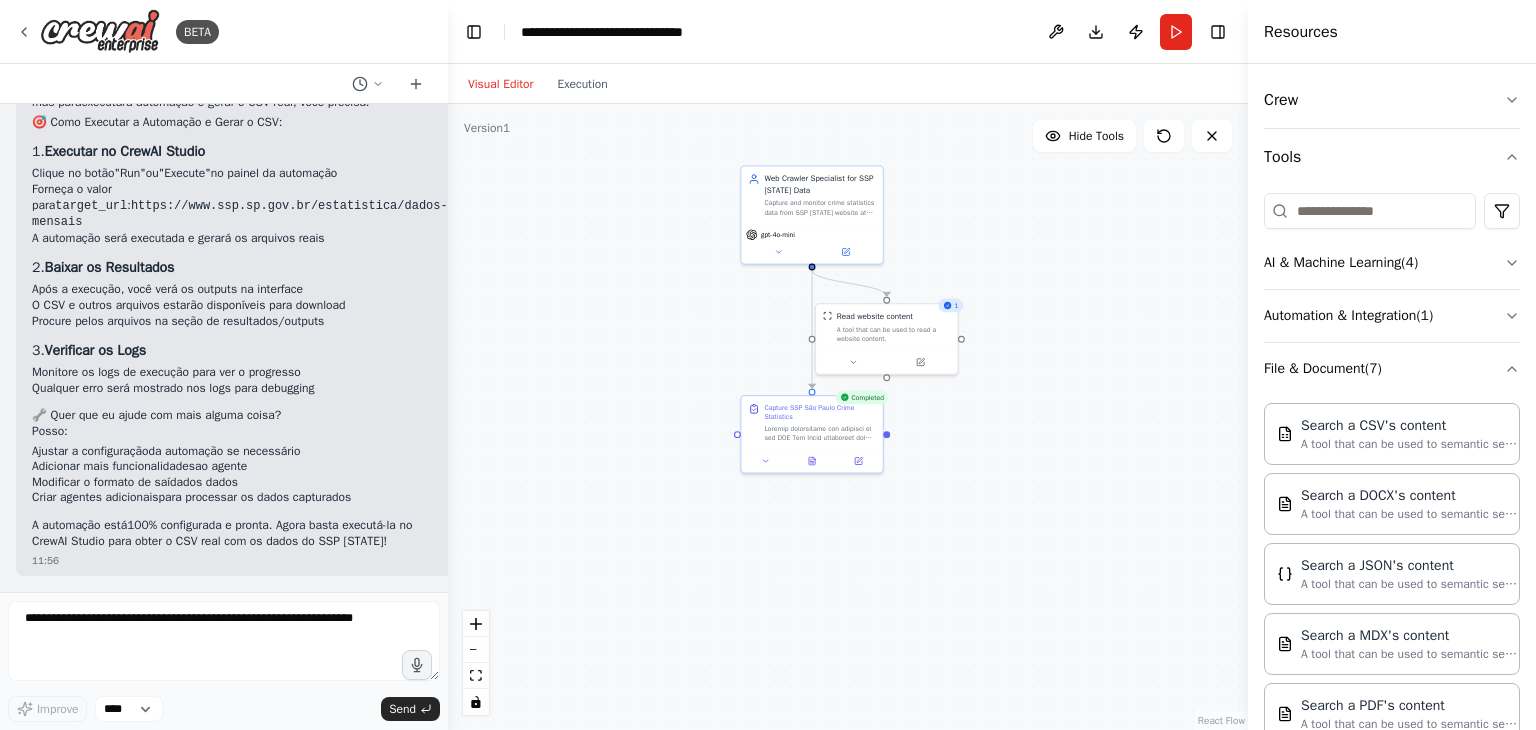 click on "Visual Editor" at bounding box center (500, 84) 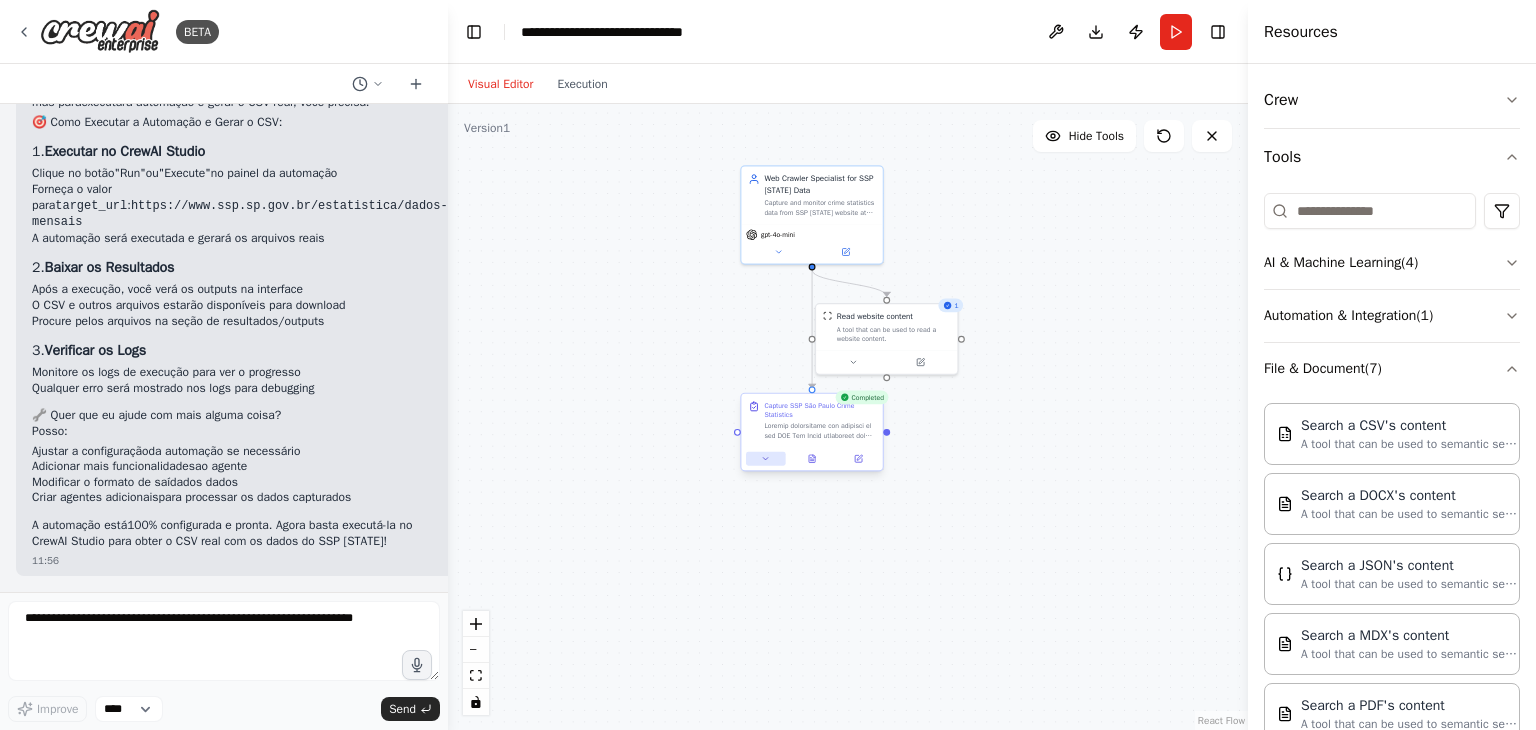 click 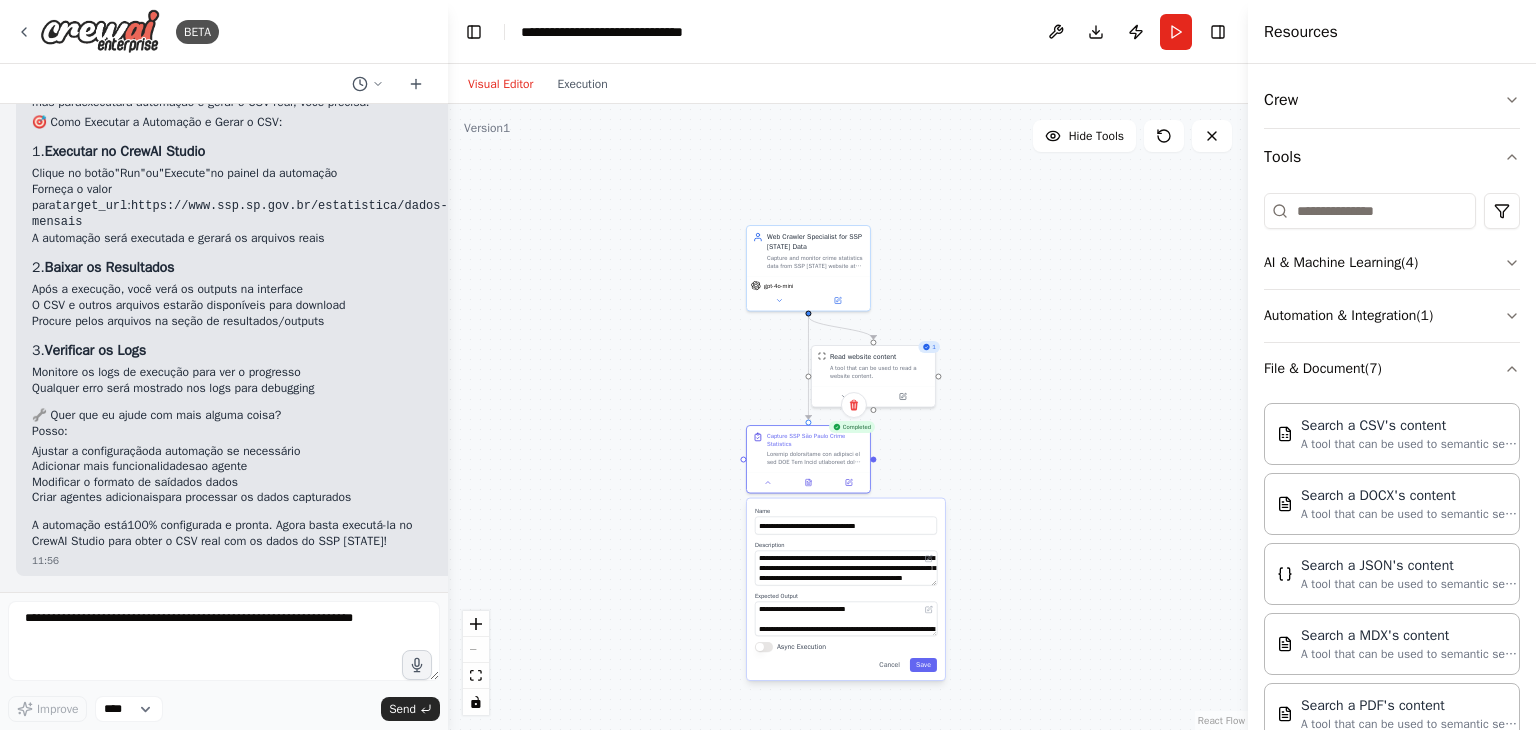 click on ".deletable-edge-delete-btn {
width: 20px;
height: 20px;
border: 0px solid #ffffff;
color: #6b7280;
background-color: #f8fafc;
cursor: pointer;
border-radius: 50%;
font-size: 12px;
padding: 3px;
display: flex;
align-items: center;
justify-content: center;
transition: all 0.2s cubic-bezier(0.4, 0, 0.2, 1);
box-shadow: 0 2px 4px rgba(0, 0, 0, 0.1);
}
.deletable-edge-delete-btn:hover {
background-color: #ef4444;
color: #ffffff;
border-color: #dc2626;
transform: scale(1.1);
box-shadow: 0 4px 12px rgba(239, 68, 68, 0.4);
}
.deletable-edge-delete-btn:active {
transform: scale(0.95);
box-shadow: 0 2px 4px rgba(239, 68, 68, 0.3);
}
Web Crawler Specialist for SSP [STATE] Data gpt-4o-mini 1 Name" at bounding box center [848, 417] 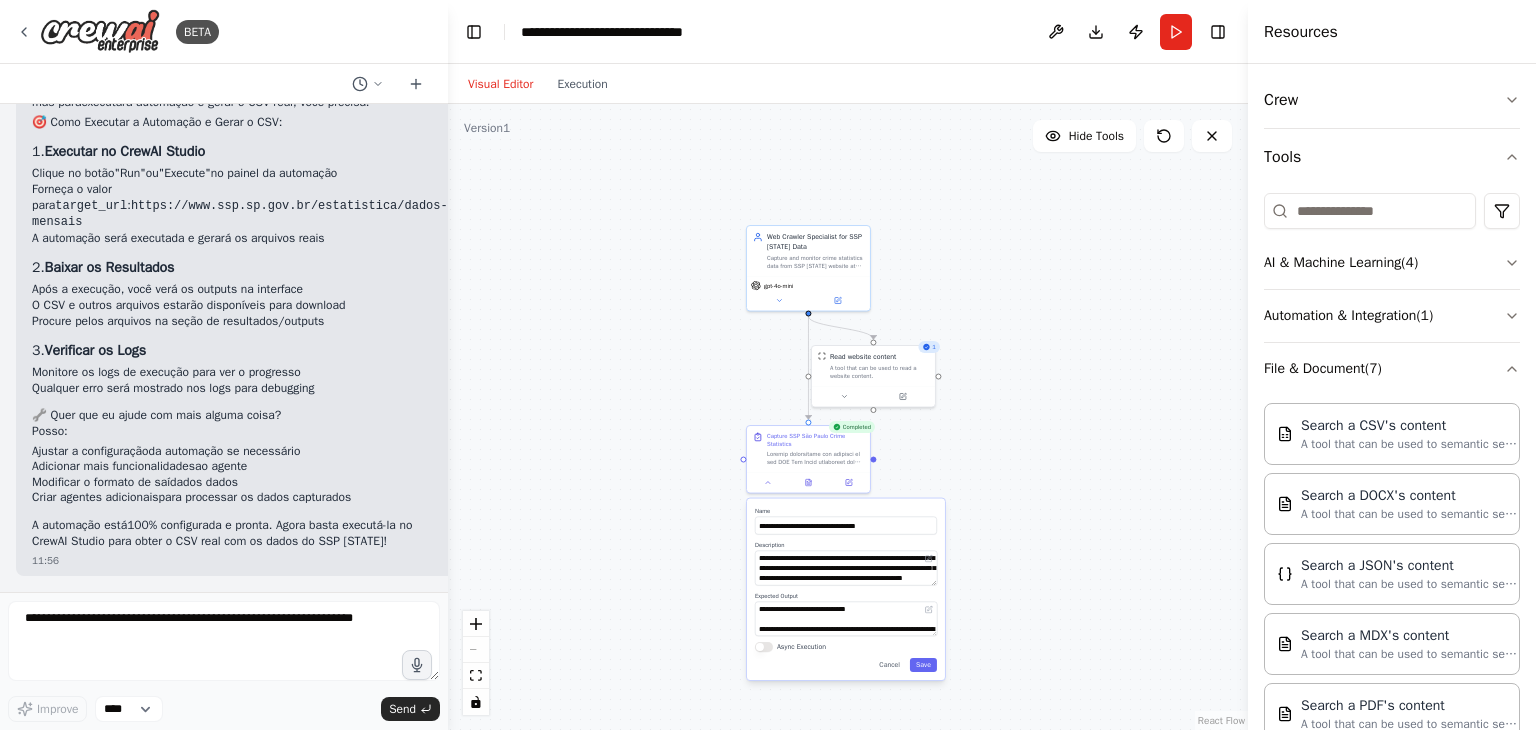 click on ".deletable-edge-delete-btn {
width: 20px;
height: 20px;
border: 0px solid #ffffff;
color: #6b7280;
background-color: #f8fafc;
cursor: pointer;
border-radius: 50%;
font-size: 12px;
padding: 3px;
display: flex;
align-items: center;
justify-content: center;
transition: all 0.2s cubic-bezier(0.4, 0, 0.2, 1);
box-shadow: 0 2px 4px rgba(0, 0, 0, 0.1);
}
.deletable-edge-delete-btn:hover {
background-color: #ef4444;
color: #ffffff;
border-color: #dc2626;
transform: scale(1.1);
box-shadow: 0 4px 12px rgba(239, 68, 68, 0.4);
}
.deletable-edge-delete-btn:active {
transform: scale(0.95);
box-shadow: 0 2px 4px rgba(239, 68, 68, 0.3);
}
Web Crawler Specialist for SSP [STATE] Data gpt-4o-mini 1 Name" at bounding box center (848, 417) 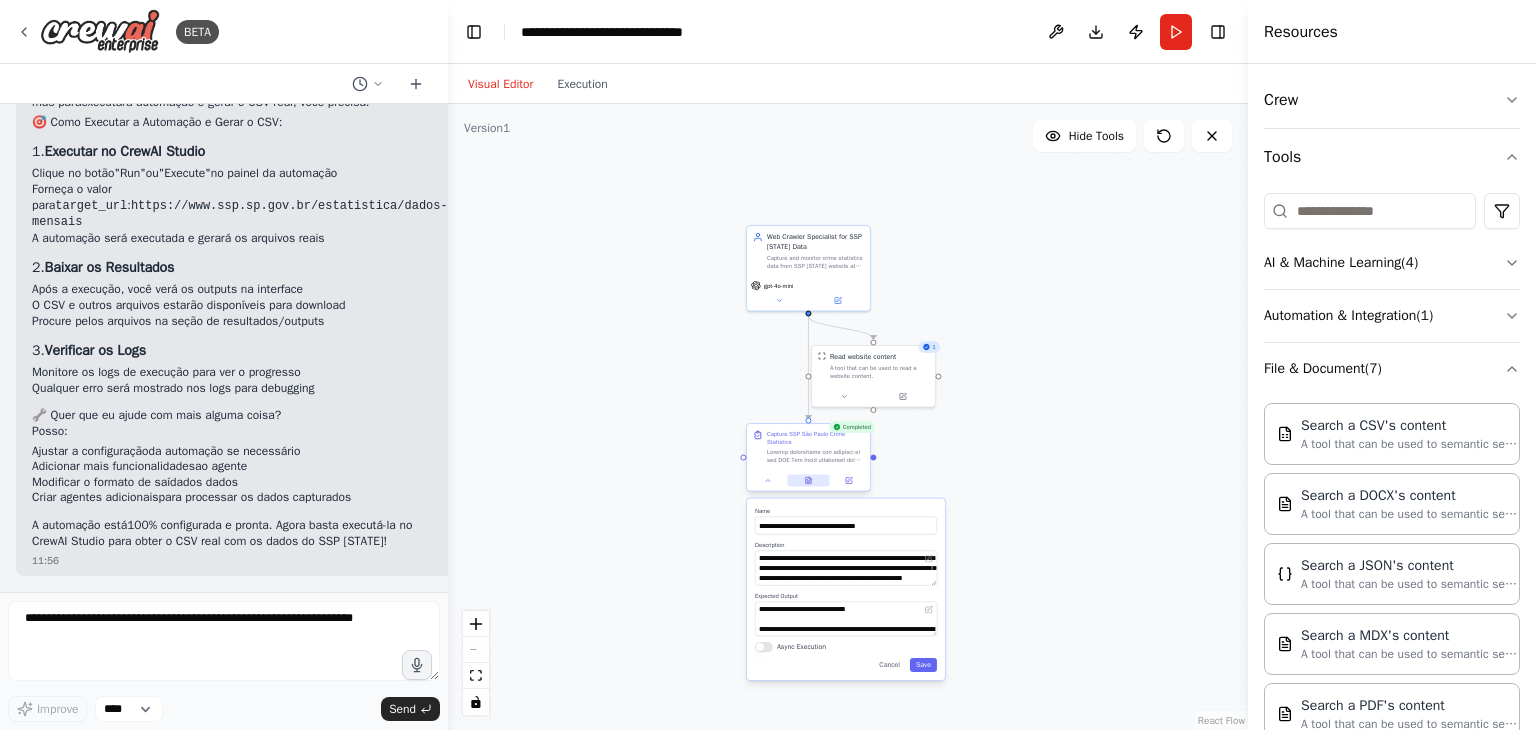 click 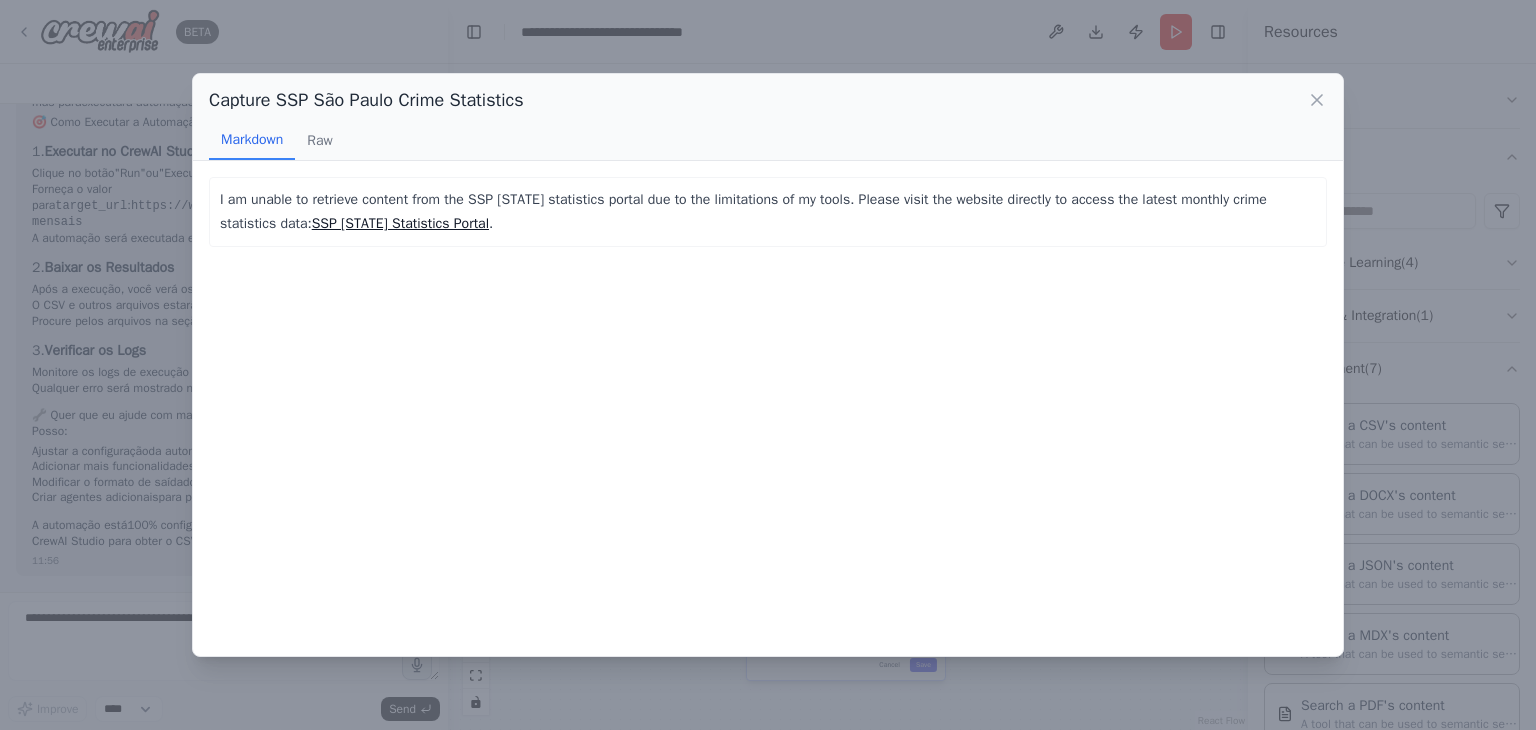 click on "SSP [STATE] Statistics Portal" at bounding box center (400, 223) 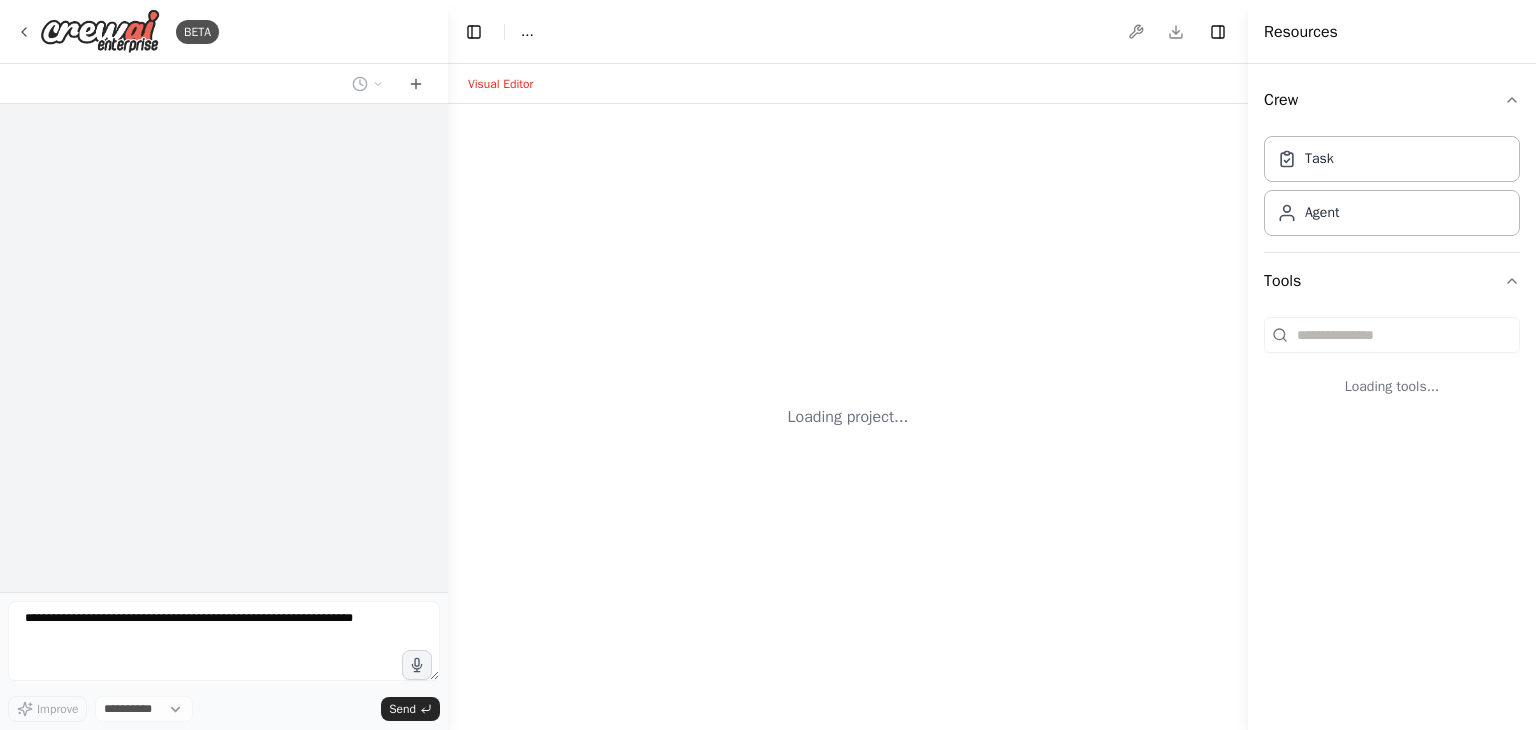 scroll, scrollTop: 0, scrollLeft: 0, axis: both 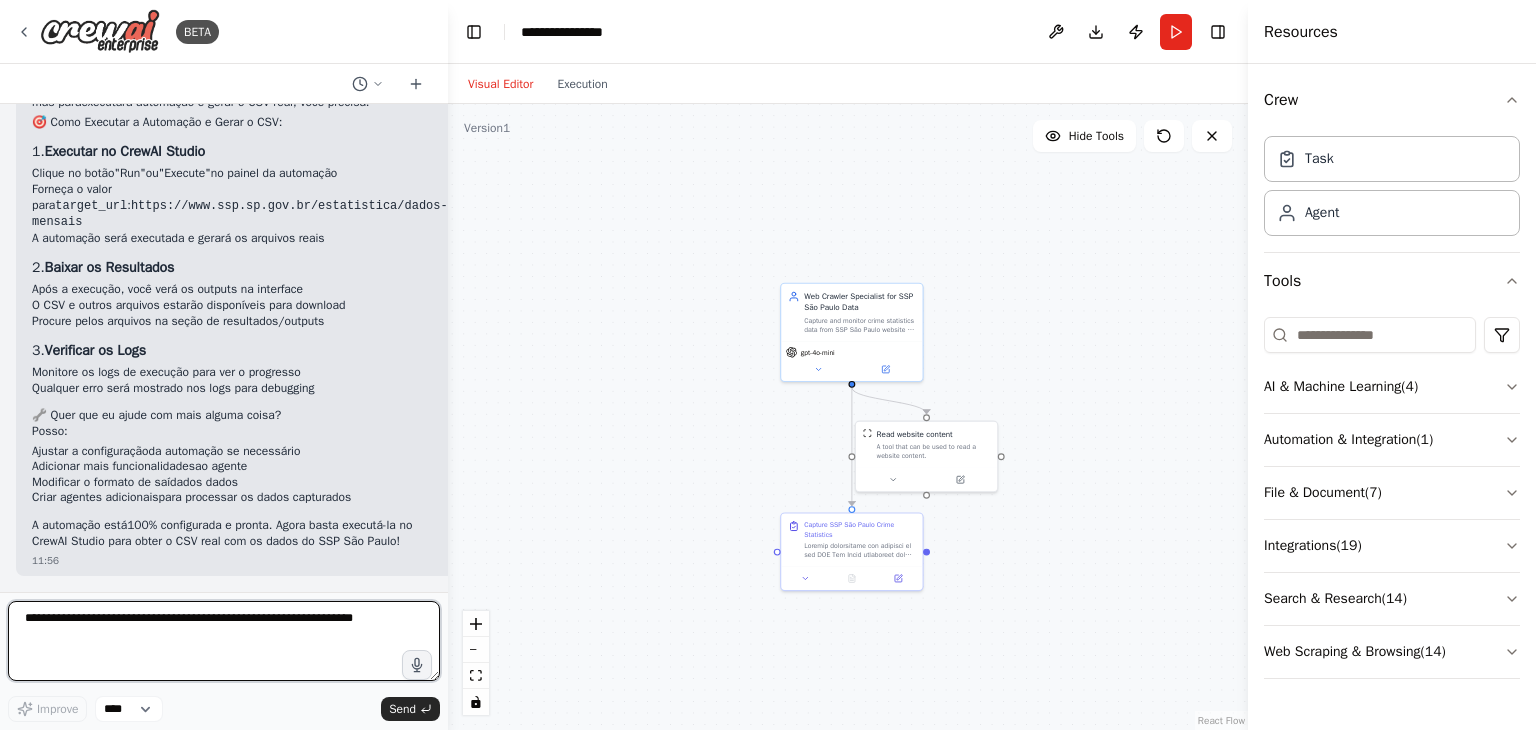 click at bounding box center [224, 641] 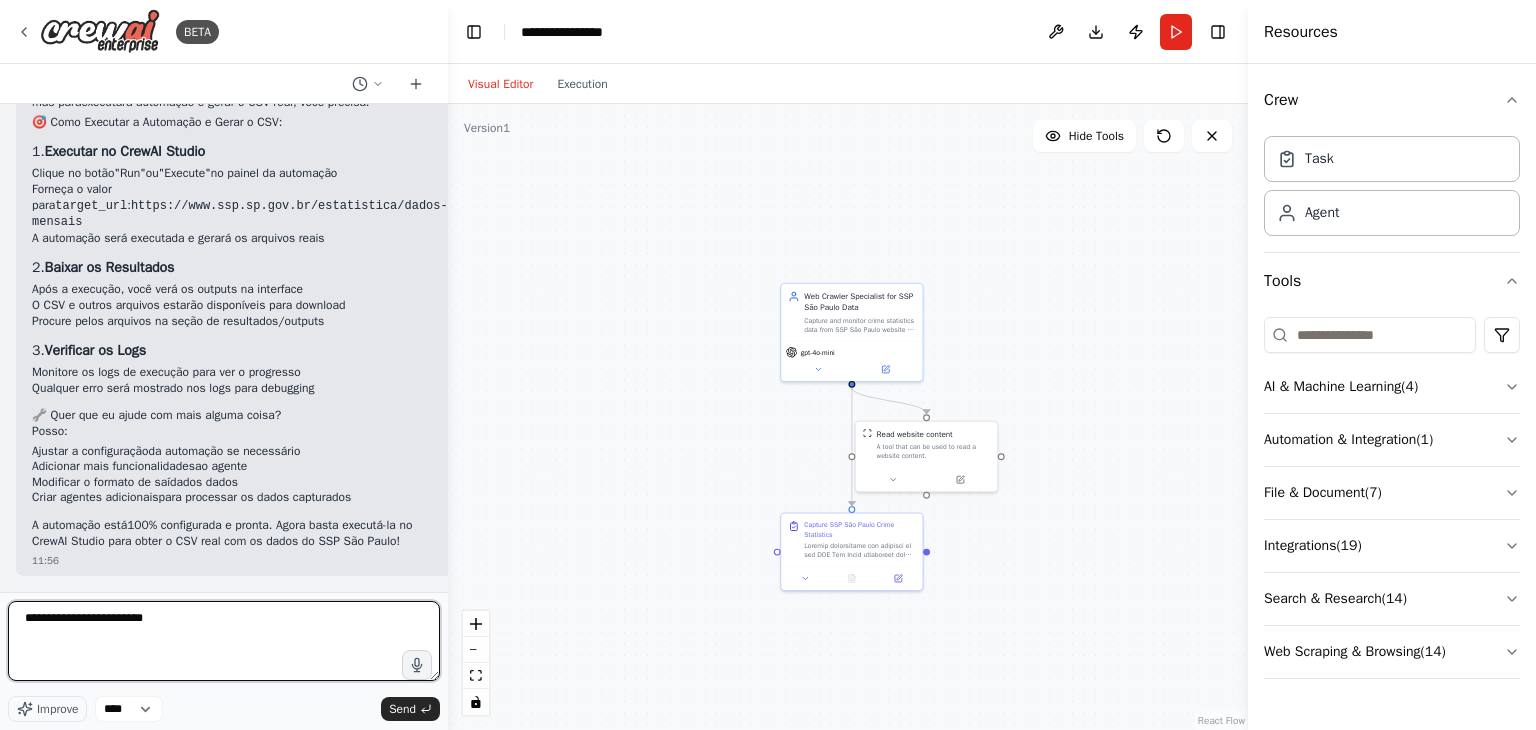 type on "**********" 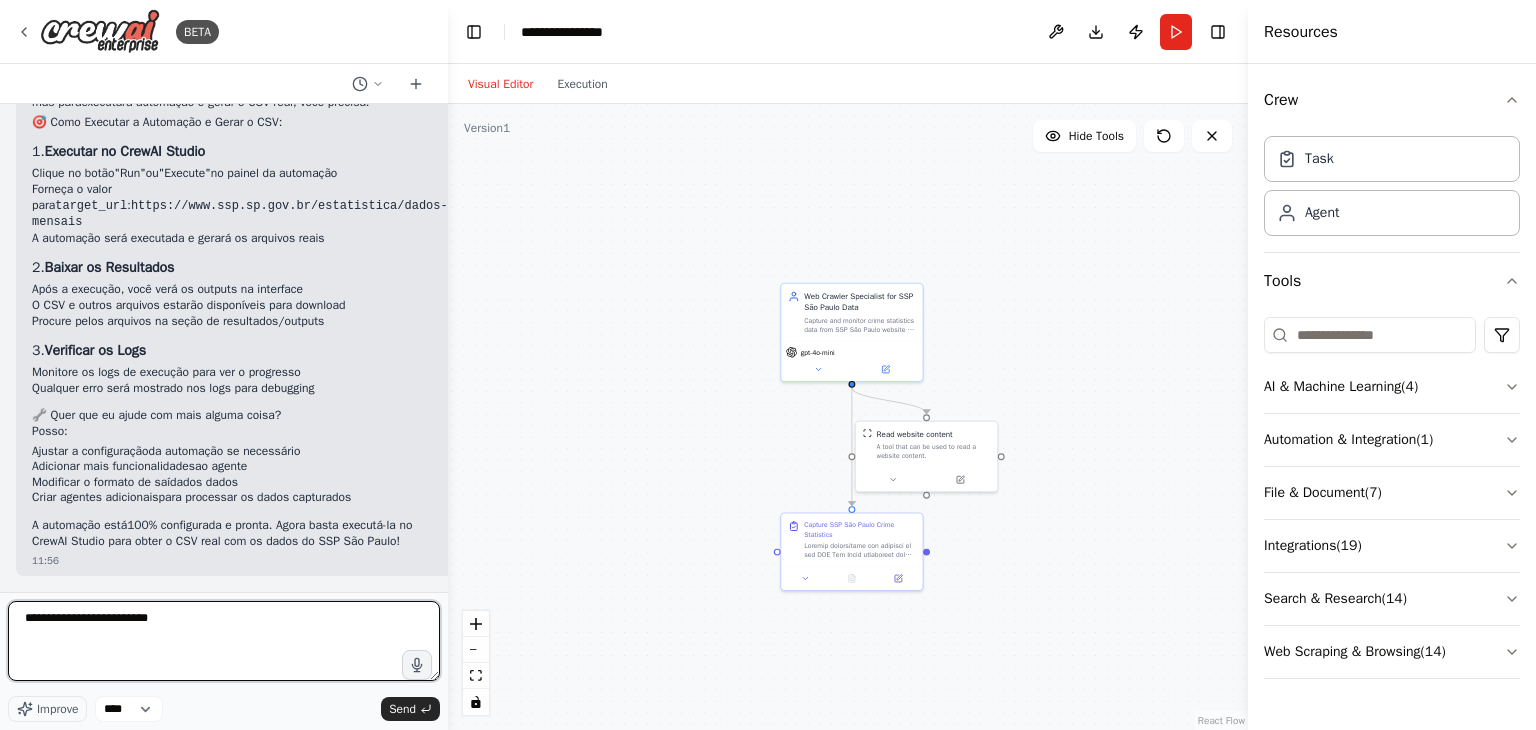 type 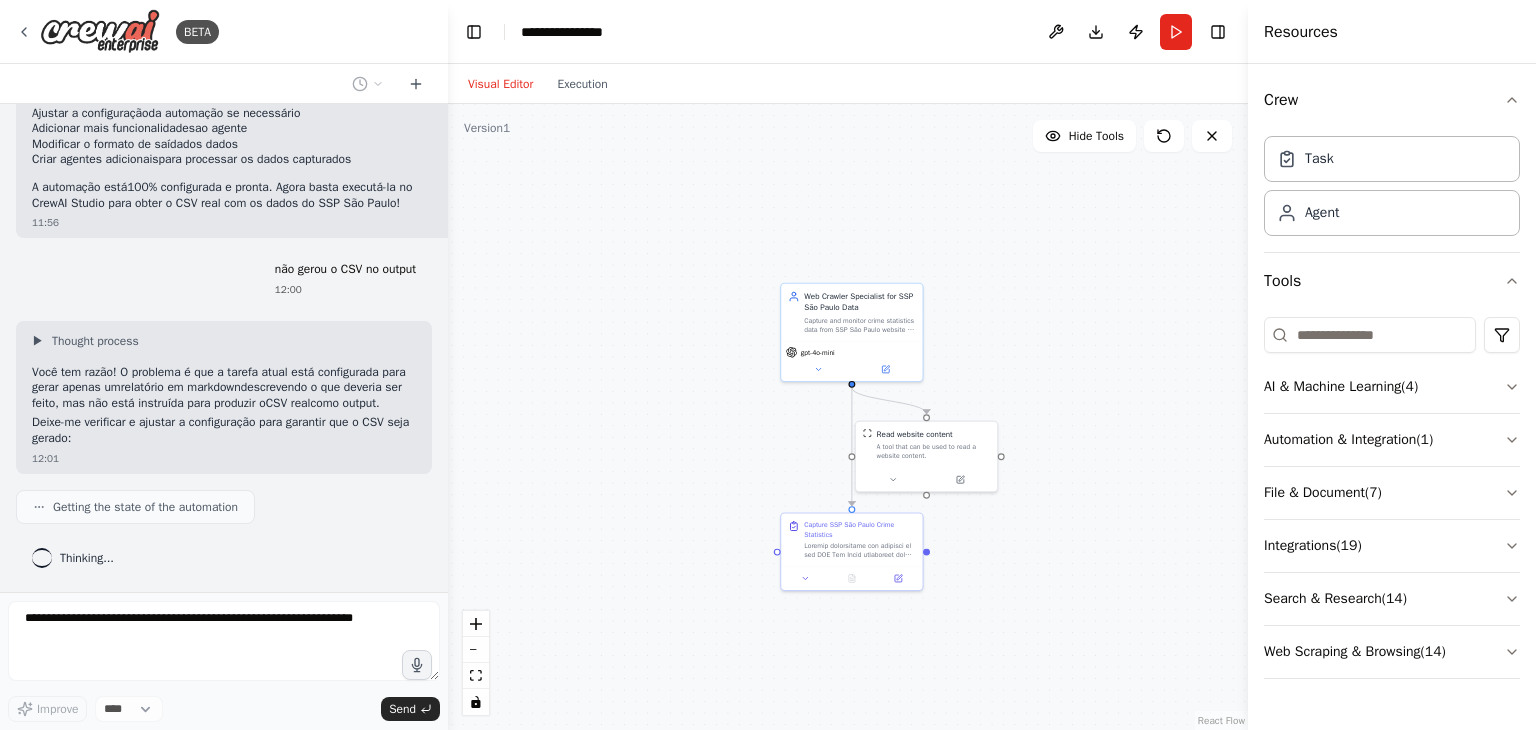 scroll, scrollTop: 3754, scrollLeft: 0, axis: vertical 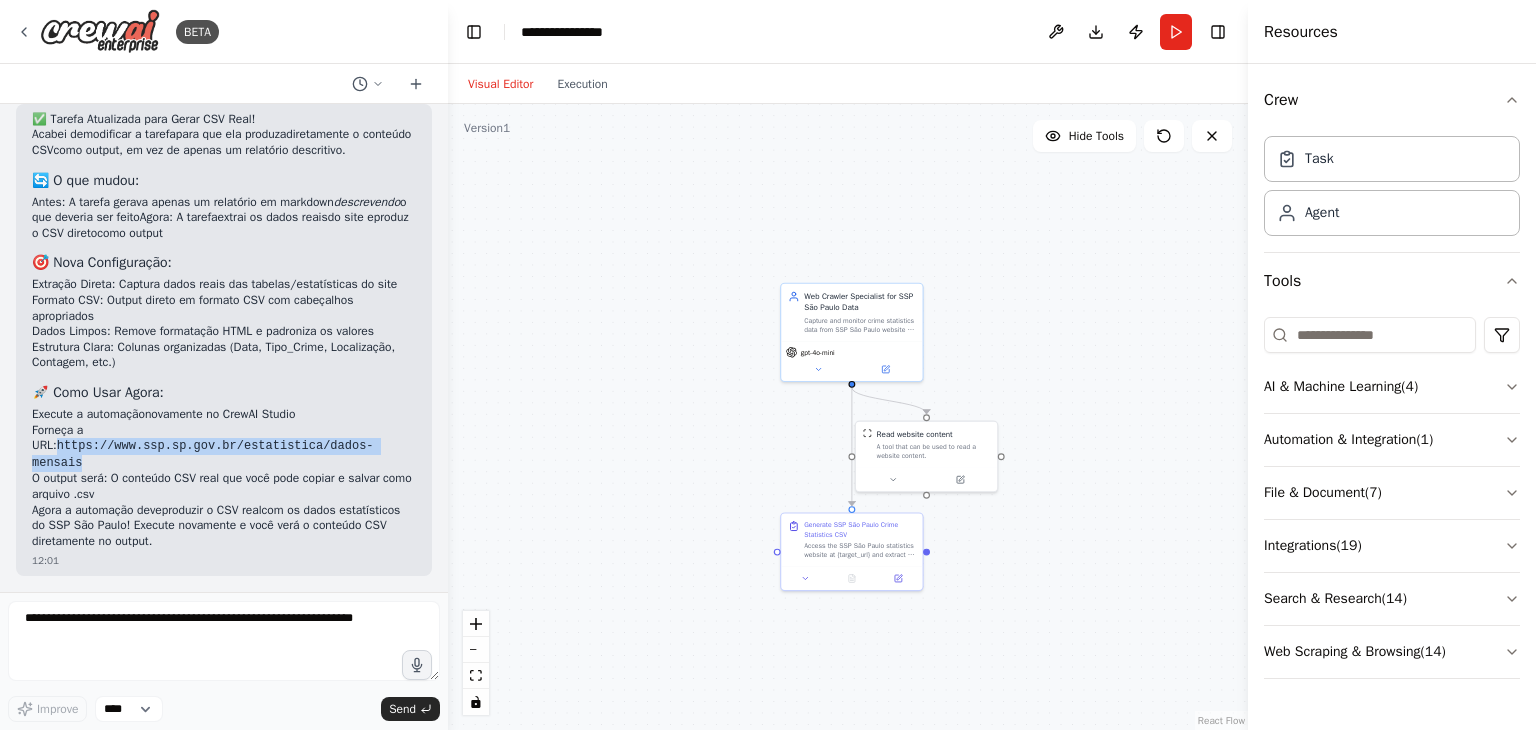 drag, startPoint x: 27, startPoint y: 467, endPoint x: 367, endPoint y: 461, distance: 340.05295 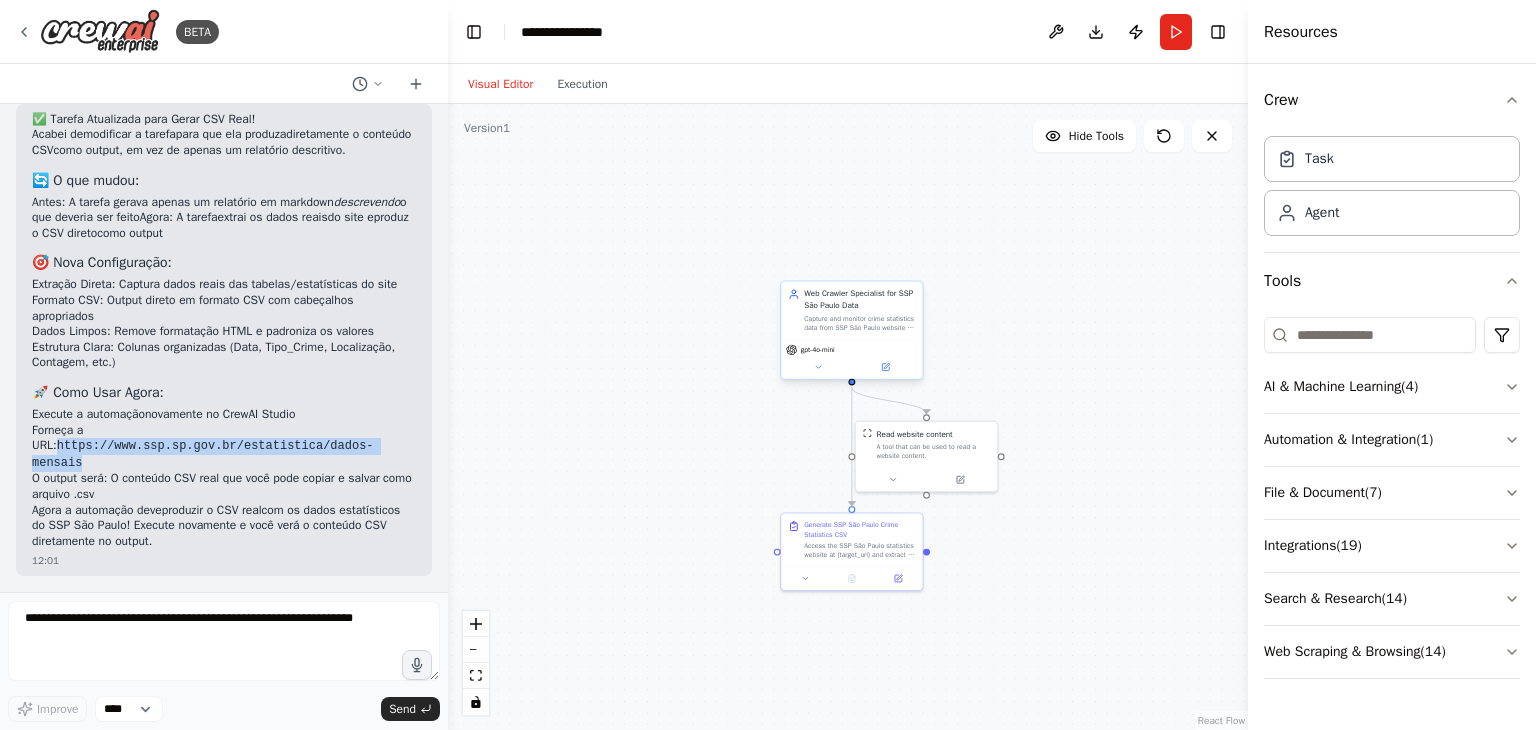 click on "Web Crawler Specialist for SSP São Paulo Data Capture and monitor crime statistics data from SSP São Paulo website at {target_url}, ensuring data integrity, handling errors gracefully, and storing information in structured formats while respecting website policies and rate limits." at bounding box center (851, 310) 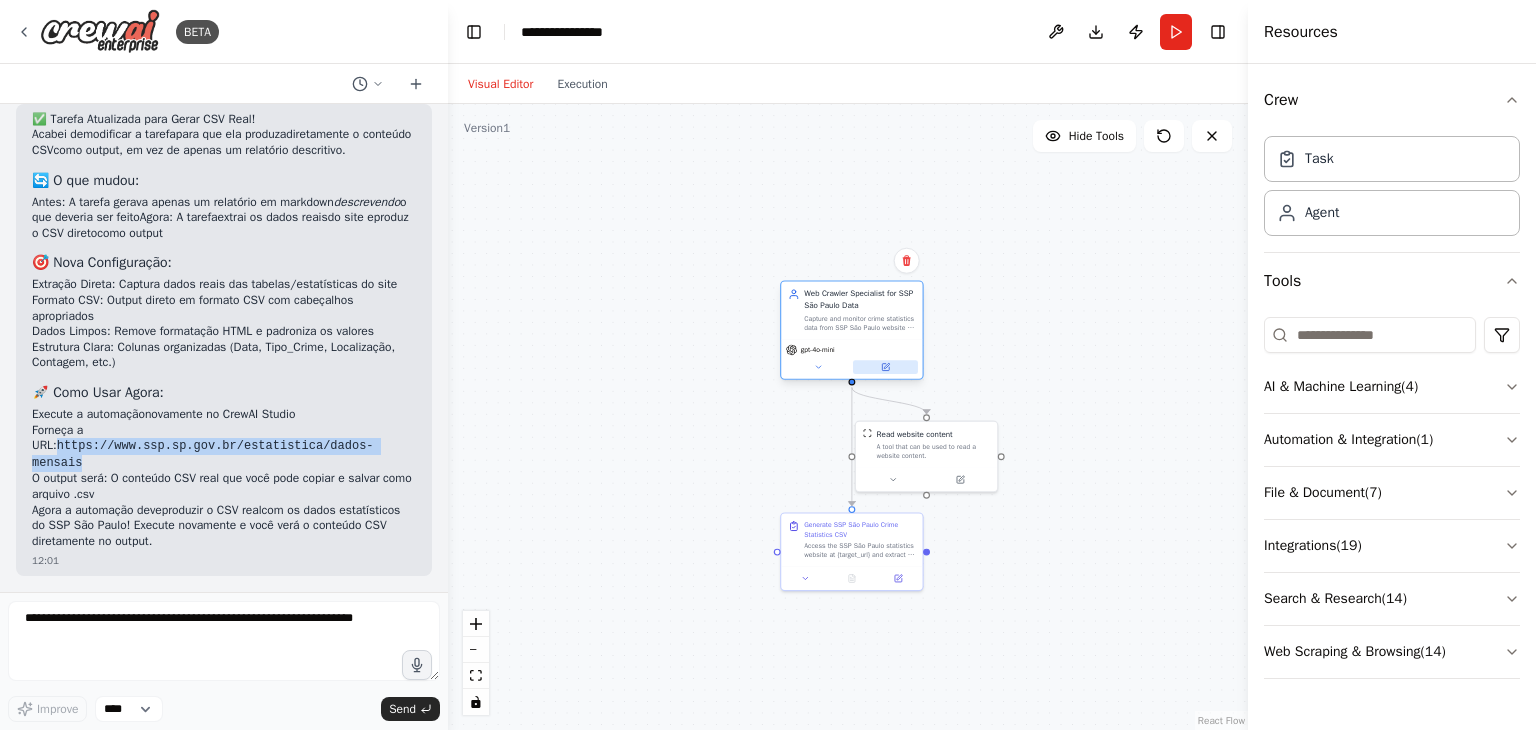 click 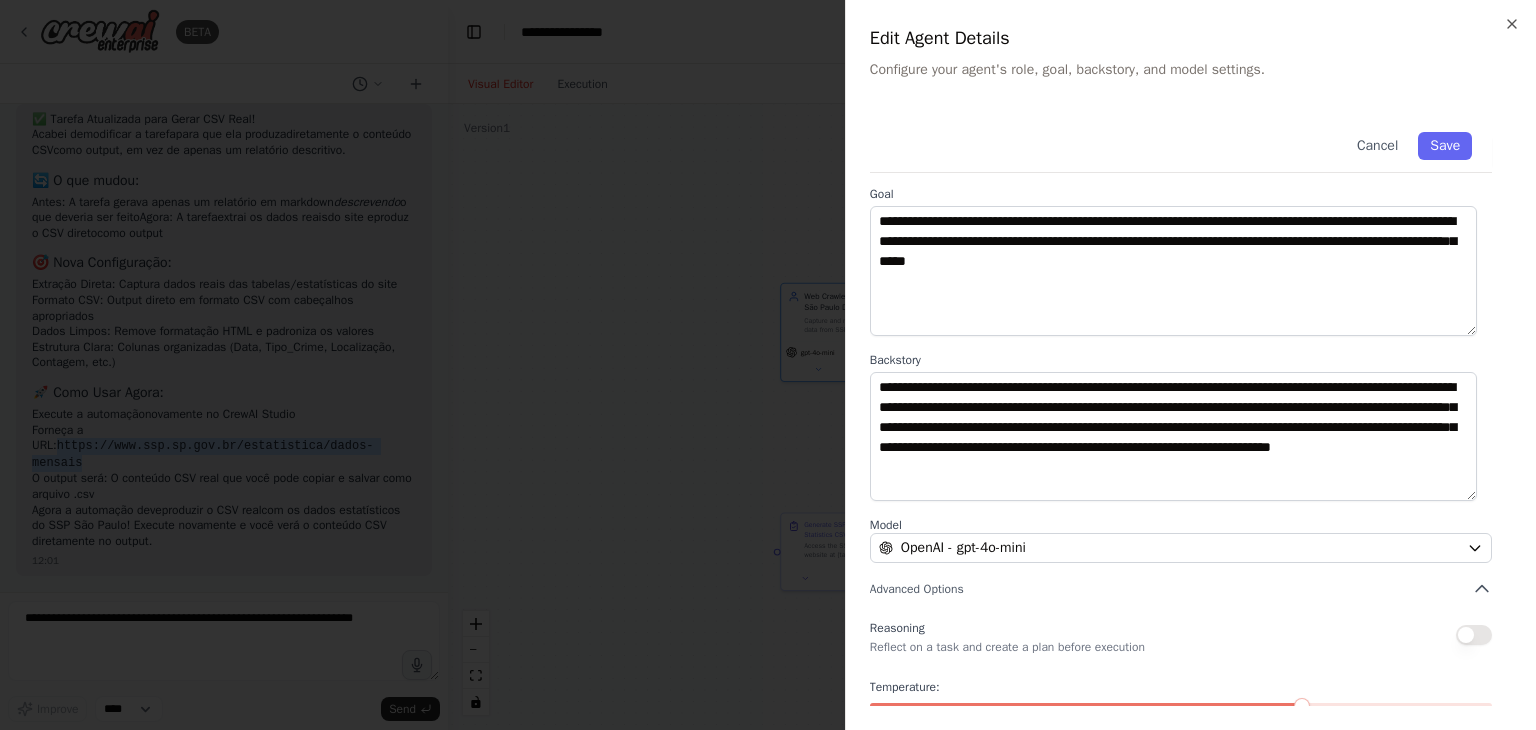 scroll, scrollTop: 174, scrollLeft: 0, axis: vertical 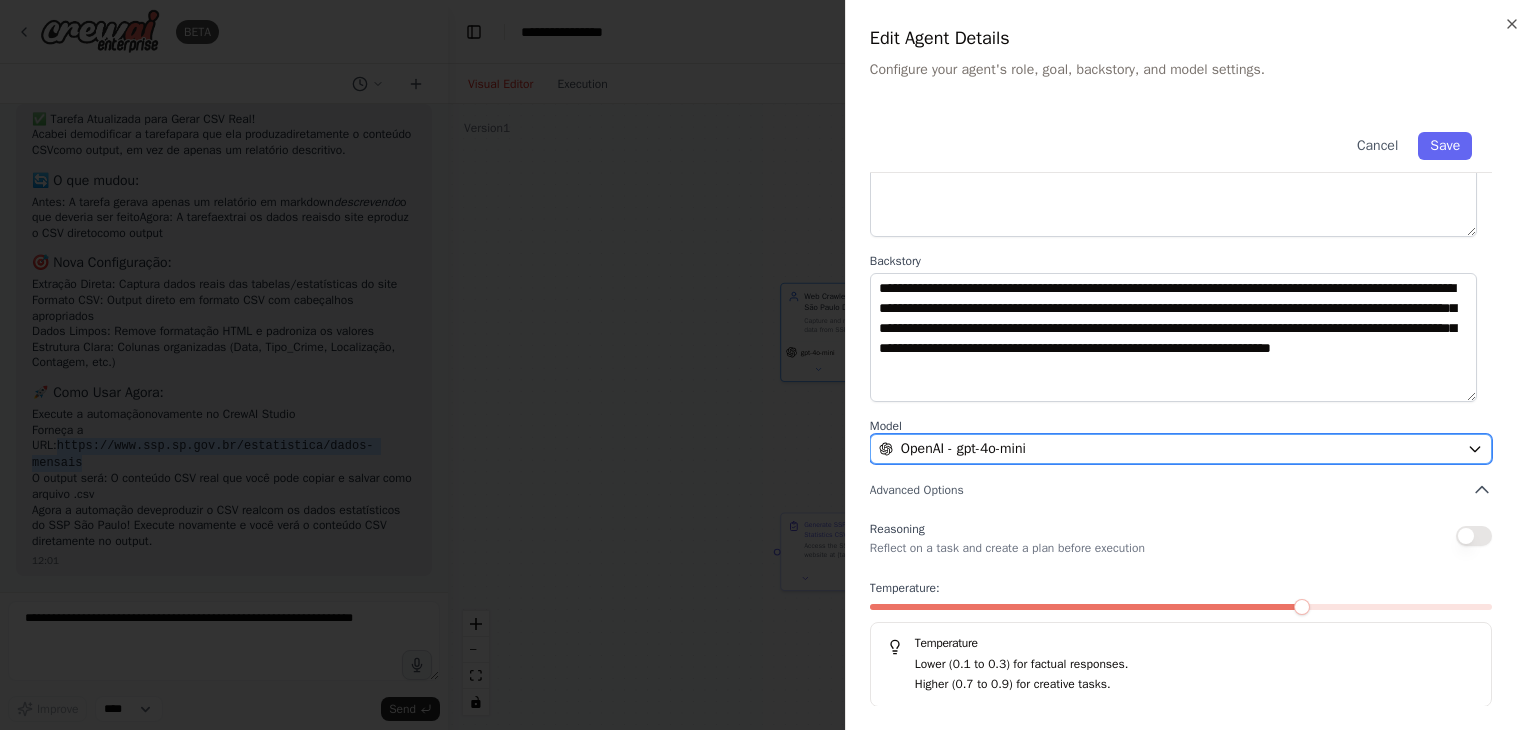 click on "OpenAI - gpt-4o-mini" at bounding box center (1169, 449) 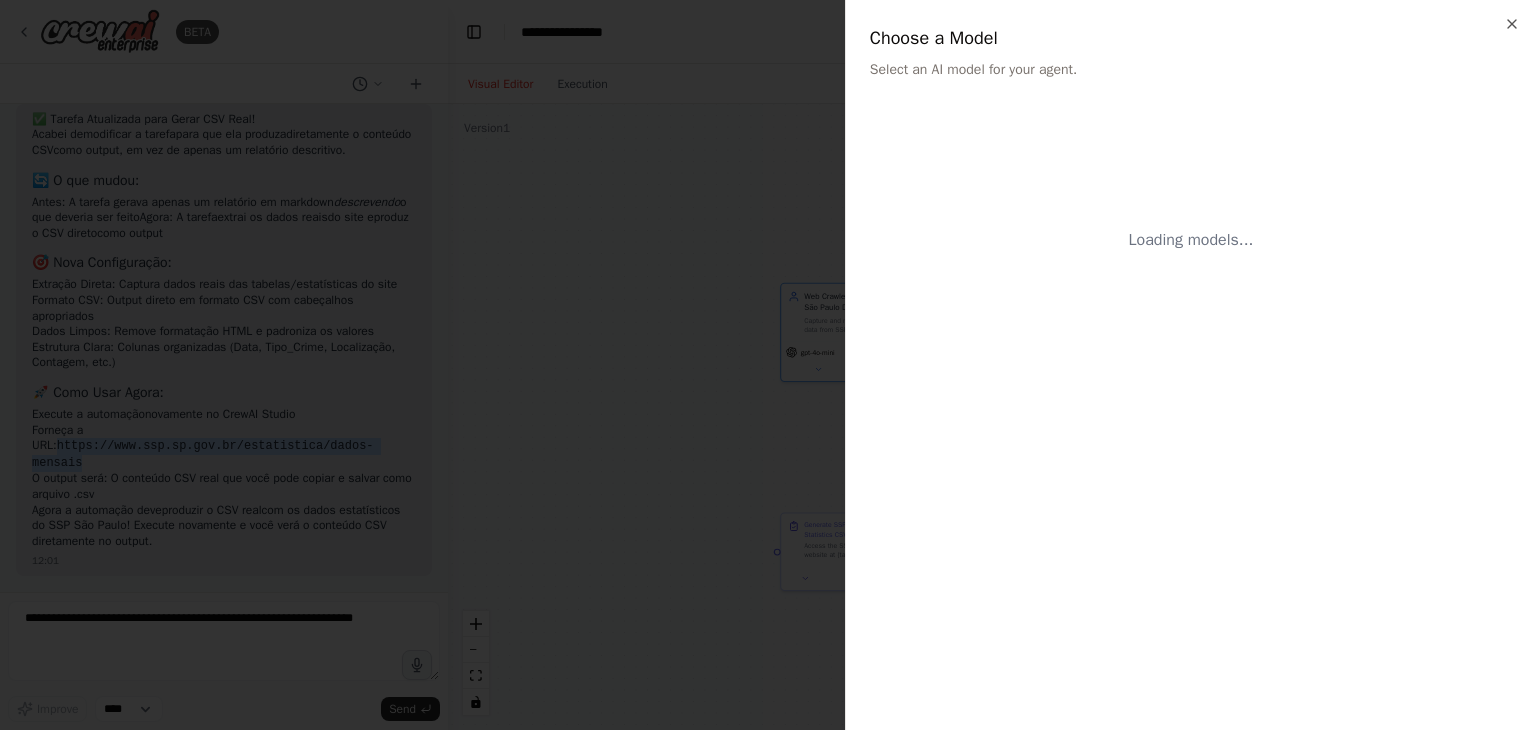 scroll, scrollTop: 0, scrollLeft: 0, axis: both 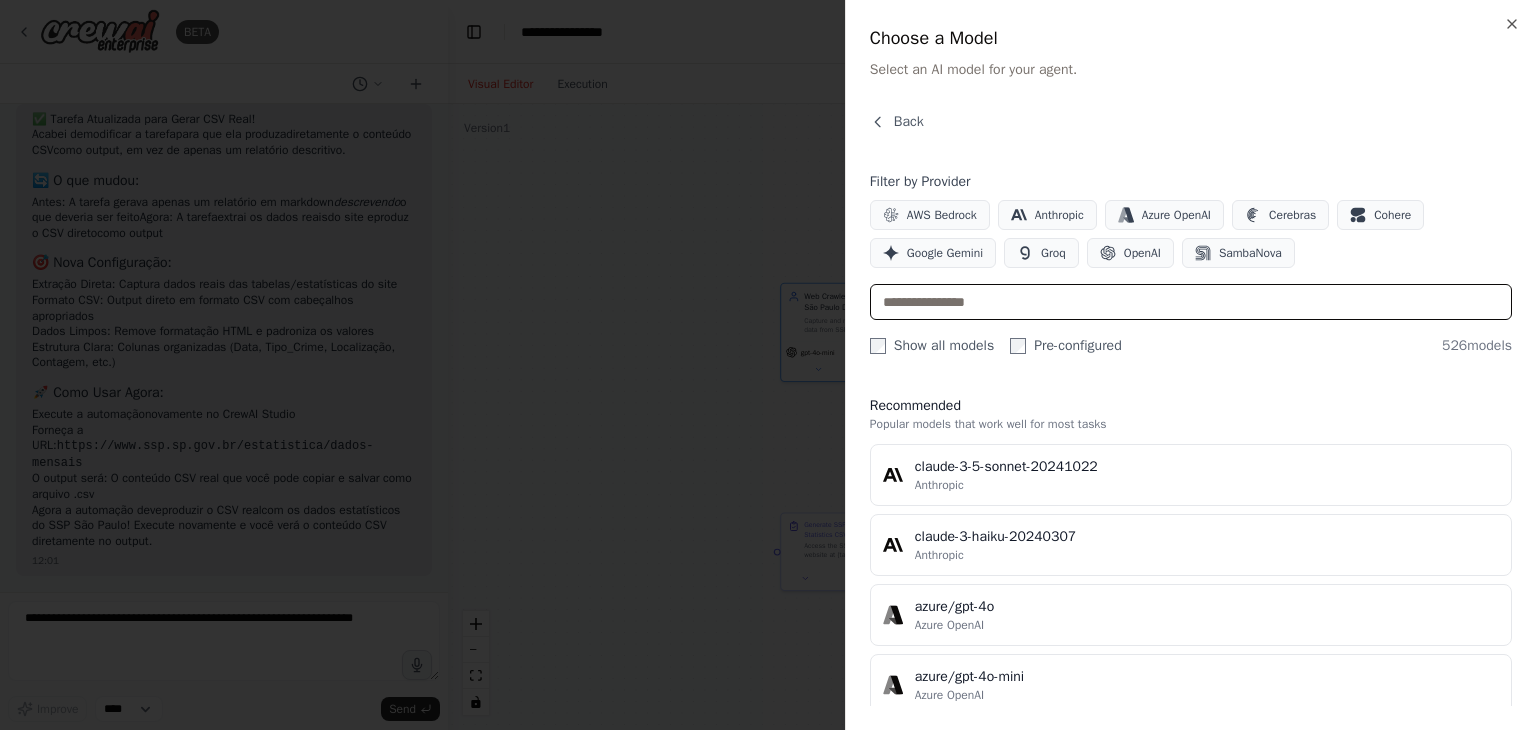 click at bounding box center [1191, 302] 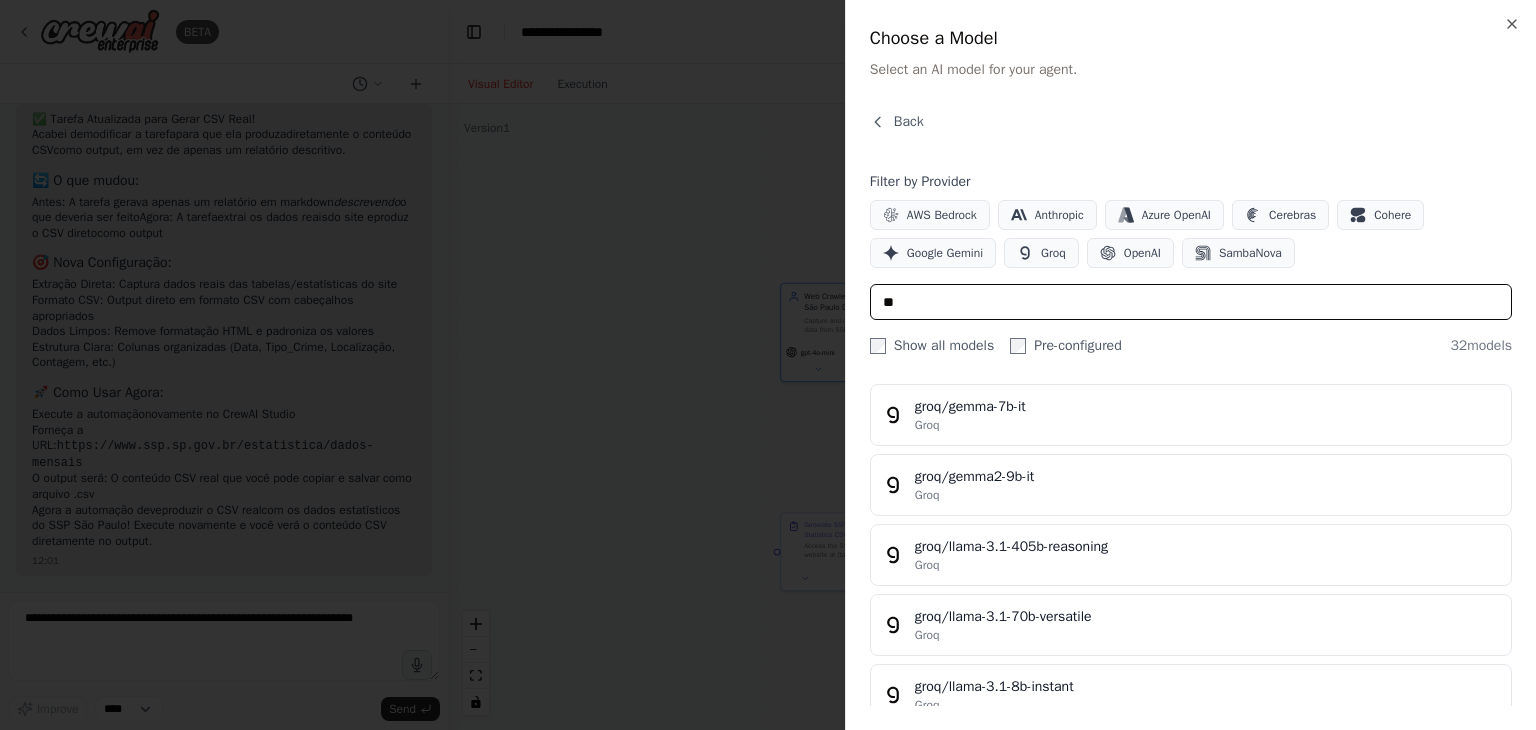 scroll, scrollTop: 0, scrollLeft: 0, axis: both 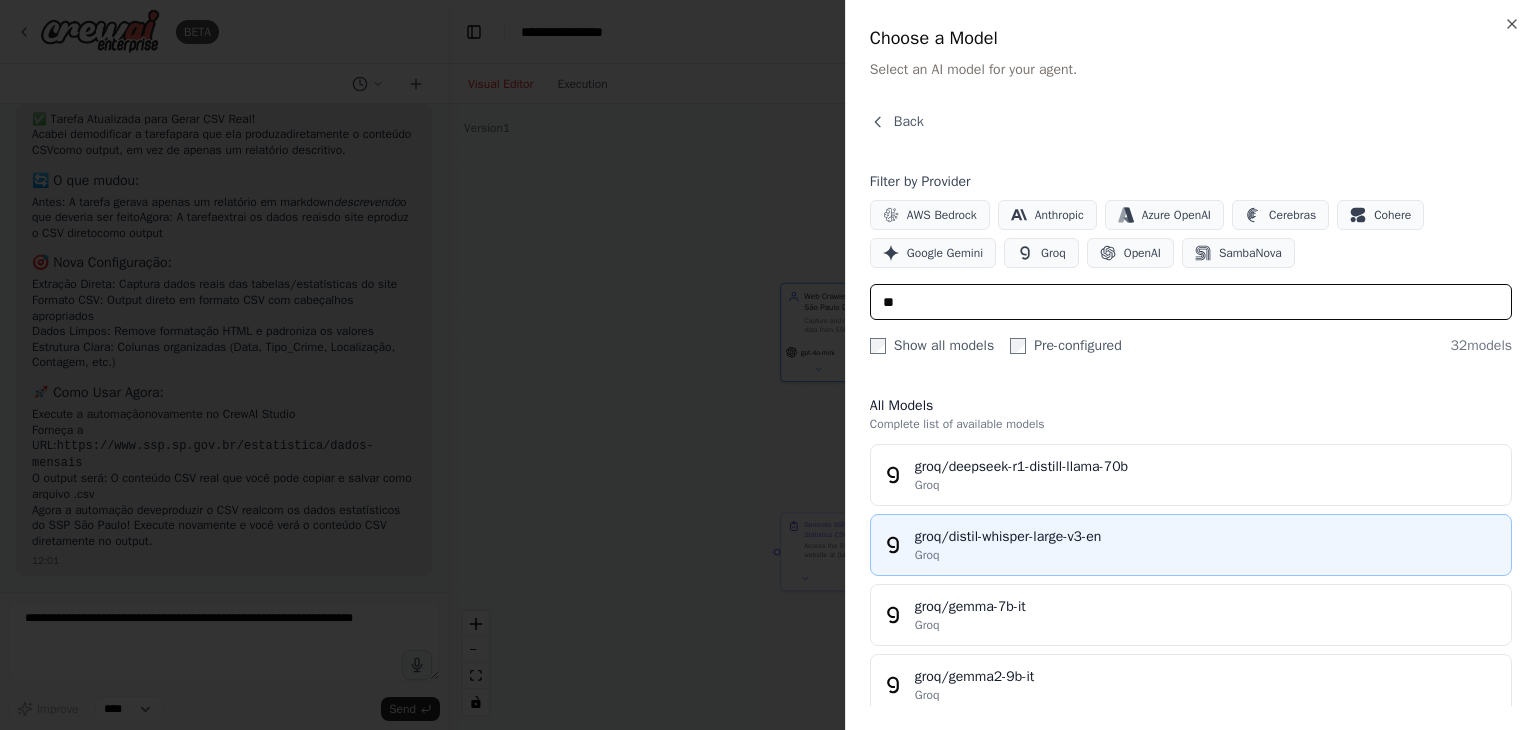 type on "**" 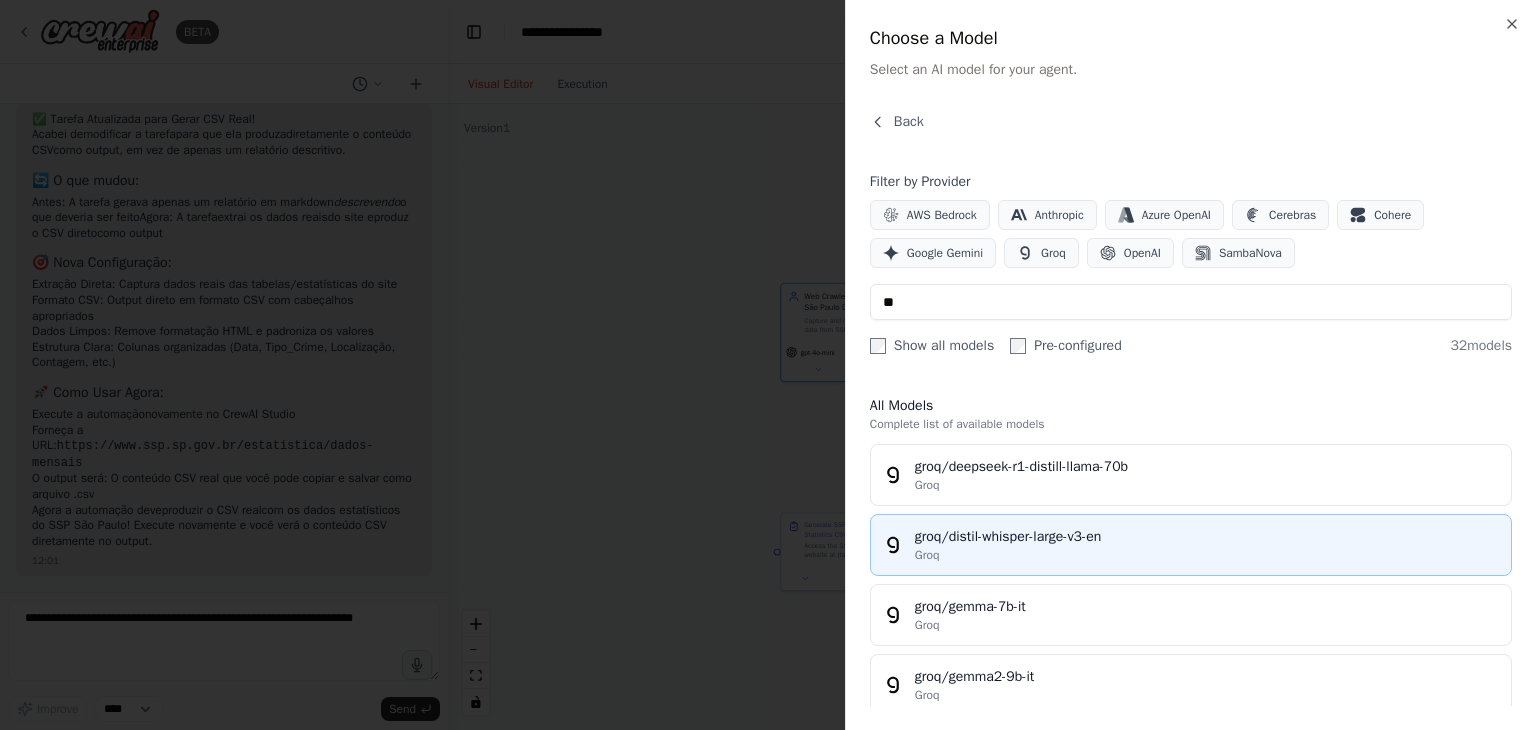 click on "groq/distil-whisper-large-v3-en" at bounding box center (1207, 537) 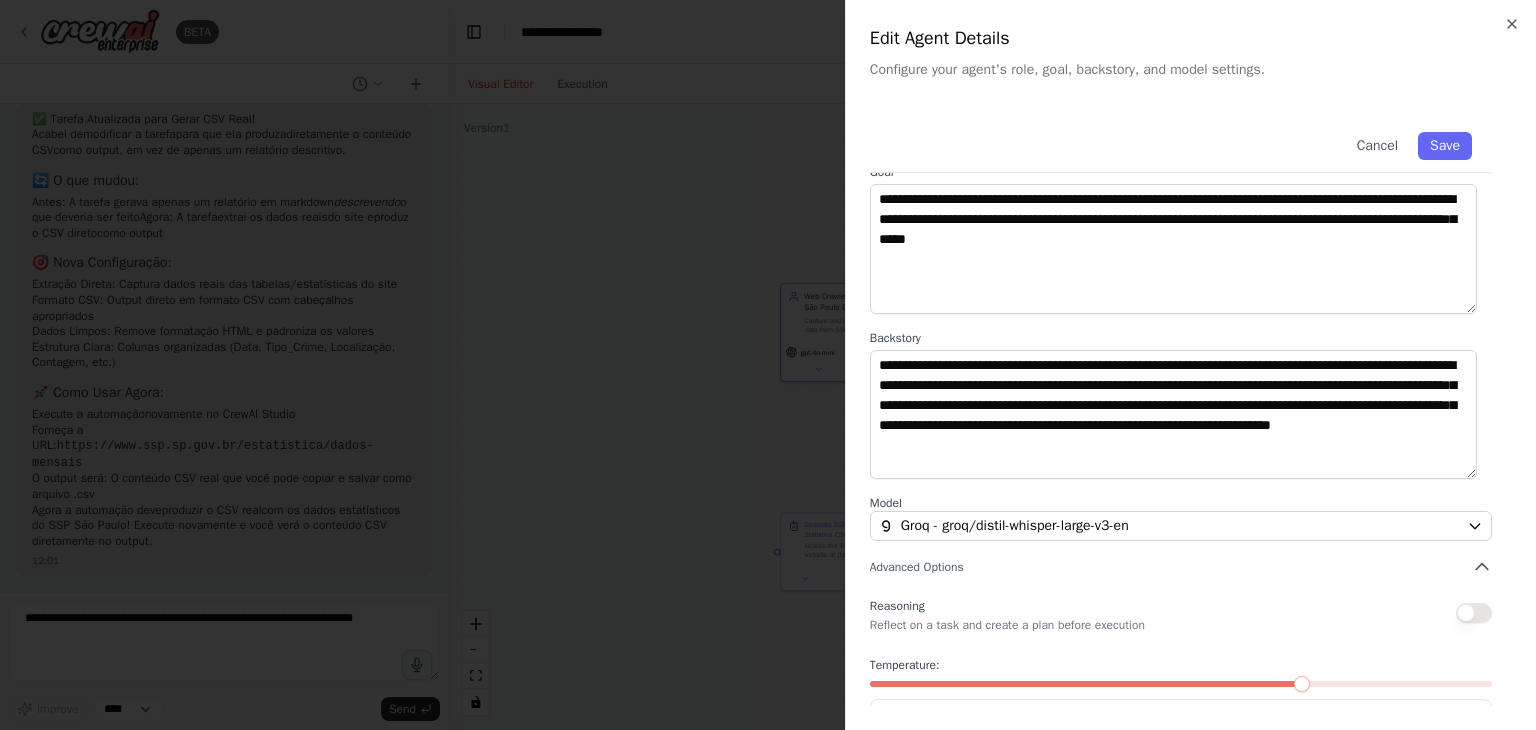 scroll, scrollTop: 174, scrollLeft: 0, axis: vertical 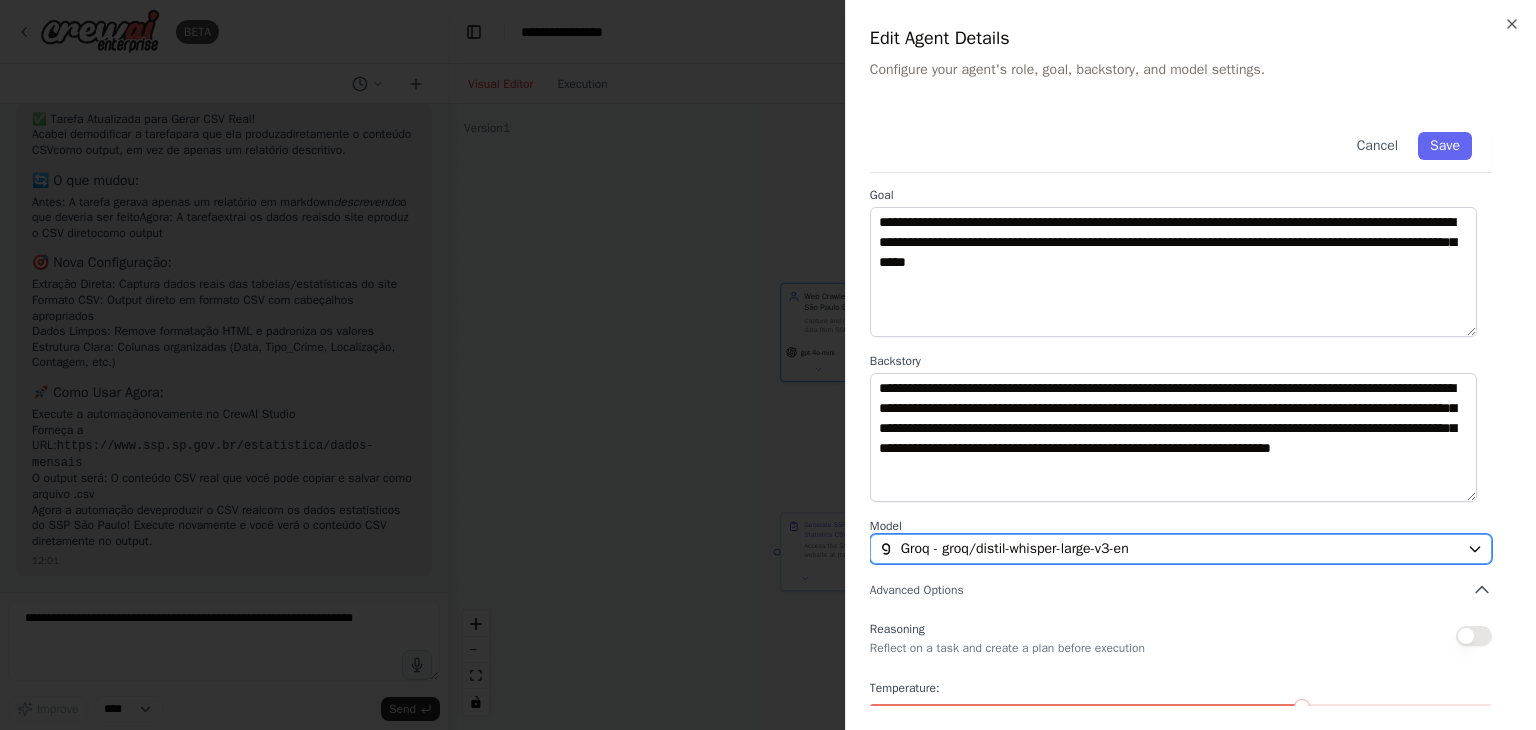 click on "Groq - groq/distil-whisper-large-v3-en" at bounding box center [1169, 549] 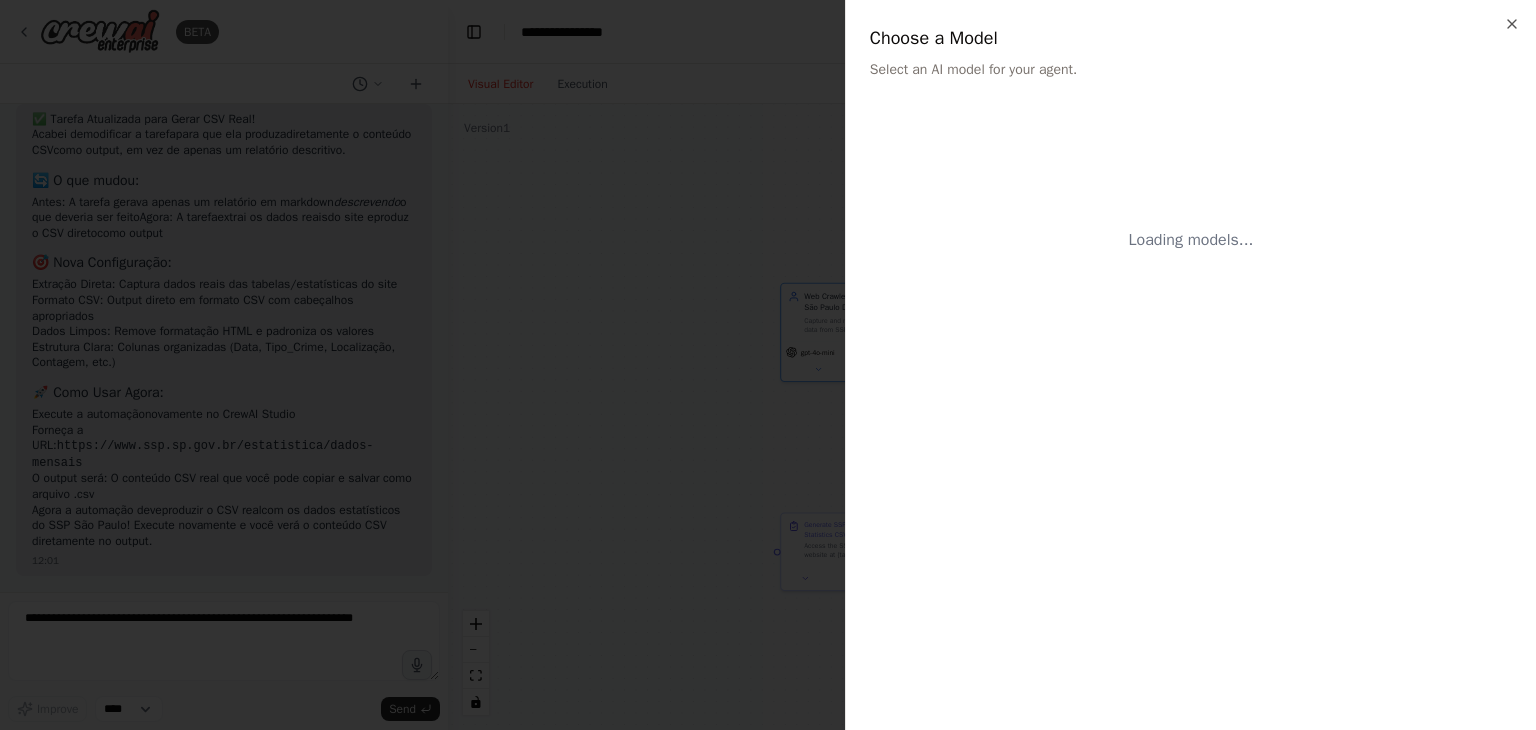scroll, scrollTop: 0, scrollLeft: 0, axis: both 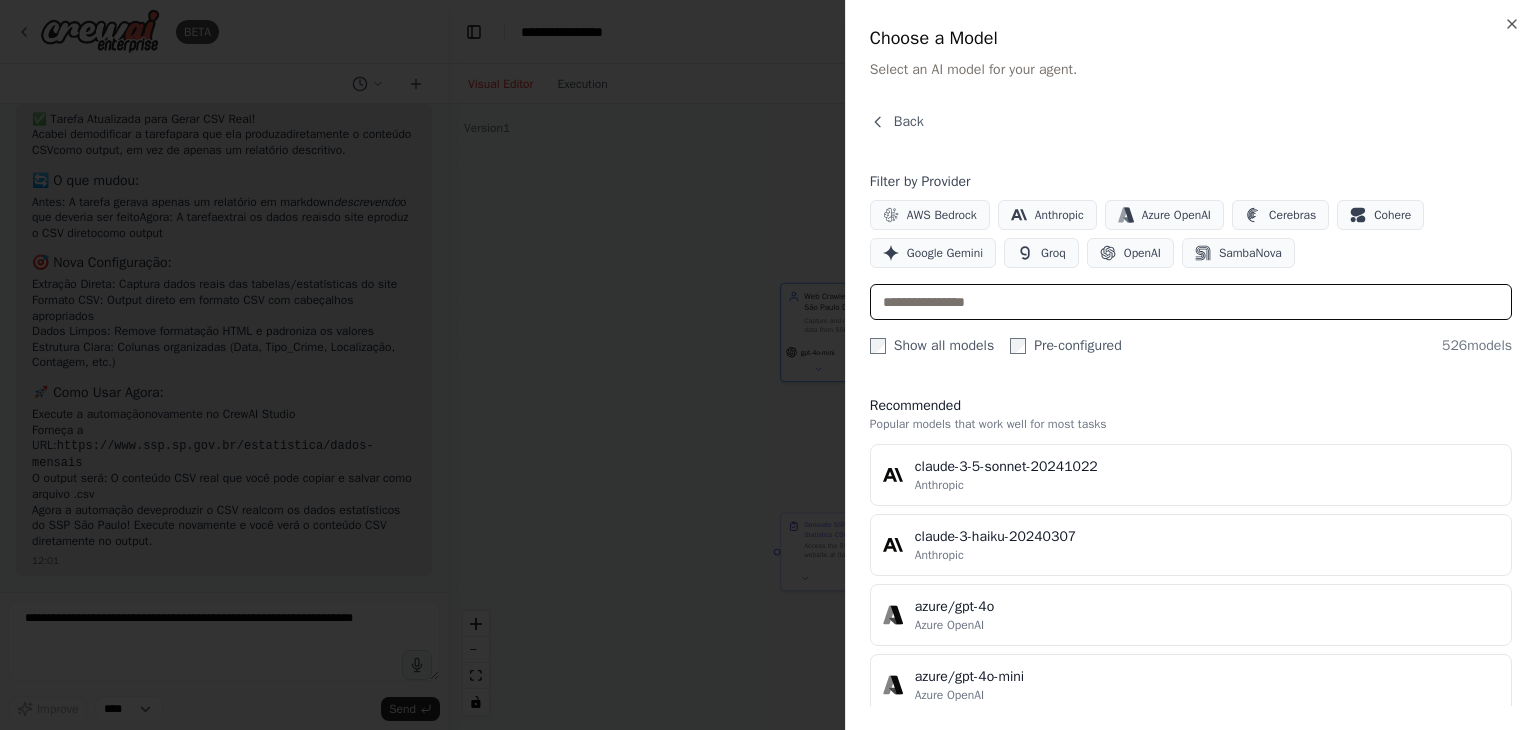 click at bounding box center (1191, 302) 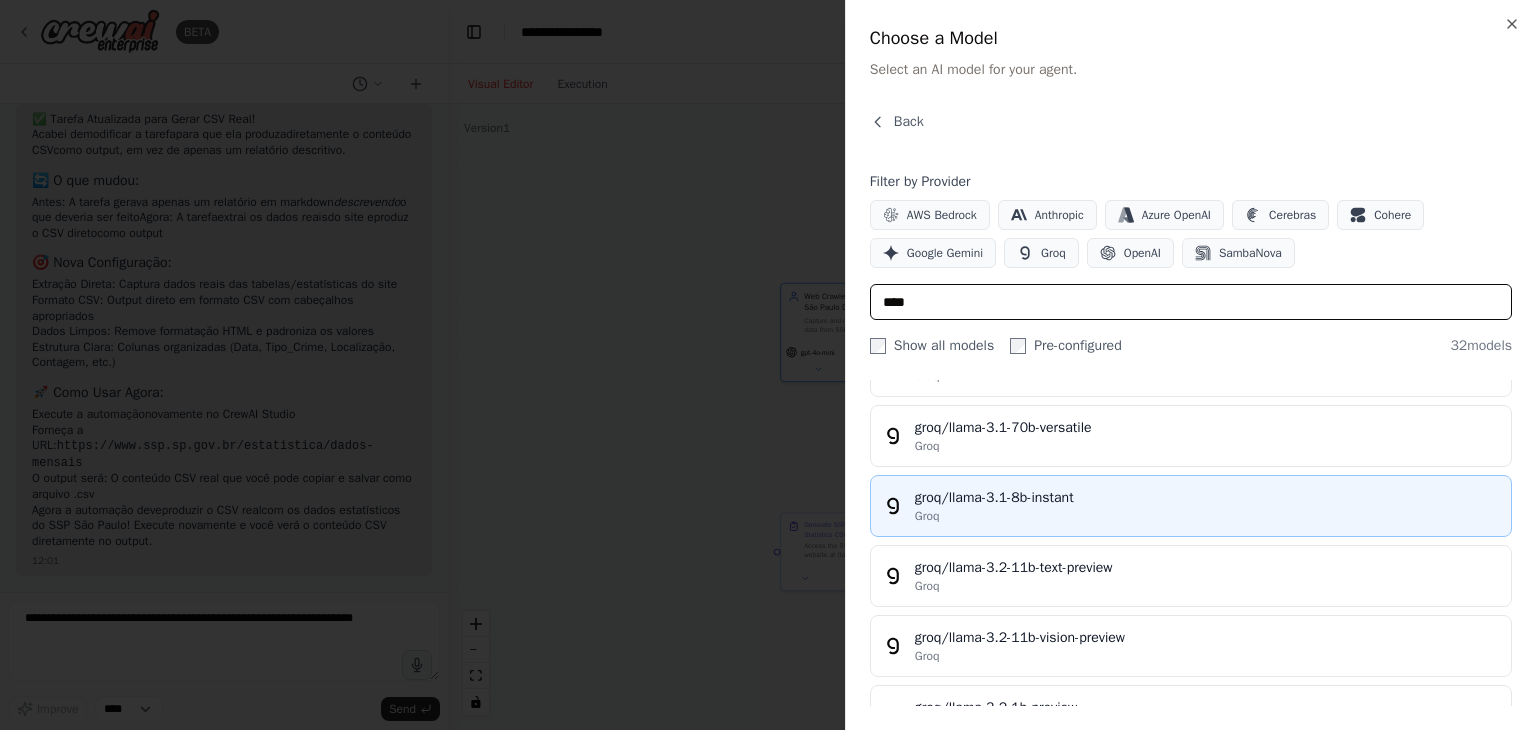 scroll, scrollTop: 400, scrollLeft: 0, axis: vertical 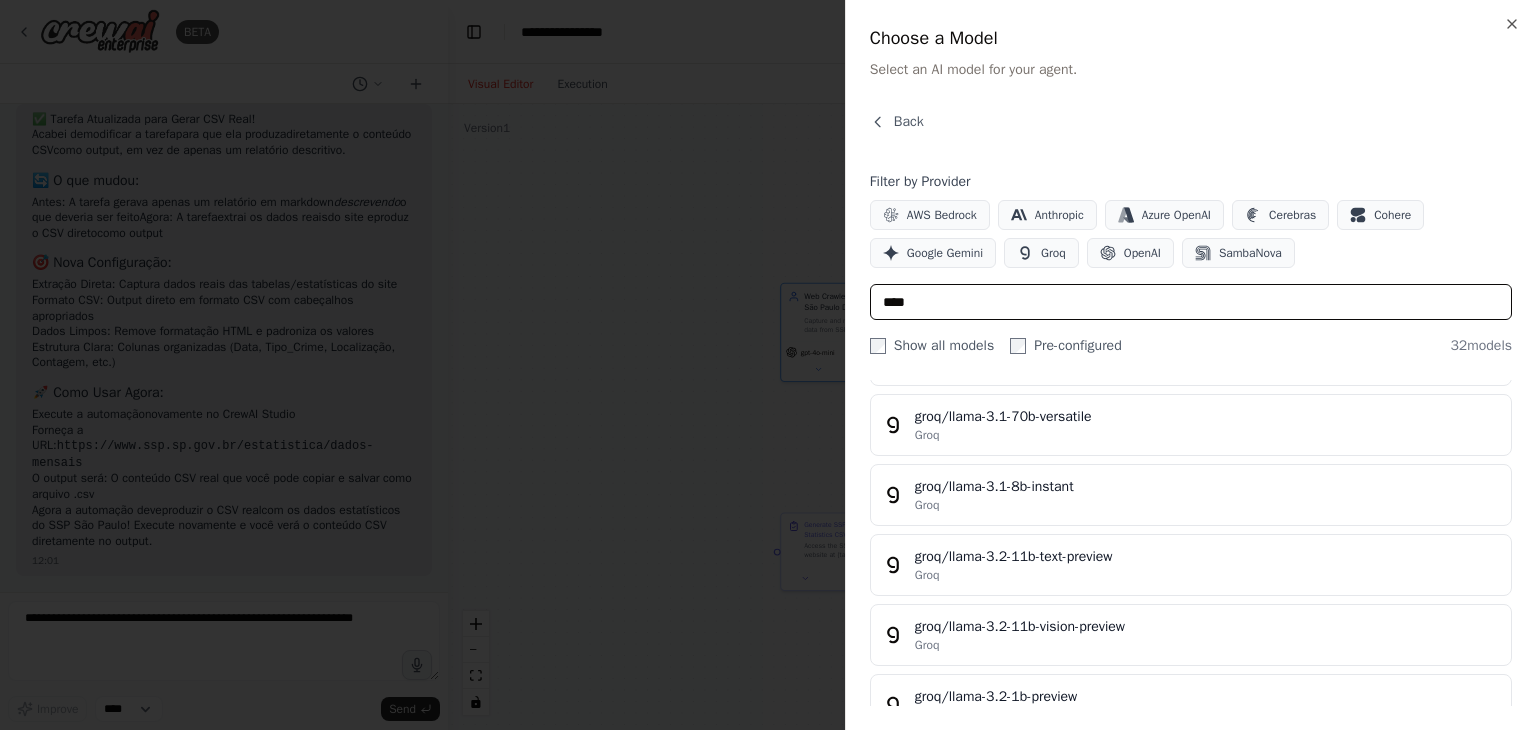 type on "****" 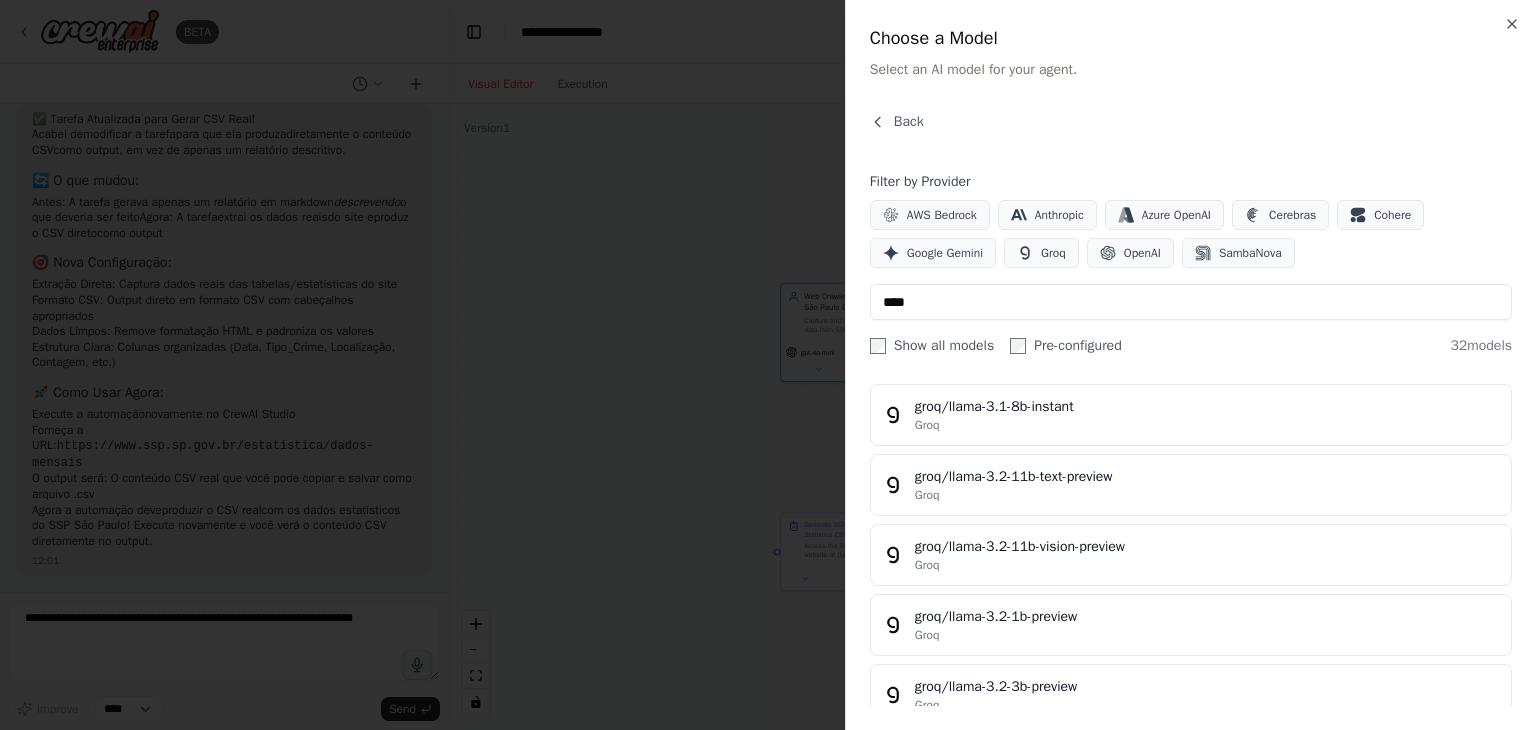 scroll, scrollTop: 0, scrollLeft: 0, axis: both 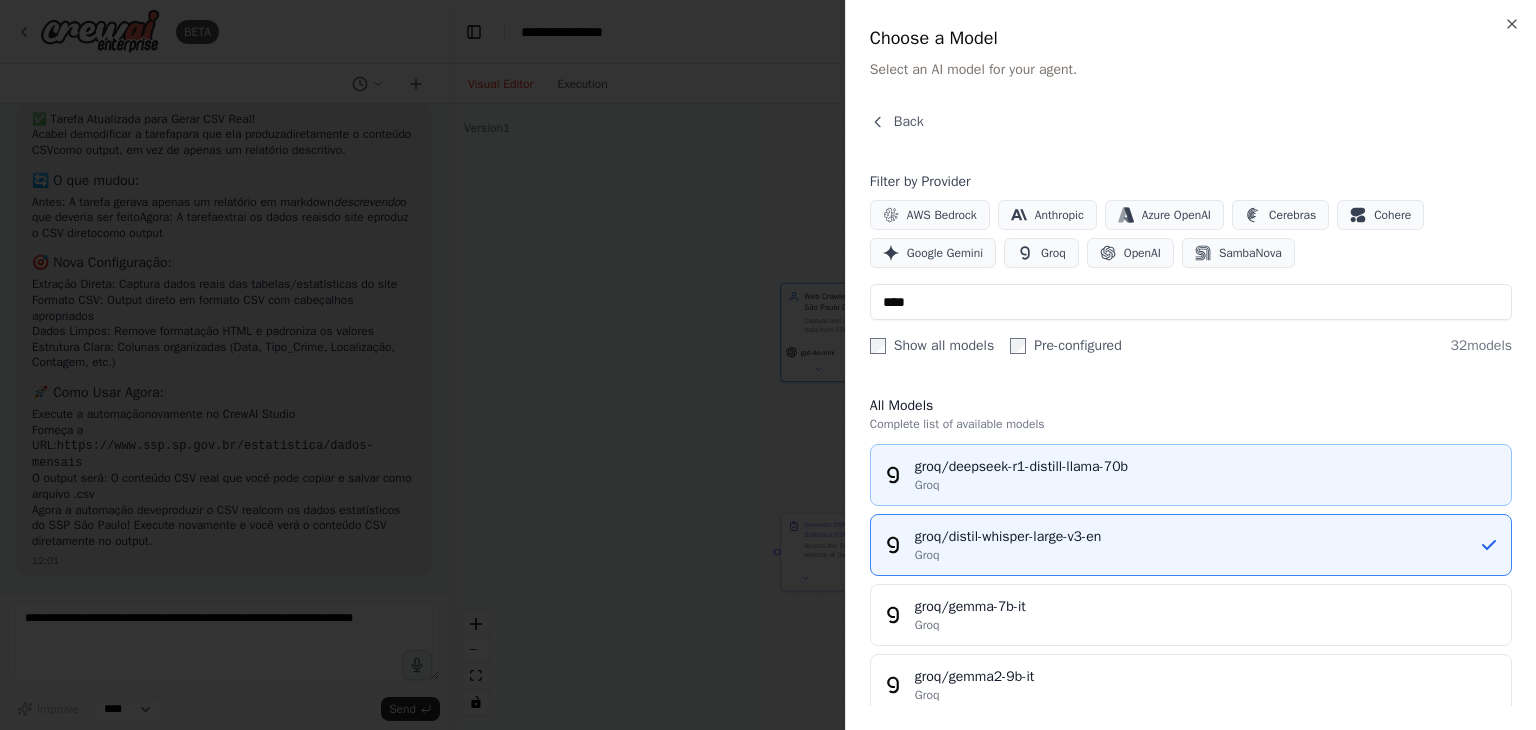 click on "Groq" at bounding box center [1207, 485] 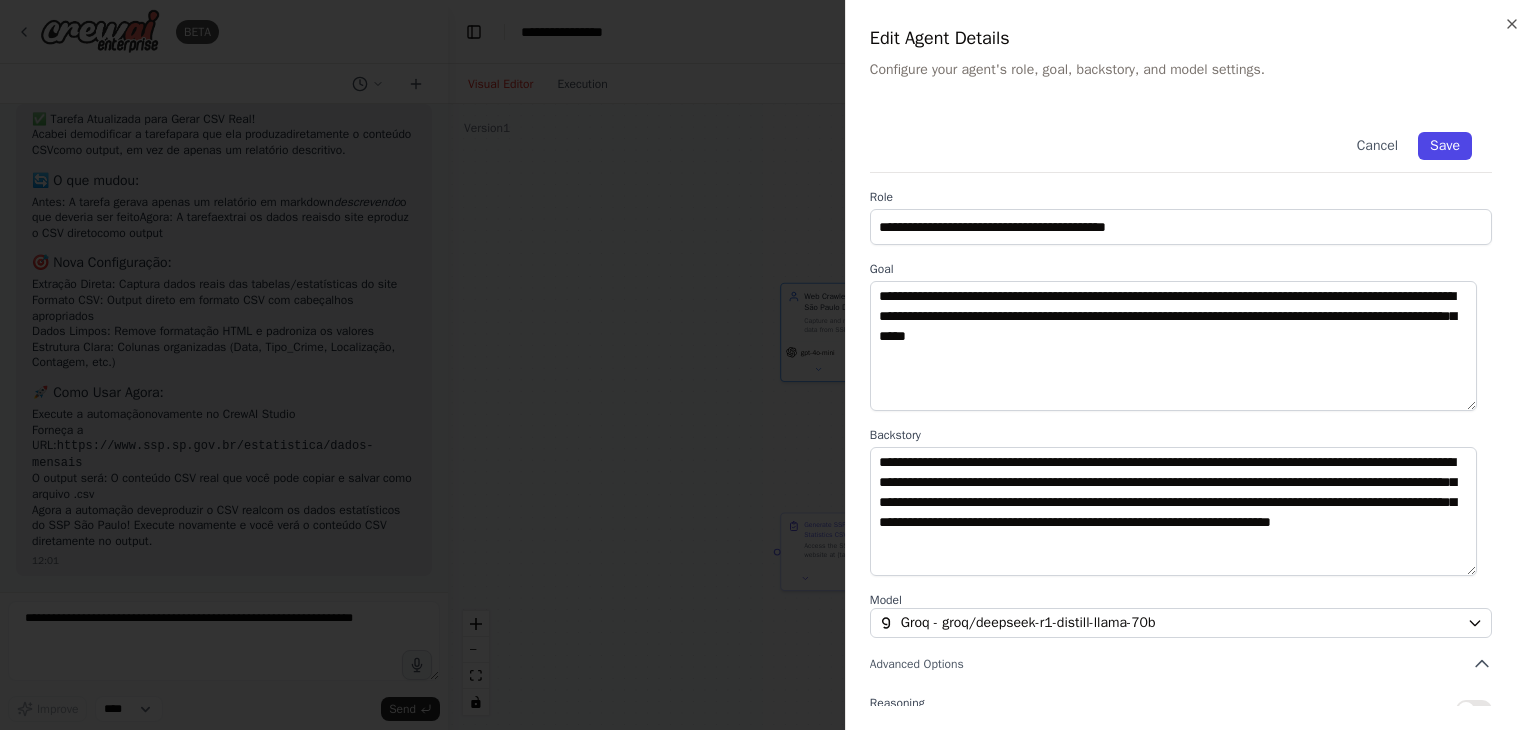 click on "Save" at bounding box center [1445, 146] 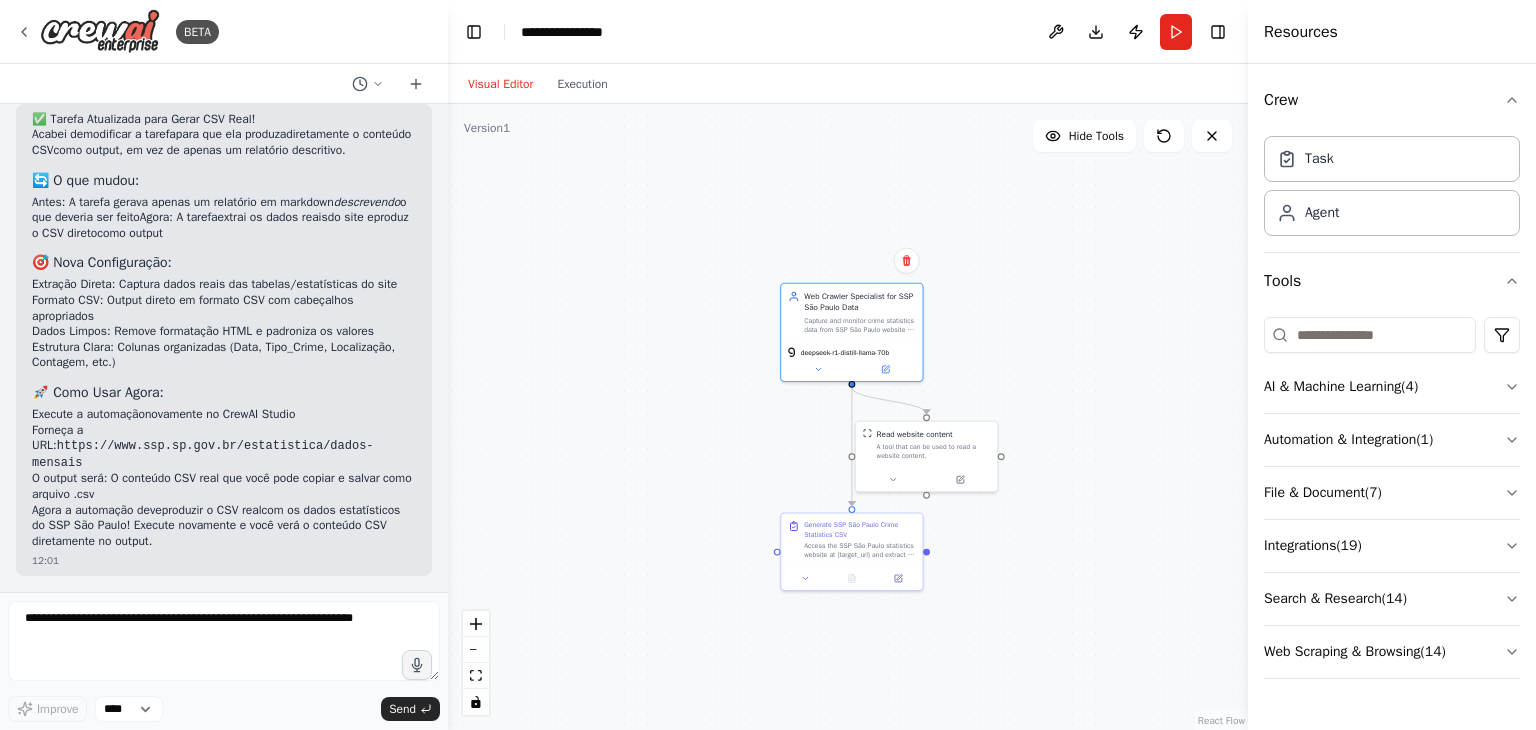 scroll, scrollTop: 4371, scrollLeft: 0, axis: vertical 